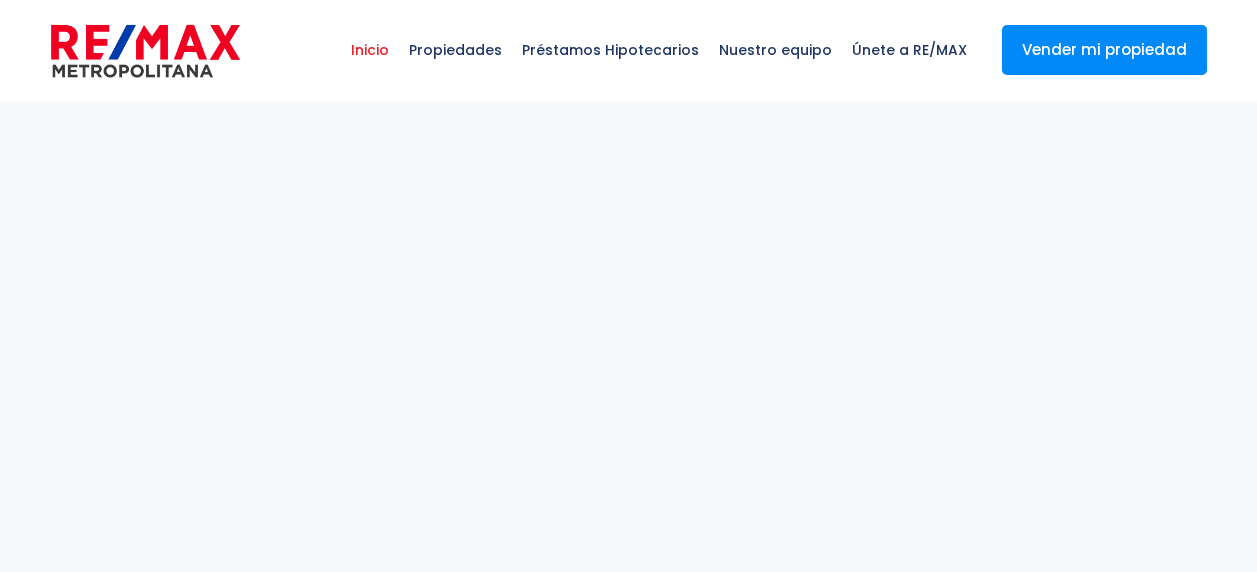 scroll, scrollTop: 0, scrollLeft: 0, axis: both 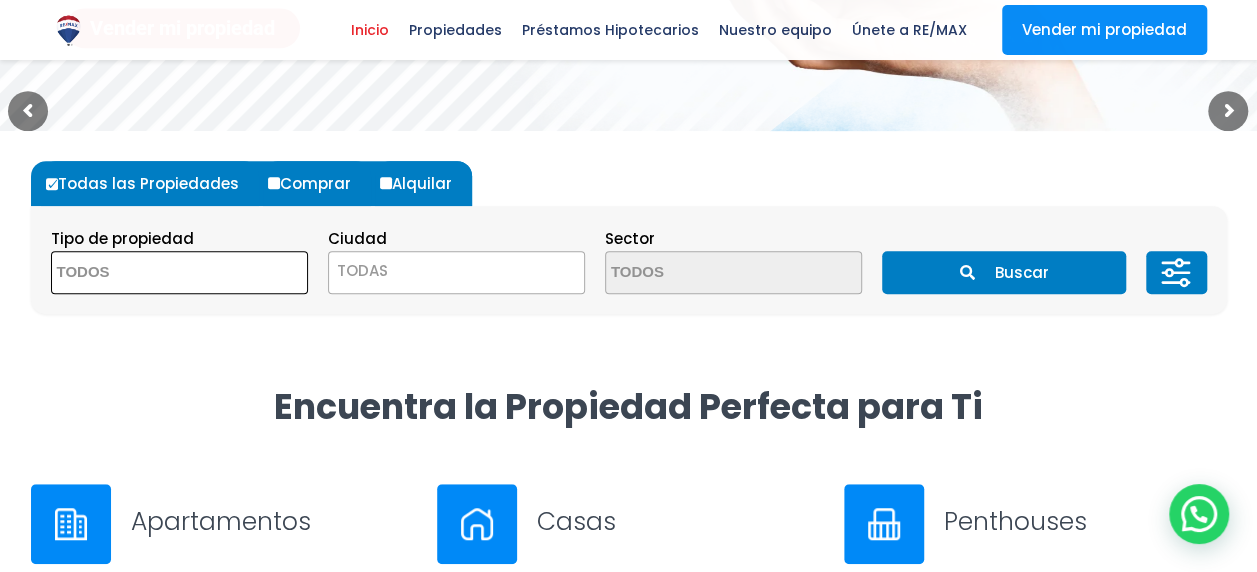 click at bounding box center (179, 272) 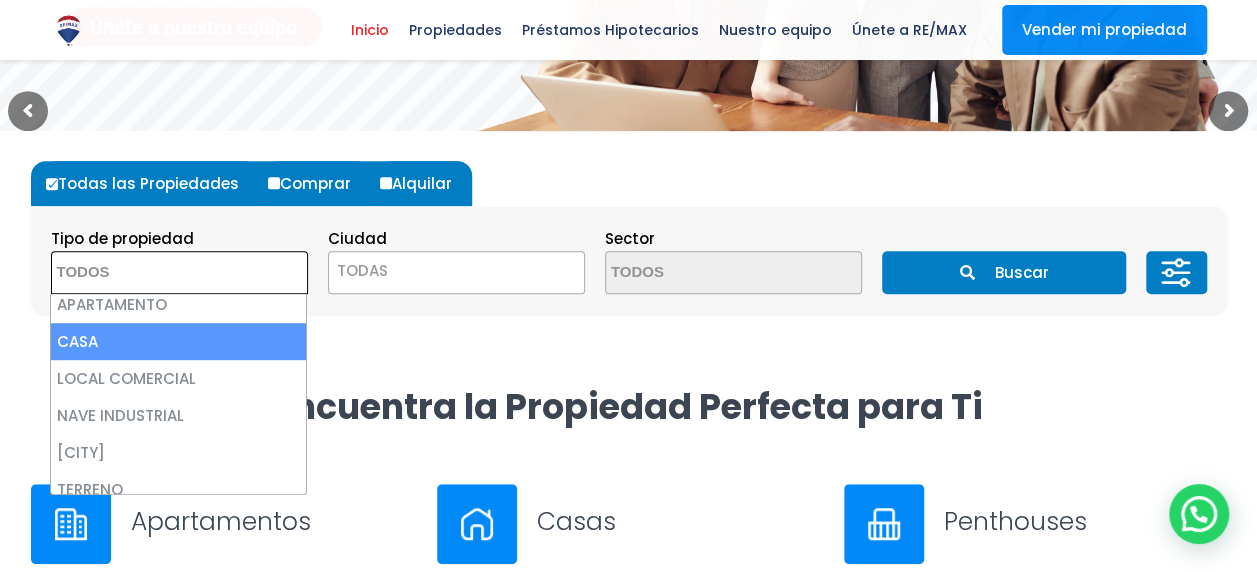 scroll, scrollTop: 2, scrollLeft: 0, axis: vertical 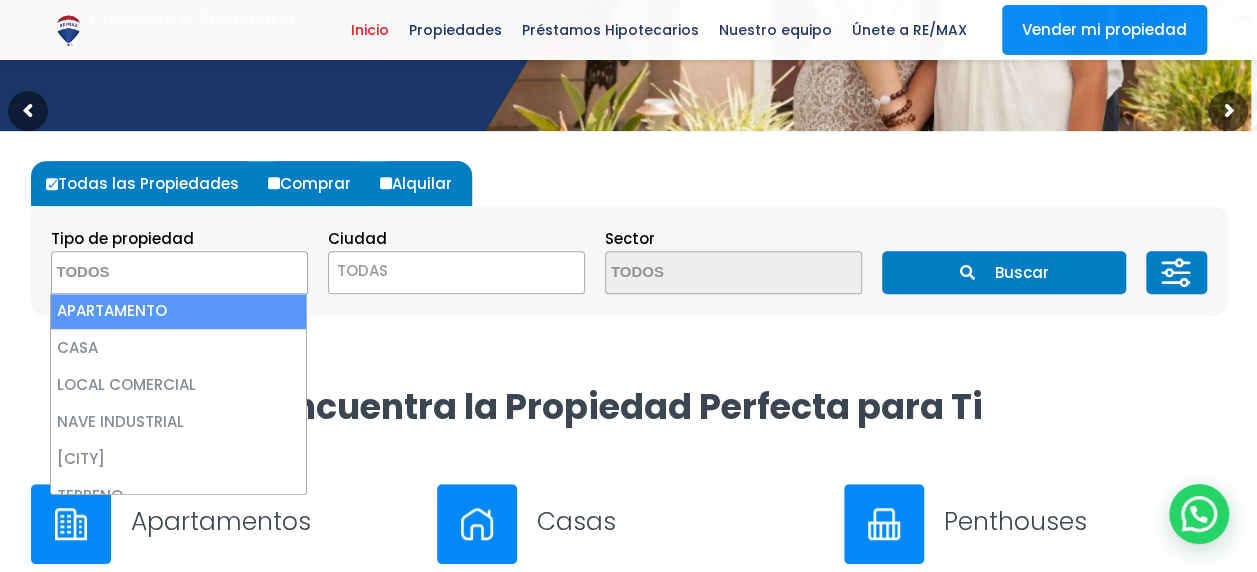 select on "apartment" 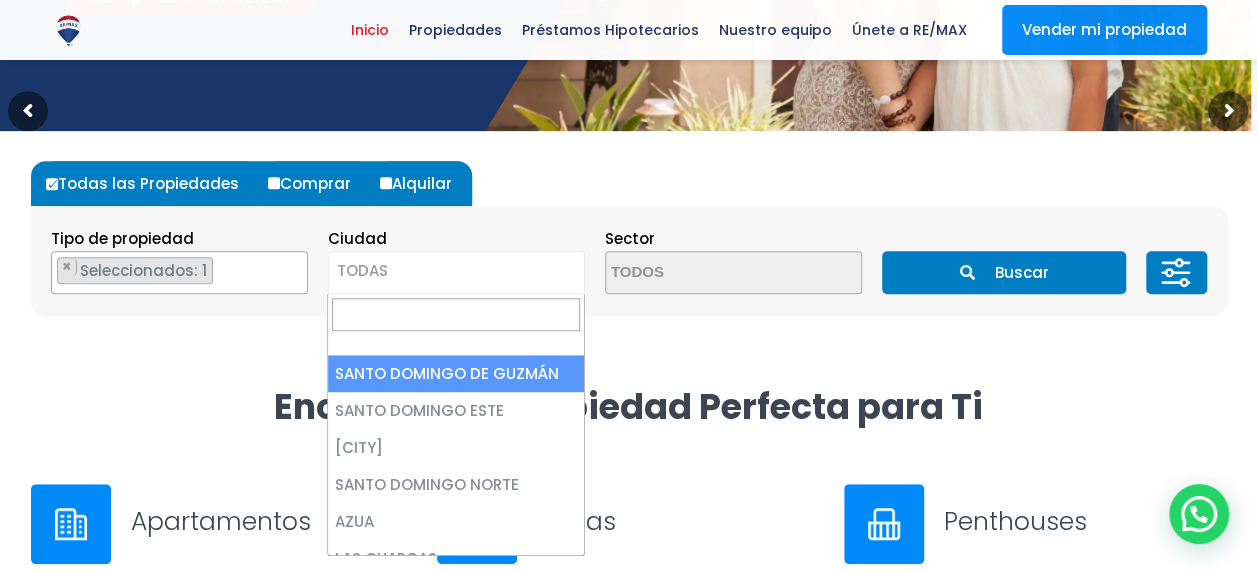 click on "TODAS" at bounding box center [456, 271] 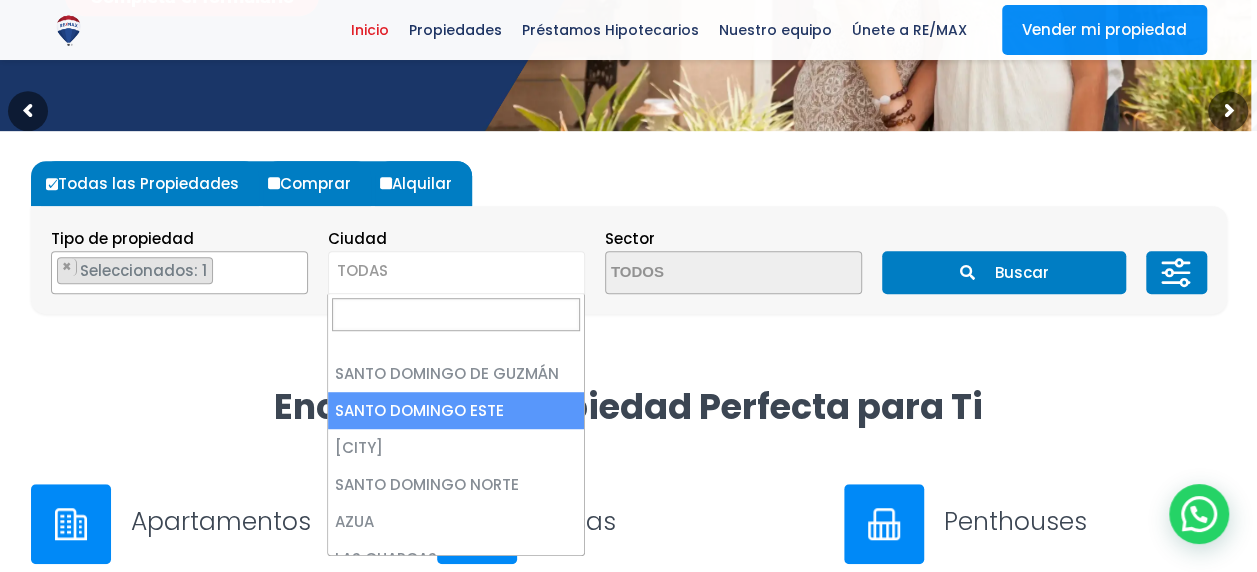select on "148" 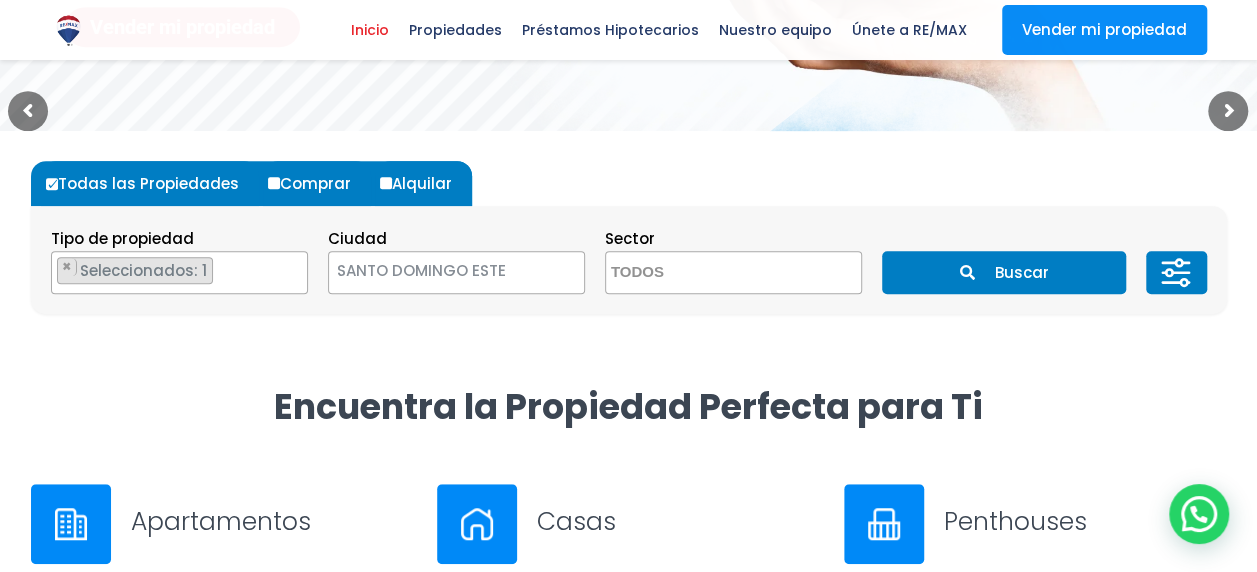 click on "Buscar" at bounding box center [1004, 272] 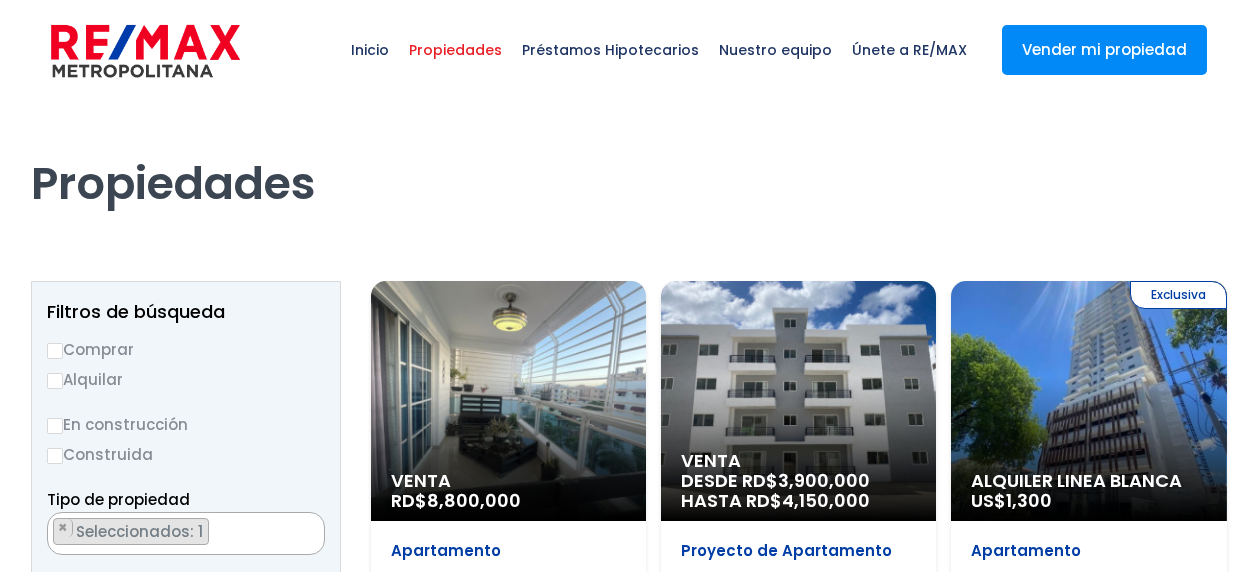 scroll, scrollTop: 0, scrollLeft: 0, axis: both 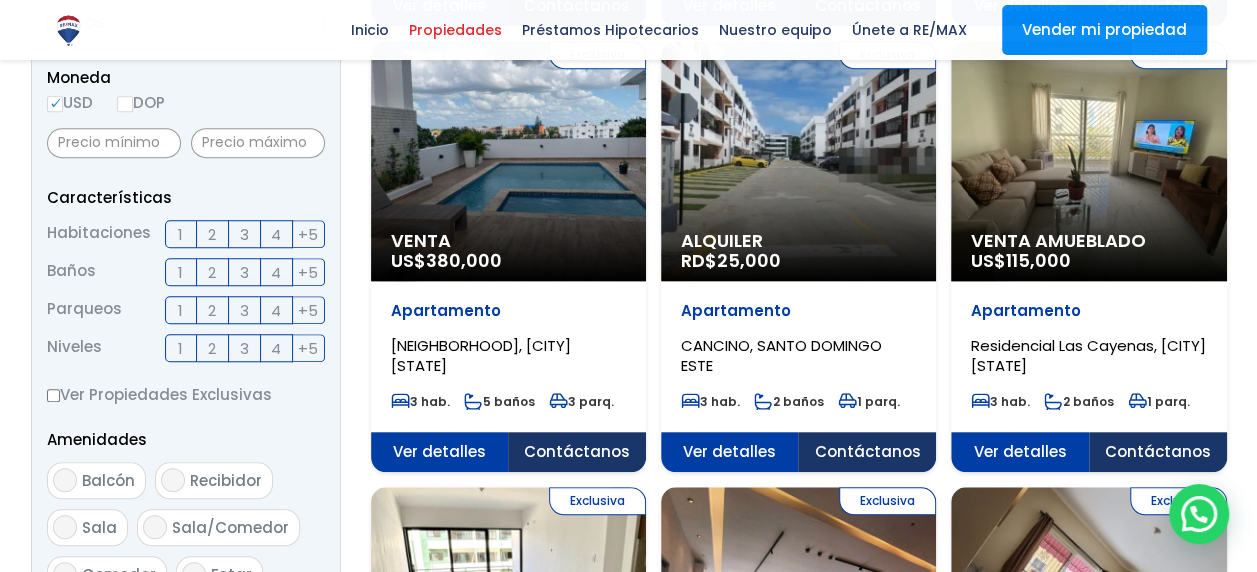 drag, startPoint x: 1261, startPoint y: 168, endPoint x: 13, endPoint y: 406, distance: 1270.4912 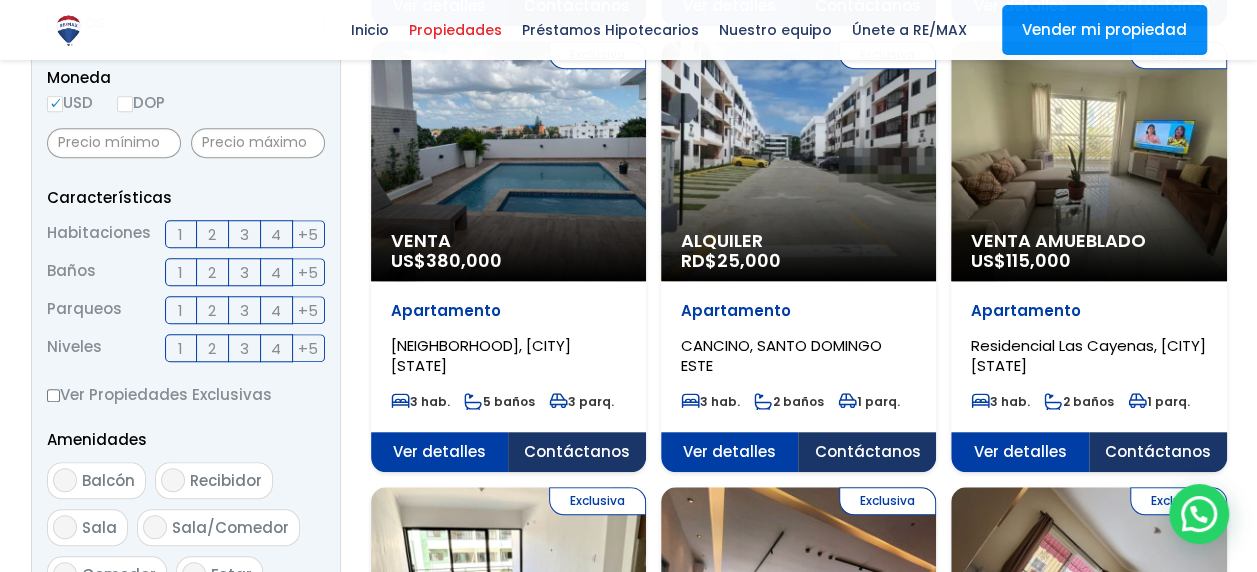scroll, scrollTop: 0, scrollLeft: 0, axis: both 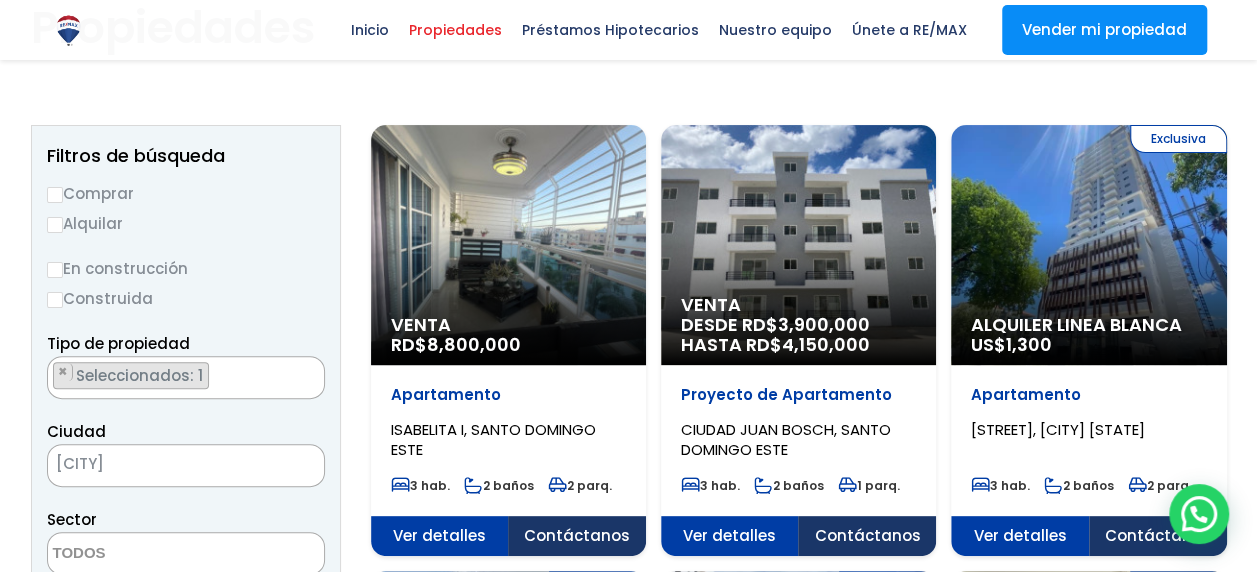 click on "Comprar" at bounding box center (55, 195) 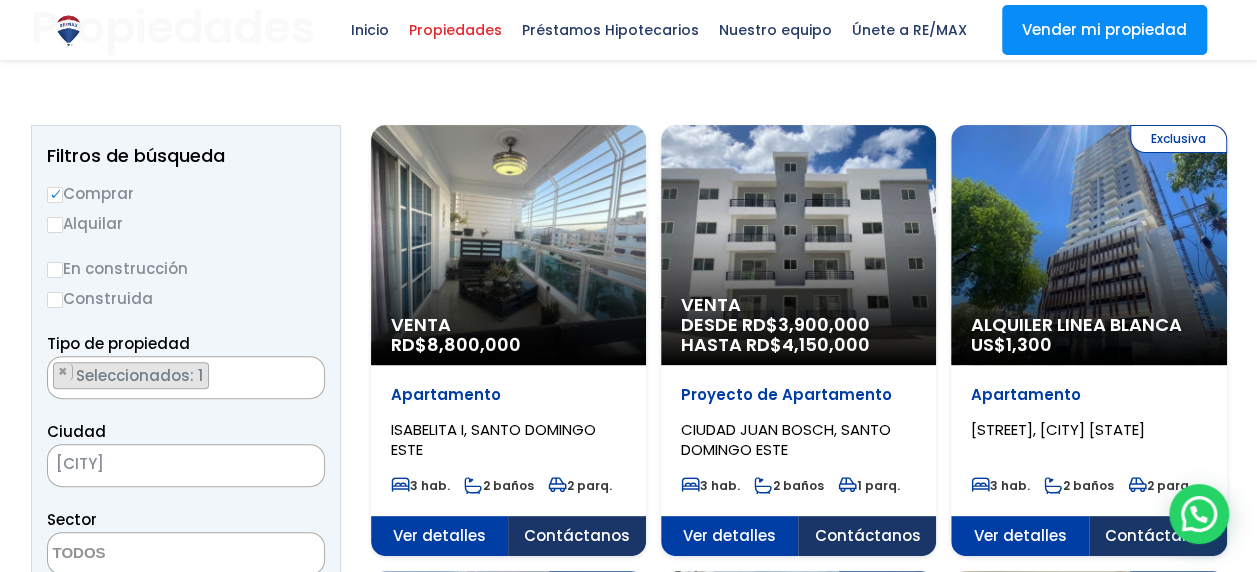 click on "× Seleccionados: 1" at bounding box center (173, 378) 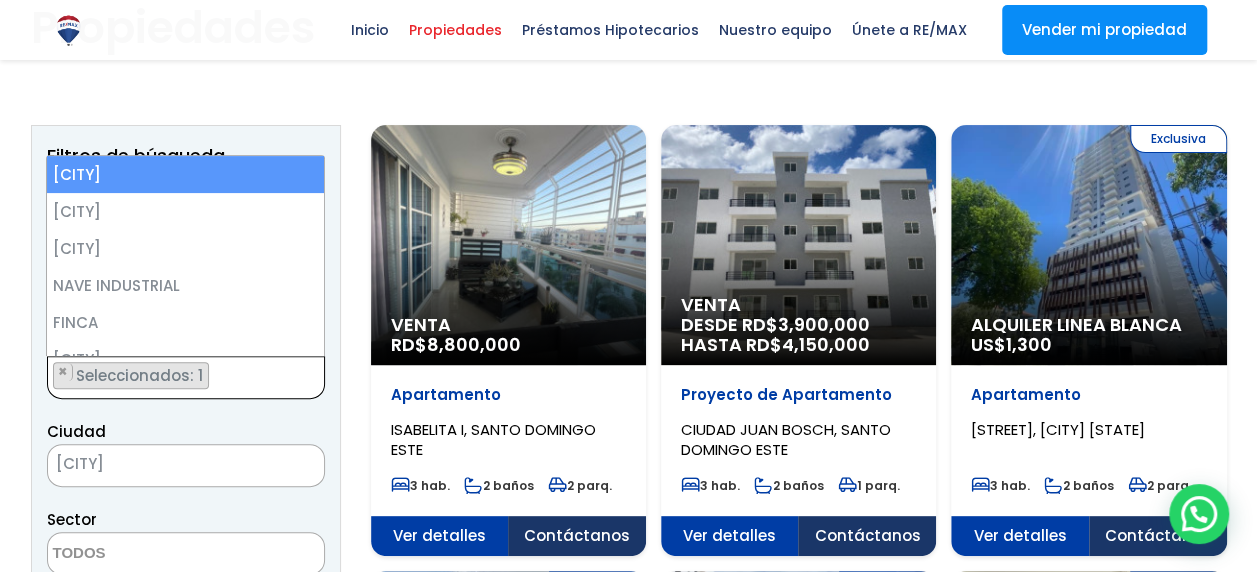 click at bounding box center (53, 378) 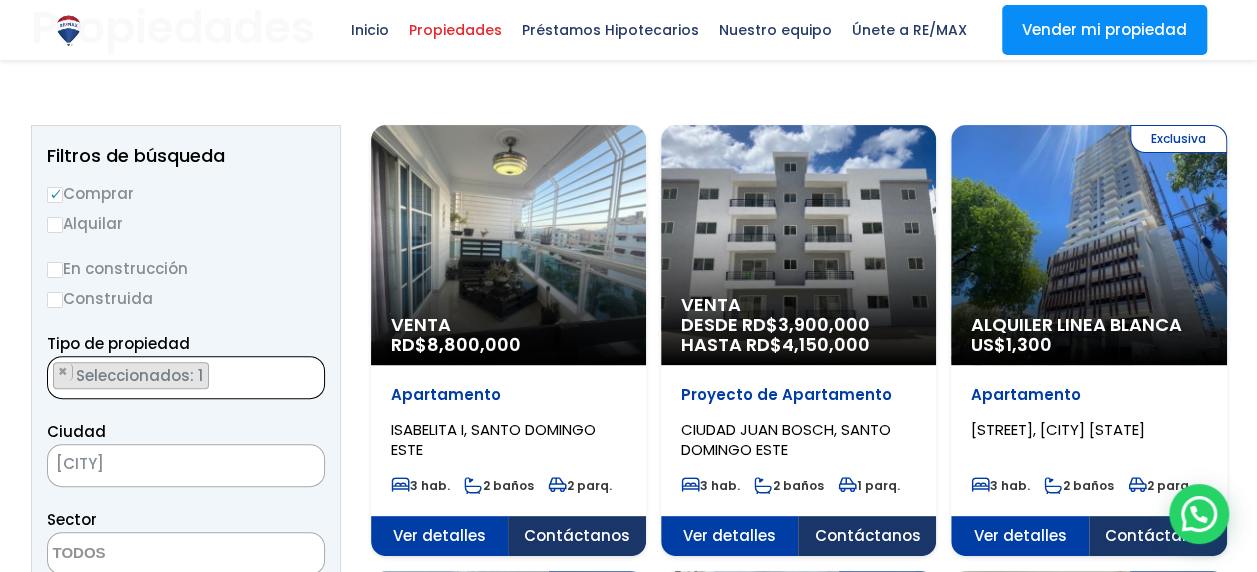 click on "Seleccionados: 1" at bounding box center (141, 375) 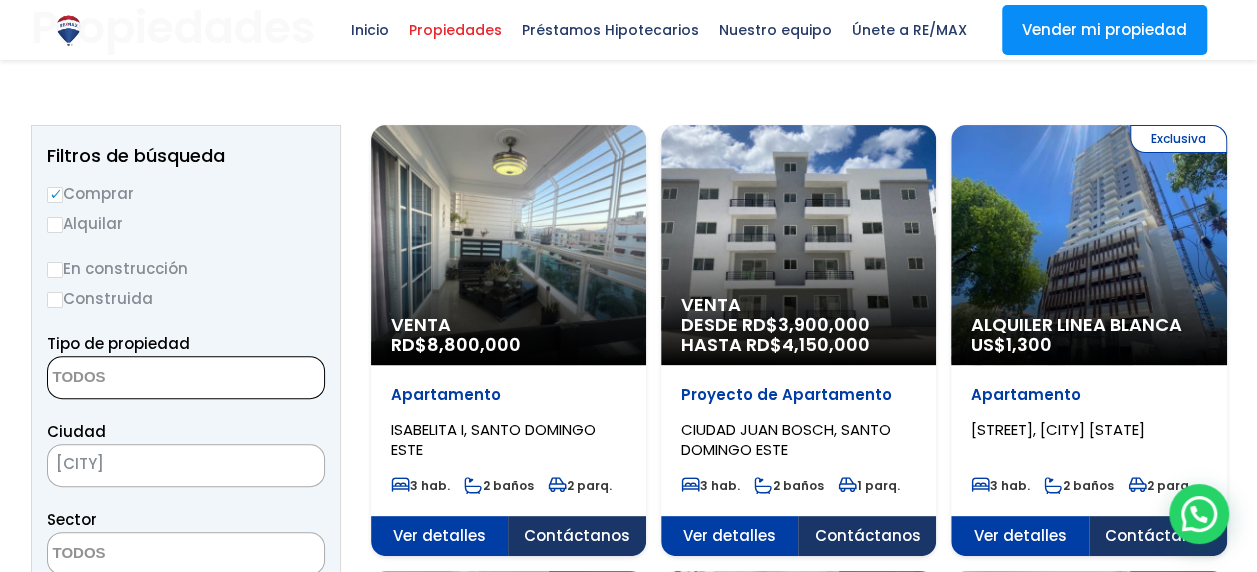 click at bounding box center [145, 378] 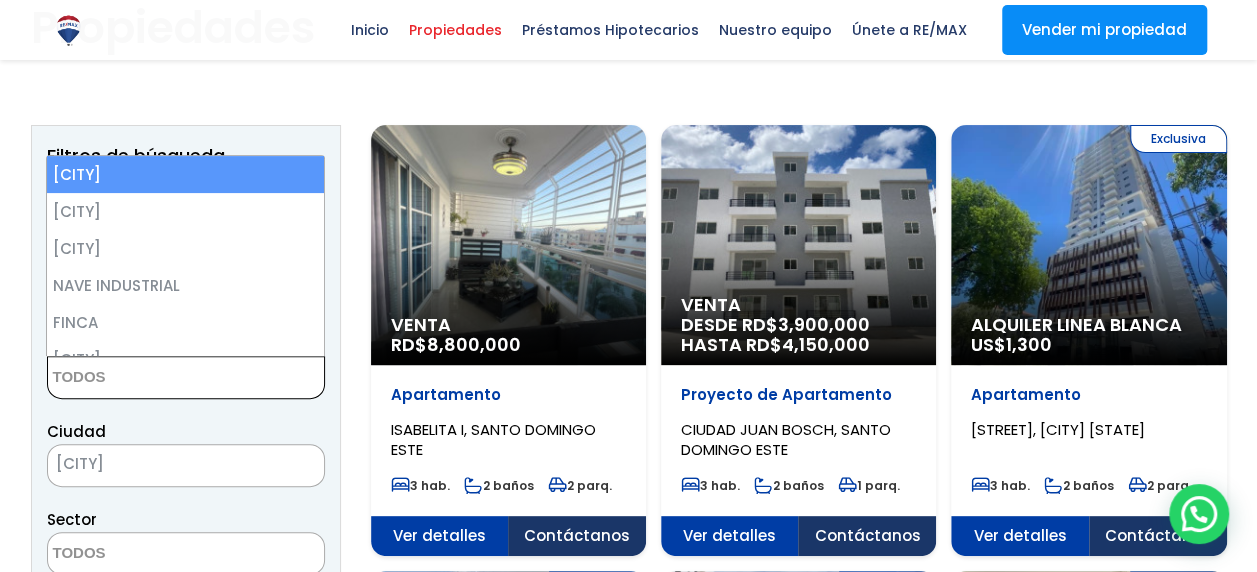 select on "apartment" 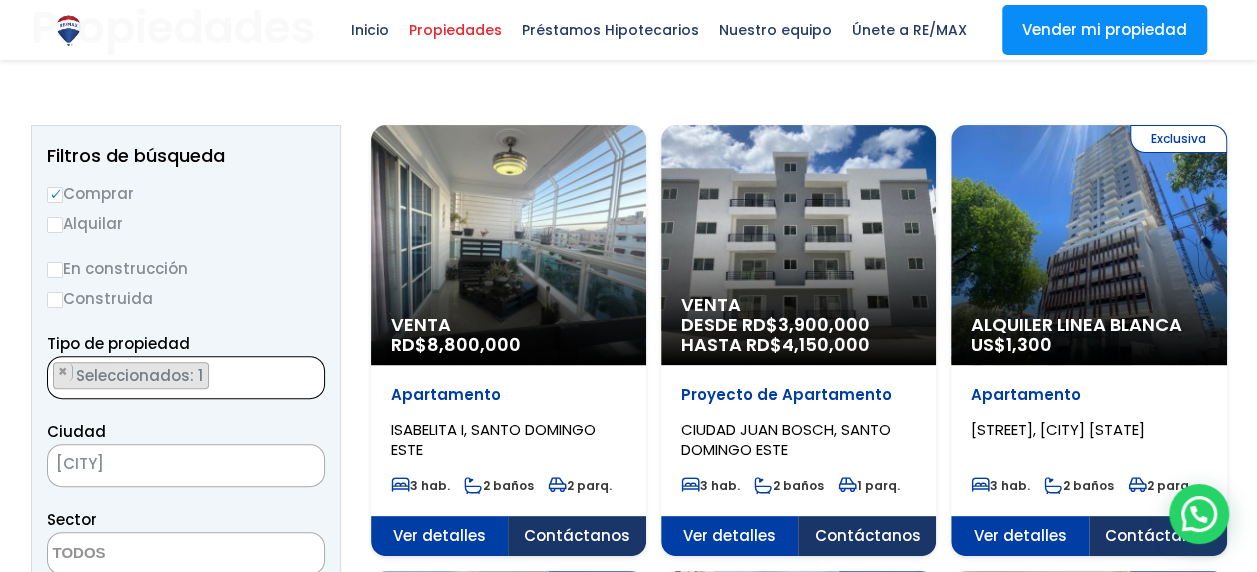 click on "Ciudad
SANTO DOMINGO DE GUZMÁN
SANTO DOMINGO ESTE
SANTO DOMINGO OESTE
SANTO DOMINGO NORTE
AZUA
LAS CHARCAS
LAS YAYAS DE VIAJAMA
PADRE LAS CASAS
PERALTA
SABANA YEGUA
PUEBLO VIEJO
TÁBARA ARRIBA
GUAYABAL
ESTEBANÍA
NEIBA
GALVÁN
TAMAYO
VILLA JARAGUA
CABRAL" at bounding box center [186, 453] 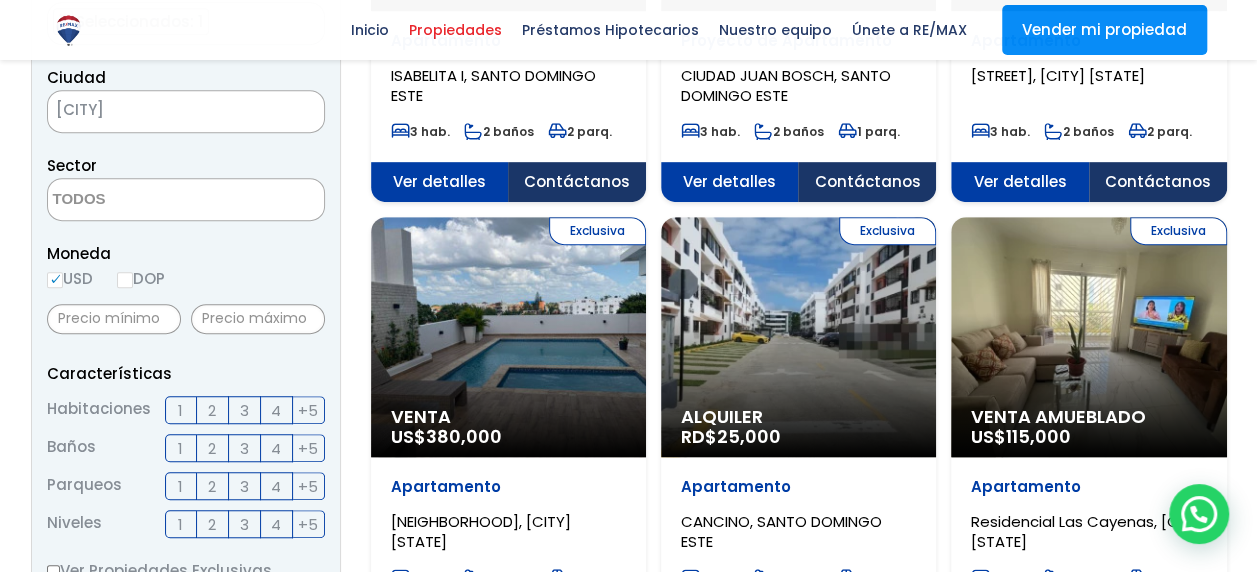 scroll, scrollTop: 504, scrollLeft: 0, axis: vertical 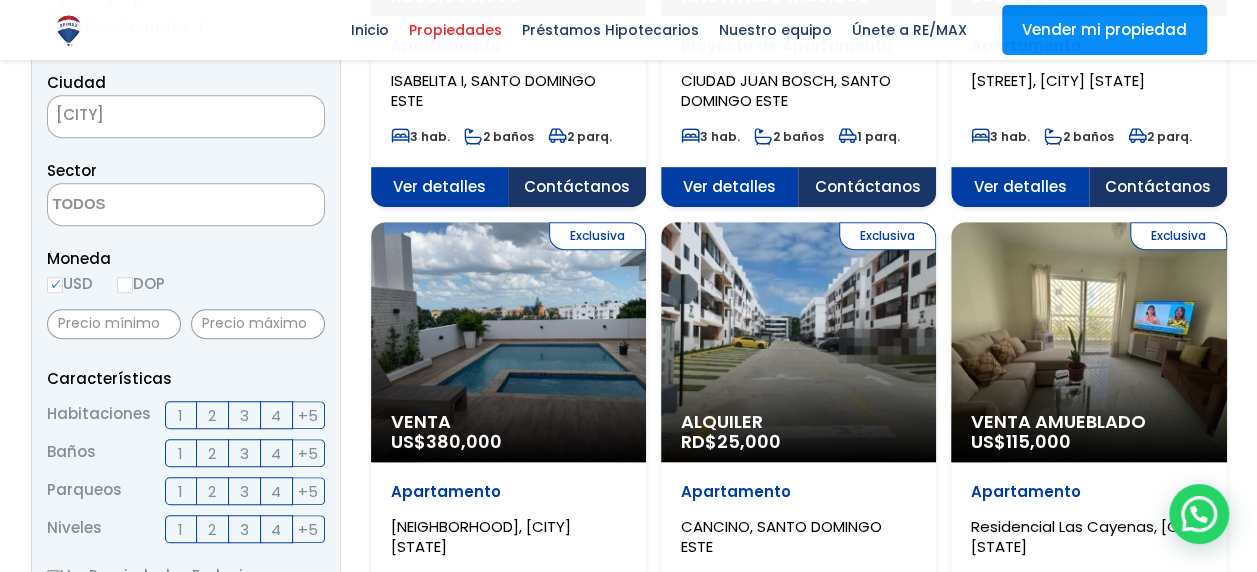 click on "DOP" at bounding box center (125, 285) 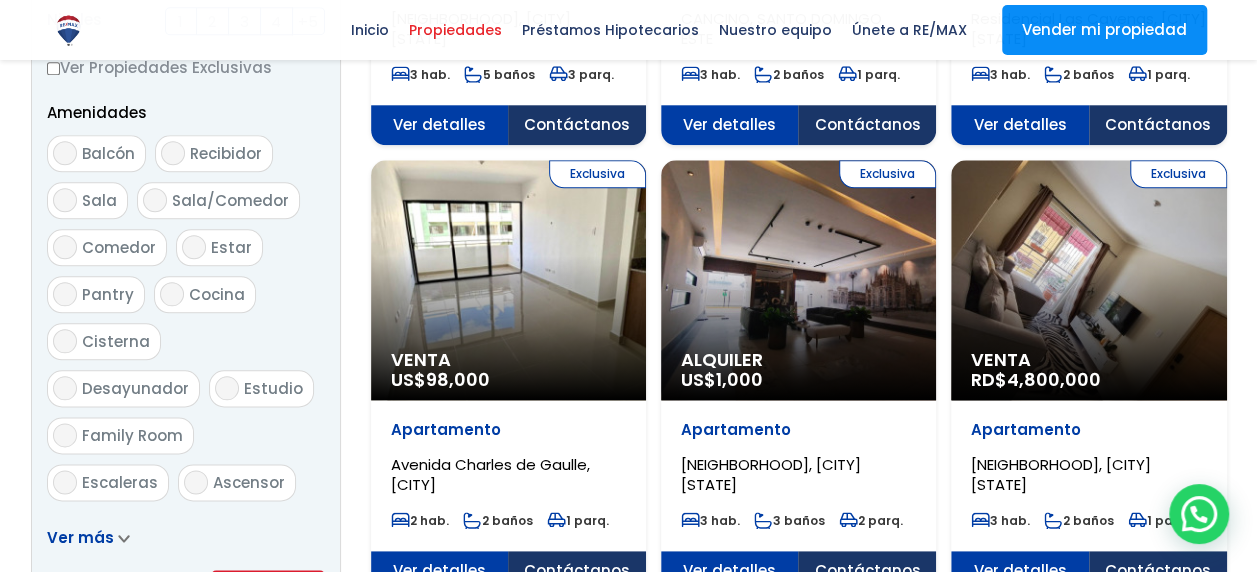 scroll, scrollTop: 1030, scrollLeft: 0, axis: vertical 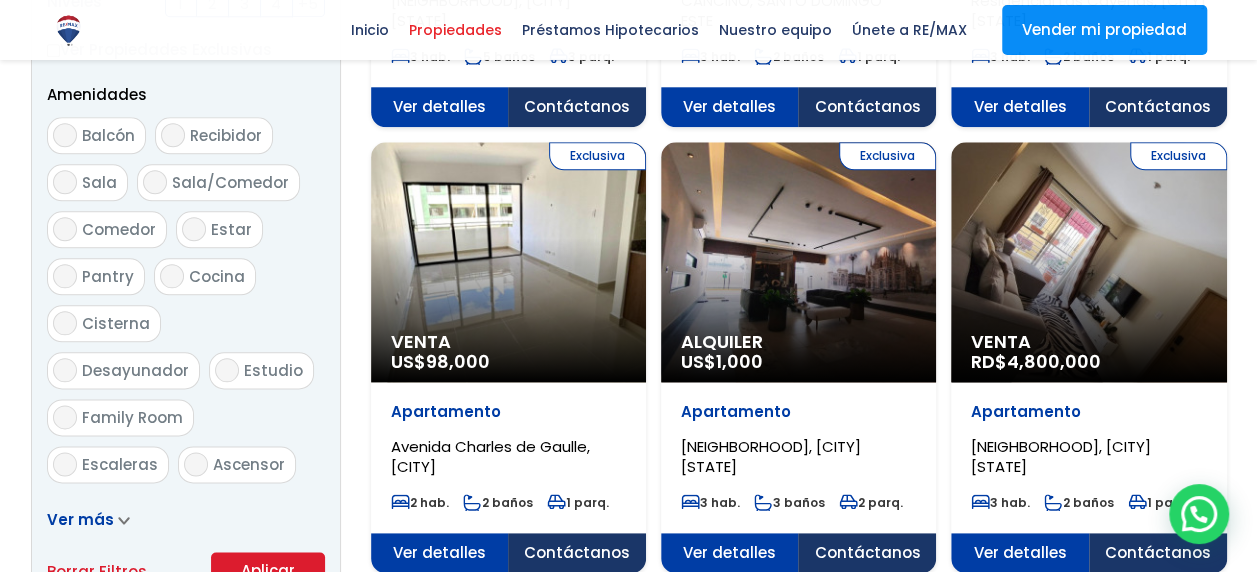 click on "Ascensor" at bounding box center [196, 464] 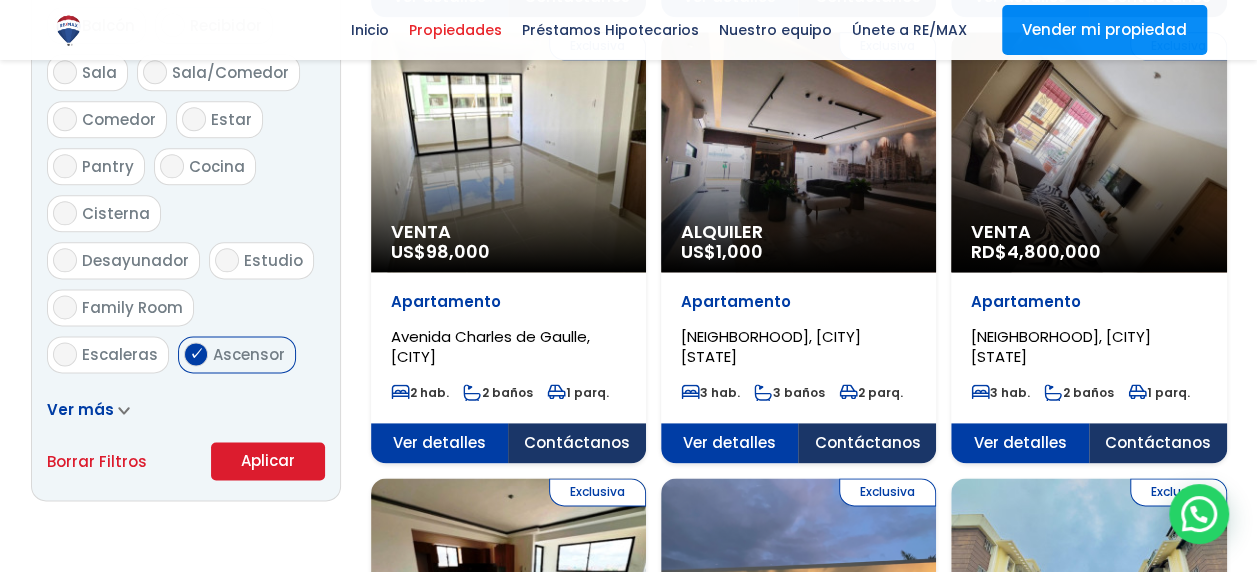 scroll, scrollTop: 1135, scrollLeft: 0, axis: vertical 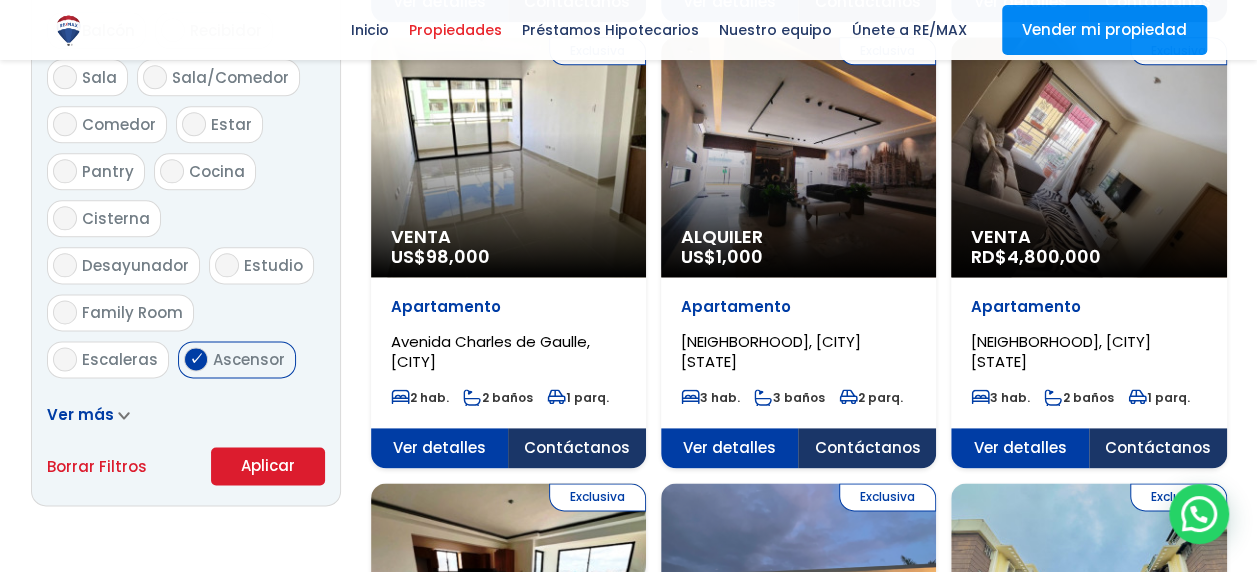 click 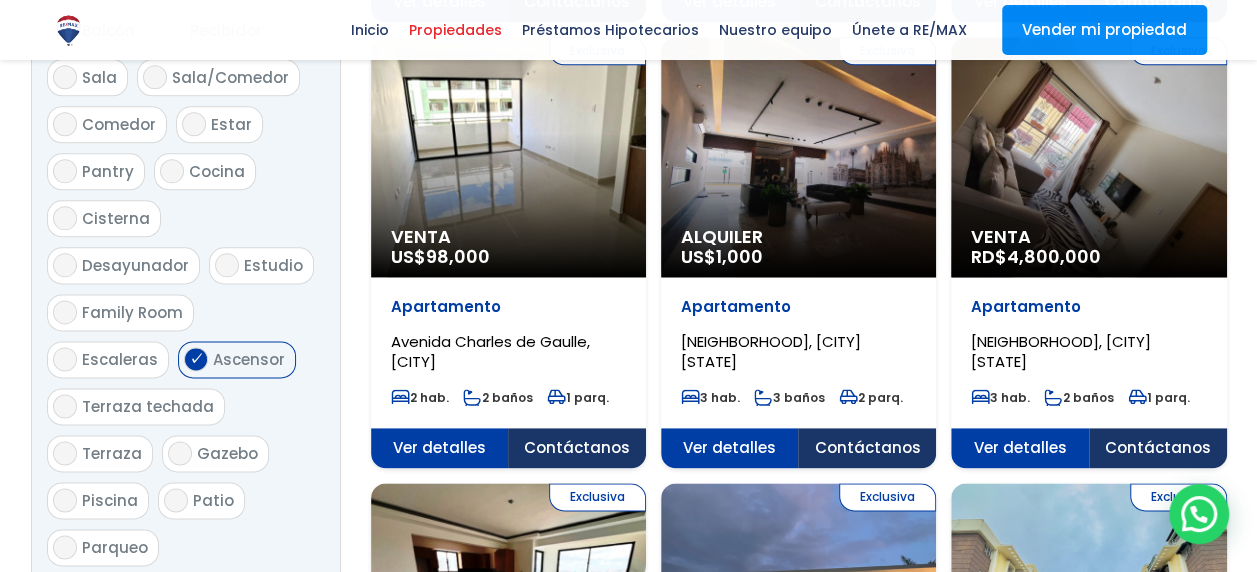 click on "Piscina" at bounding box center (65, 500) 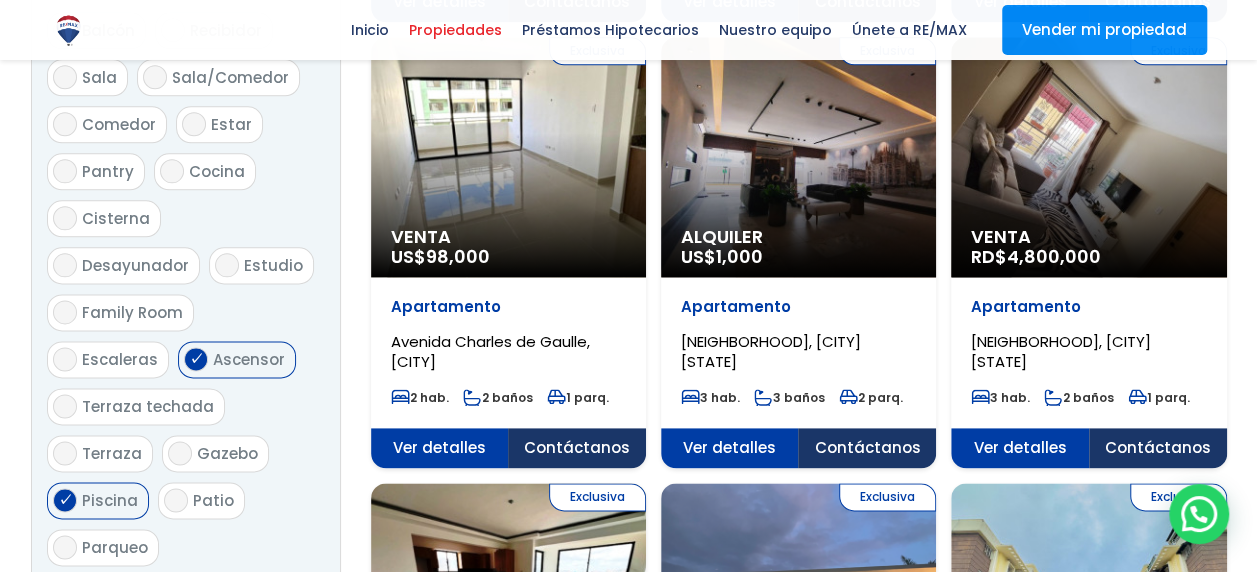 click on "Jacuzzi" at bounding box center (202, 641) 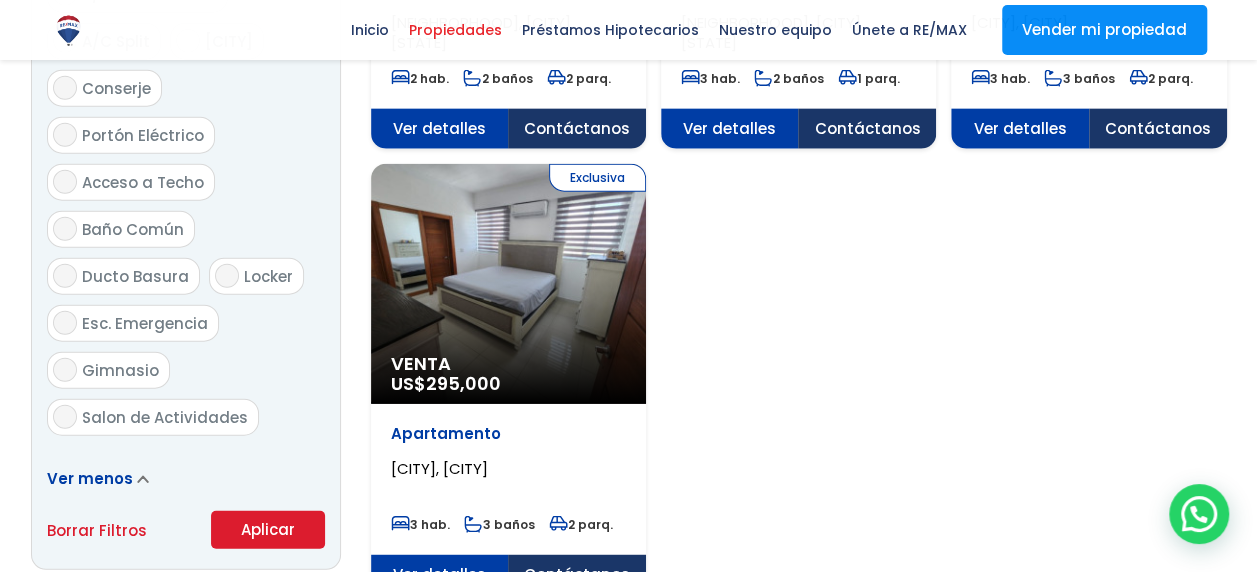 scroll, scrollTop: 2350, scrollLeft: 0, axis: vertical 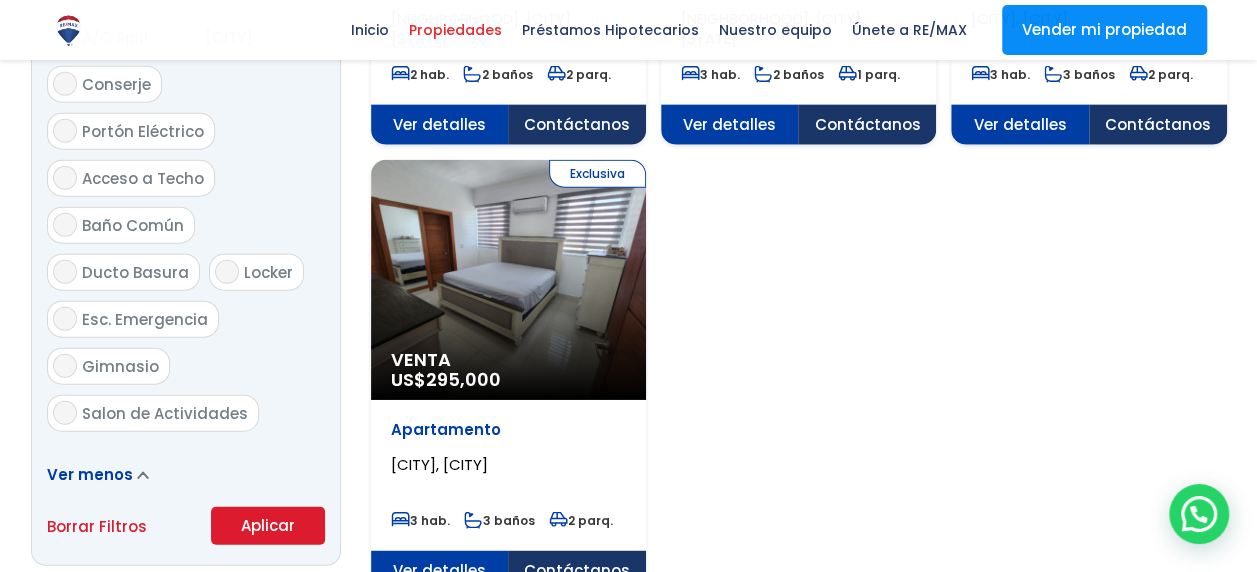 click on "Aplicar" at bounding box center (268, 526) 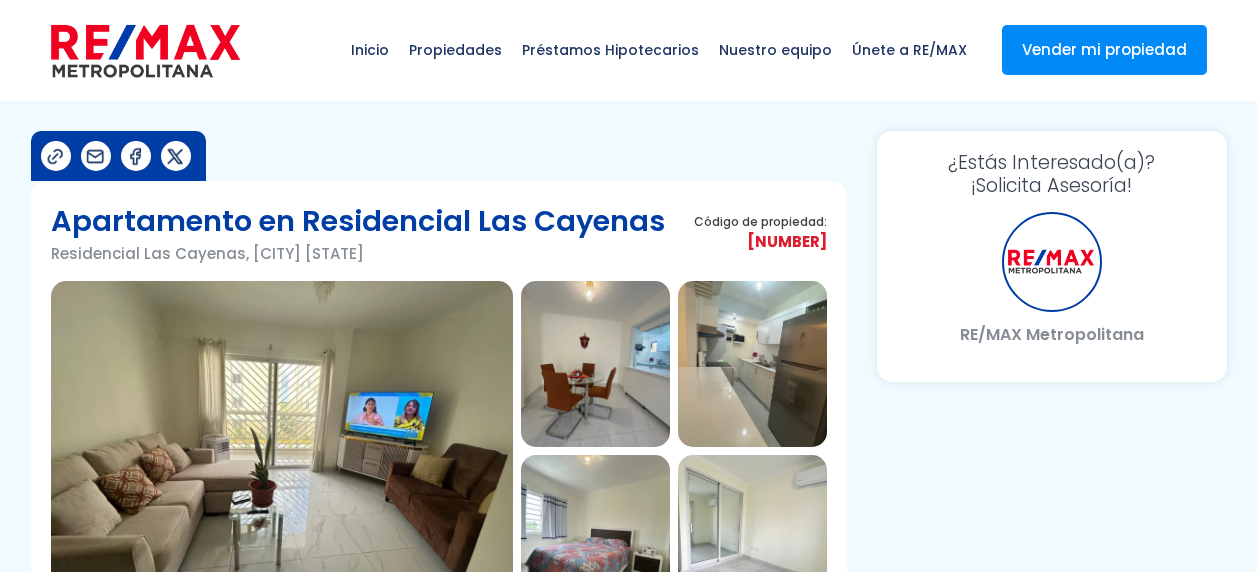 scroll, scrollTop: 0, scrollLeft: 0, axis: both 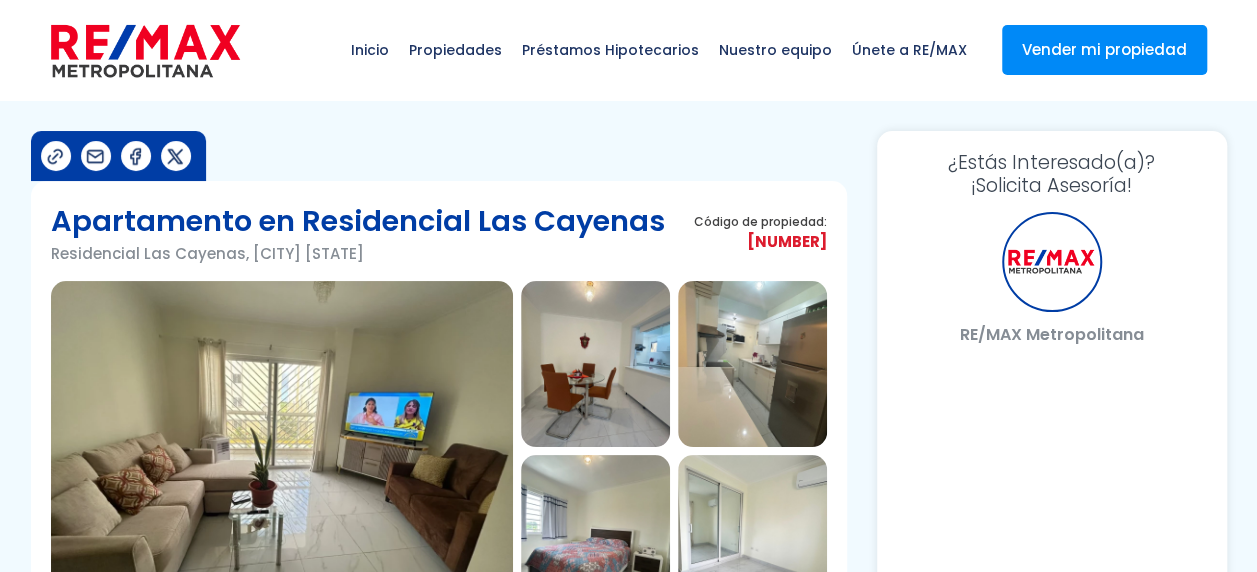 select on "[STATE_CODE]" 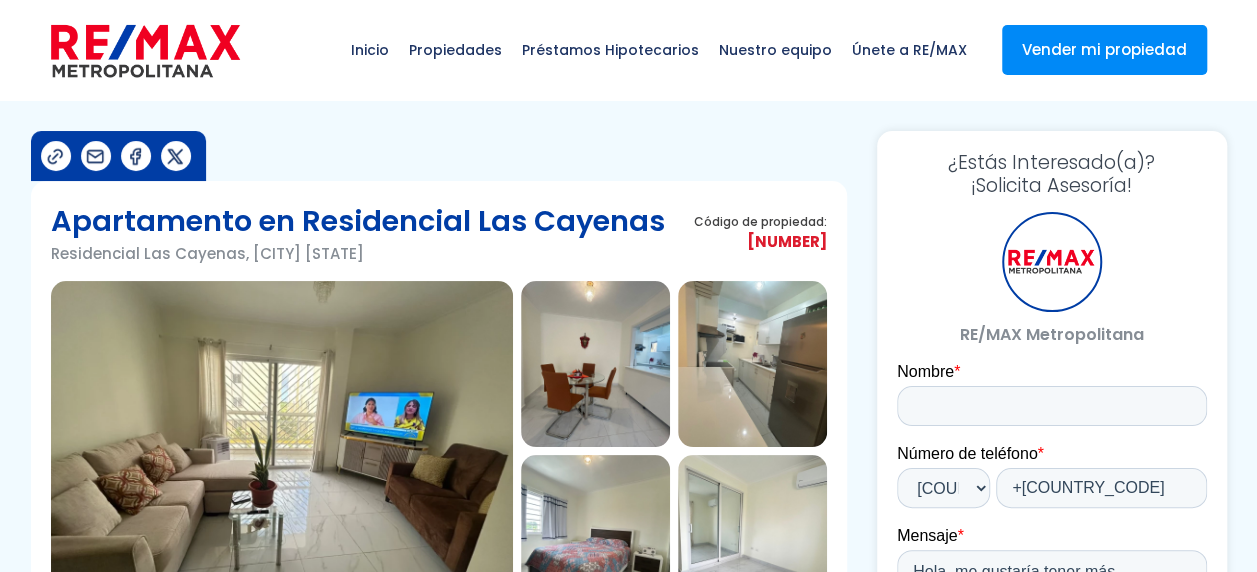 scroll, scrollTop: 0, scrollLeft: 0, axis: both 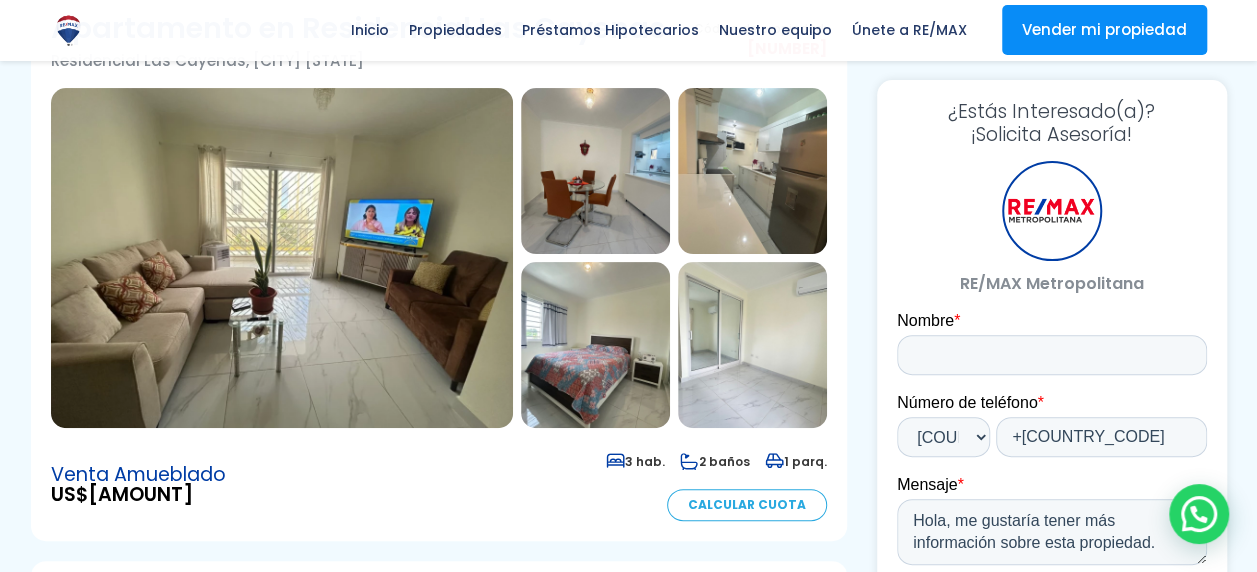 click at bounding box center (282, 258) 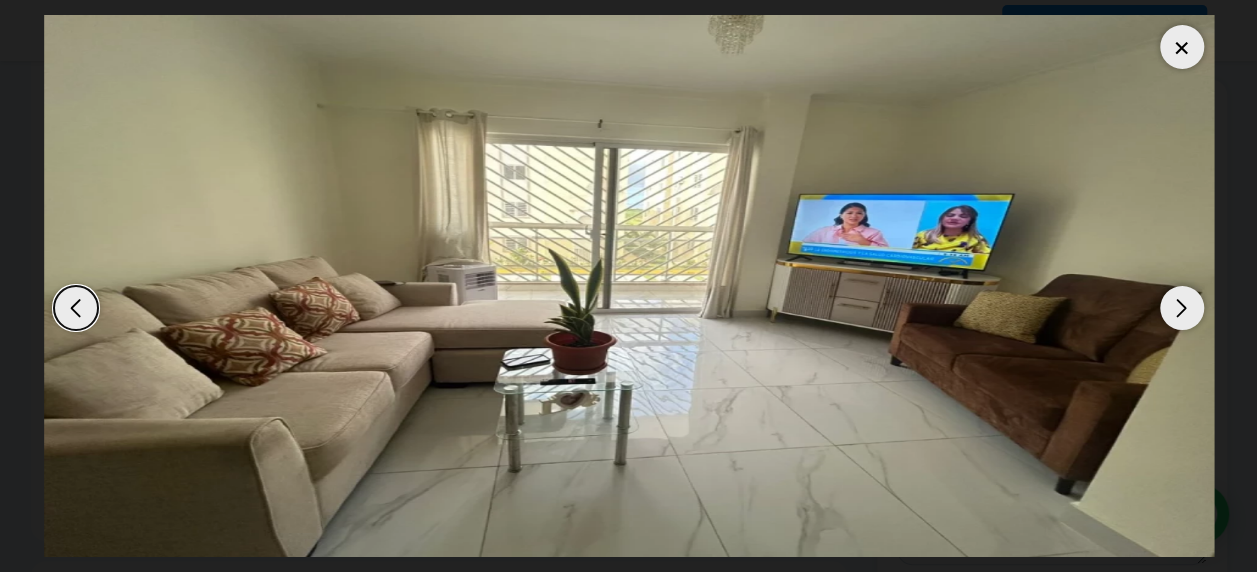 click at bounding box center (1182, 308) 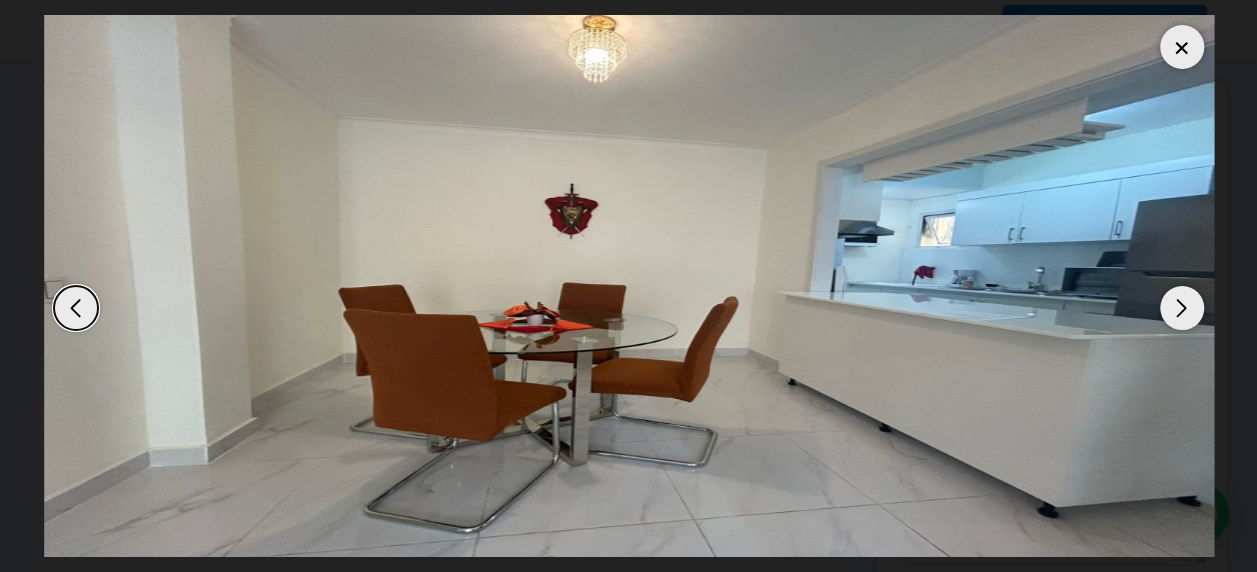 click at bounding box center [1182, 308] 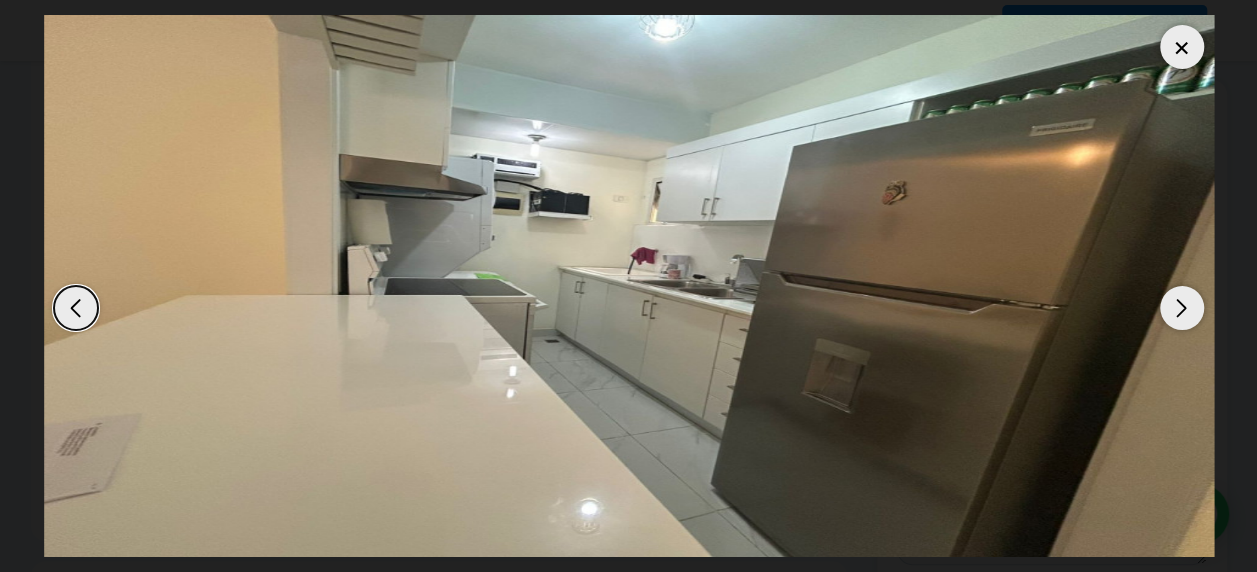 click at bounding box center [1182, 308] 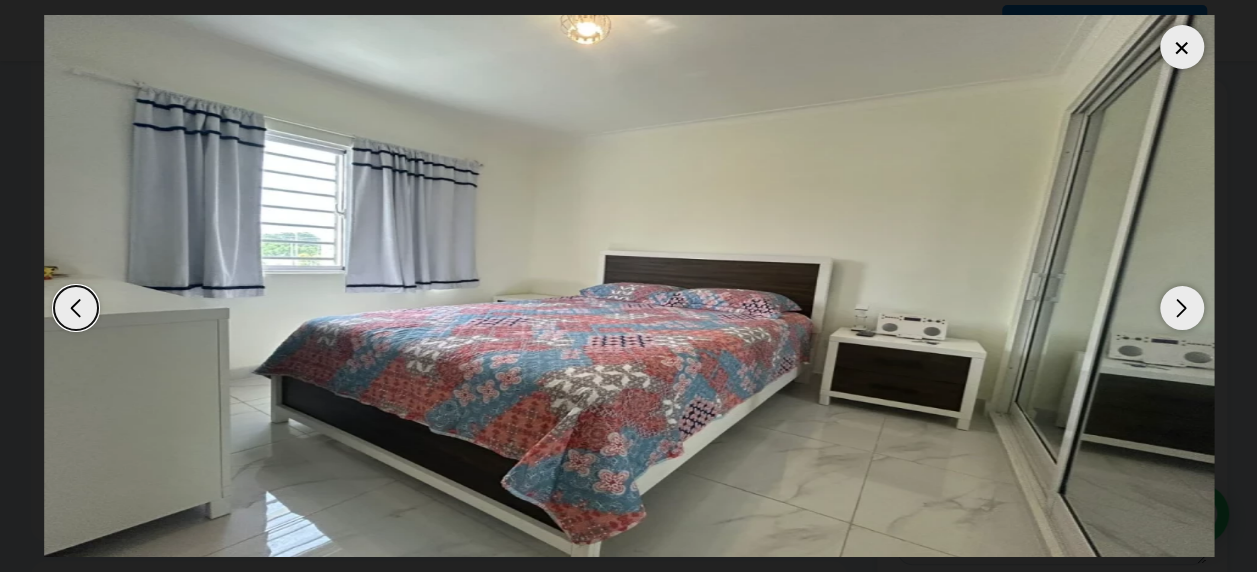 click at bounding box center (1182, 308) 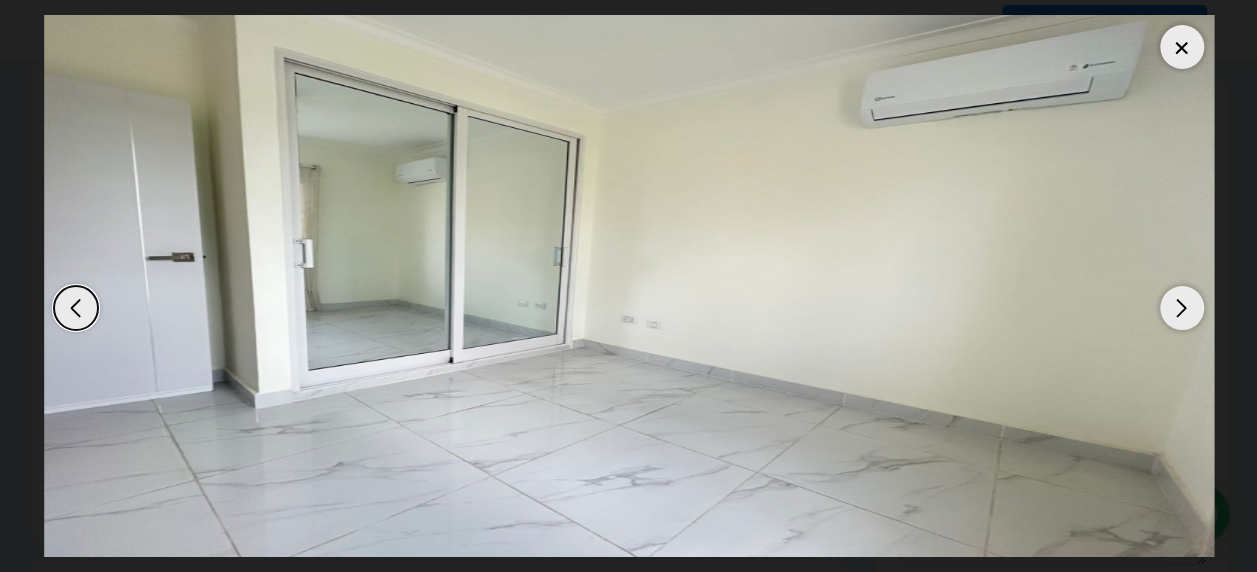 click at bounding box center [1182, 308] 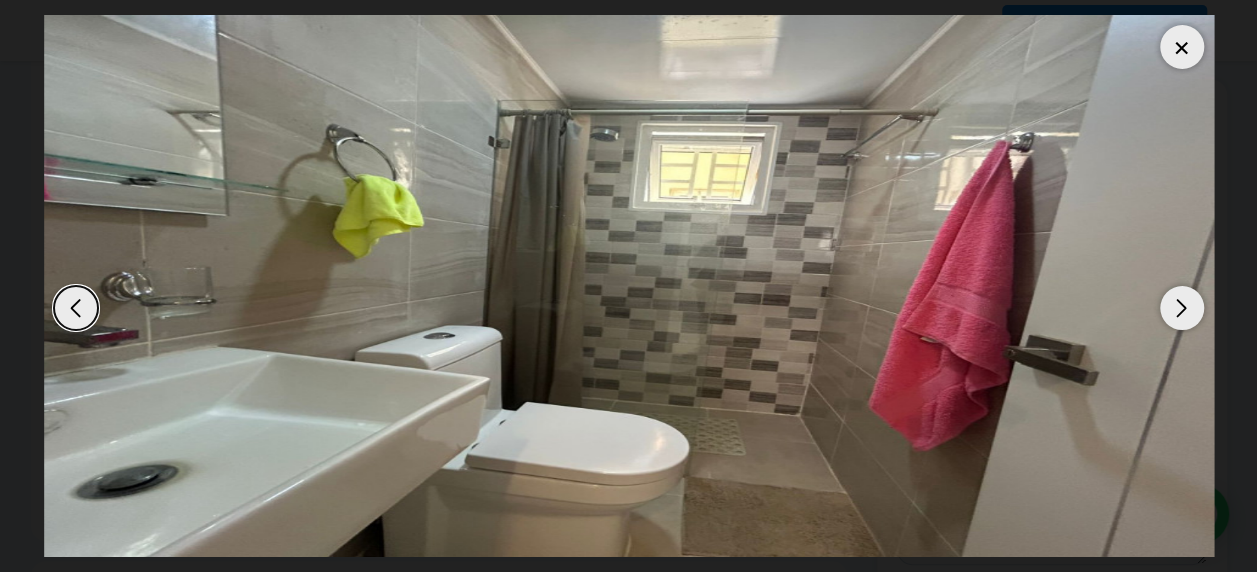 click at bounding box center [1182, 308] 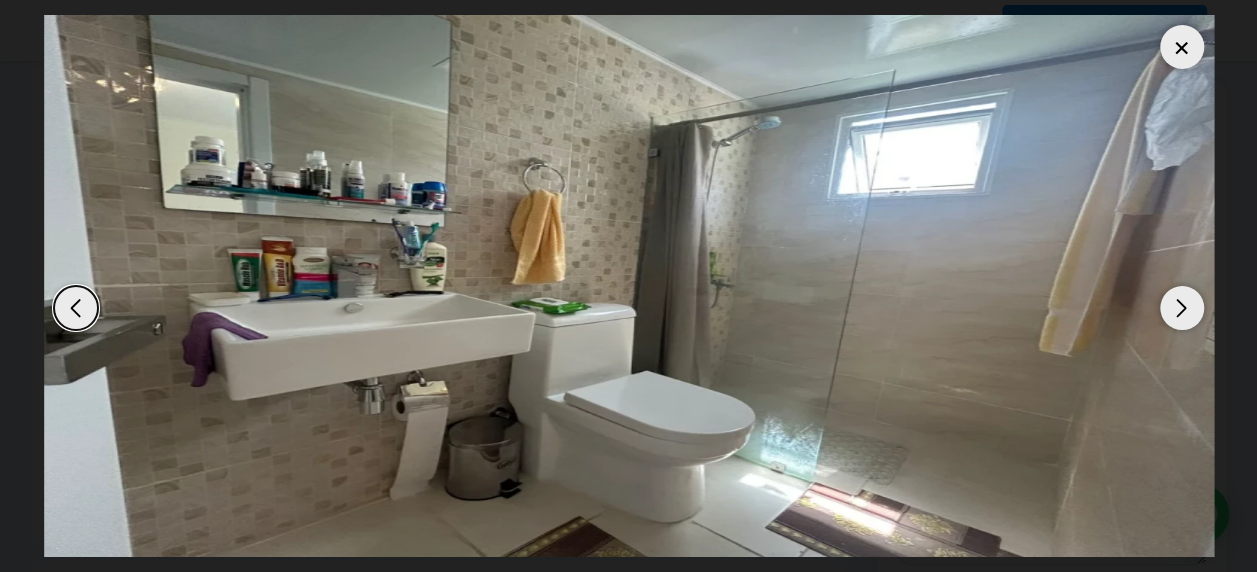 click at bounding box center (1182, 308) 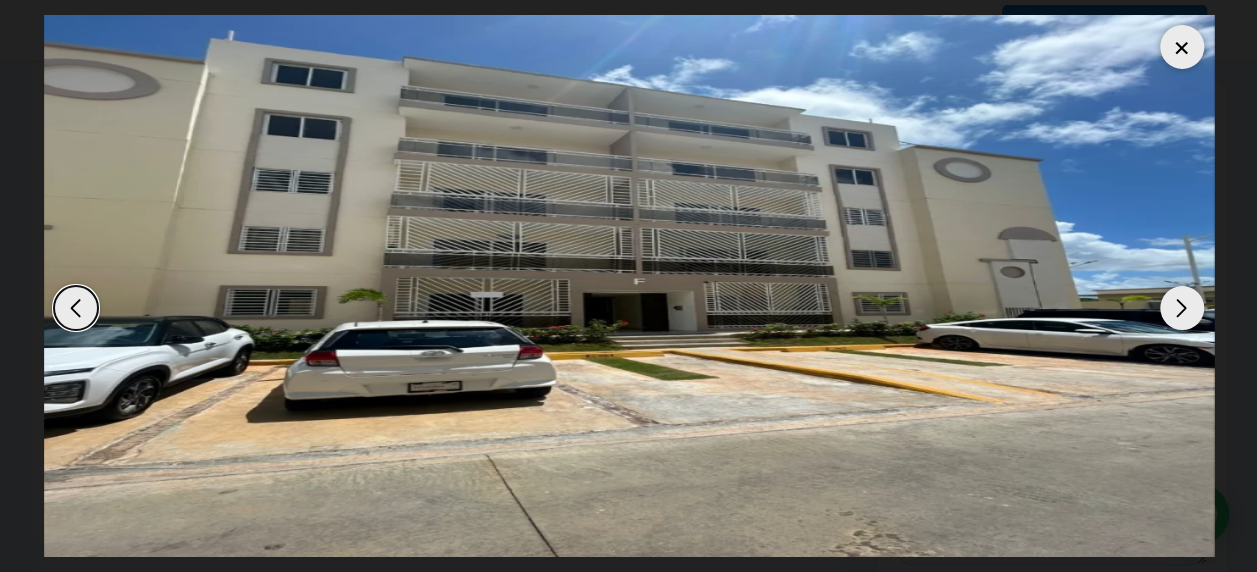 click at bounding box center (1182, 308) 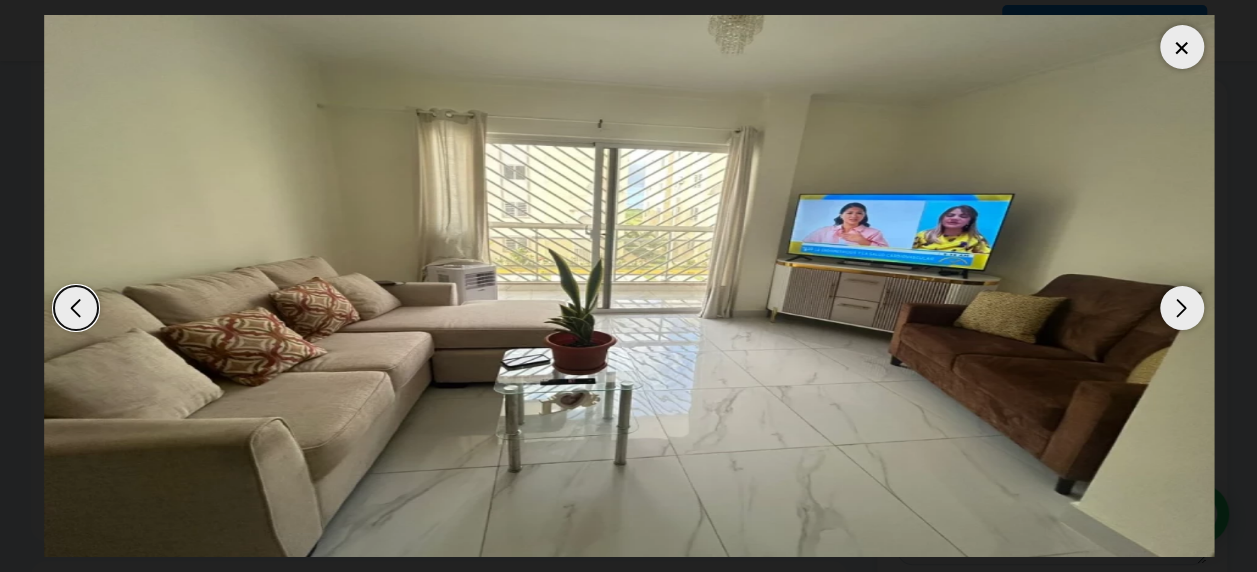 click at bounding box center (1182, 47) 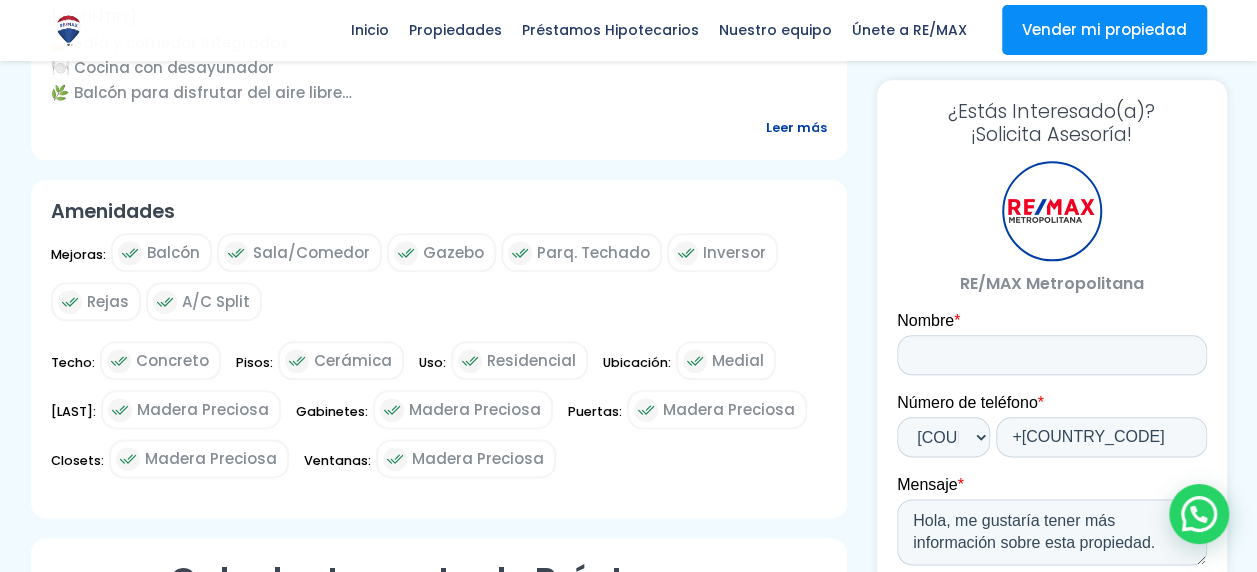 scroll, scrollTop: 1002, scrollLeft: 0, axis: vertical 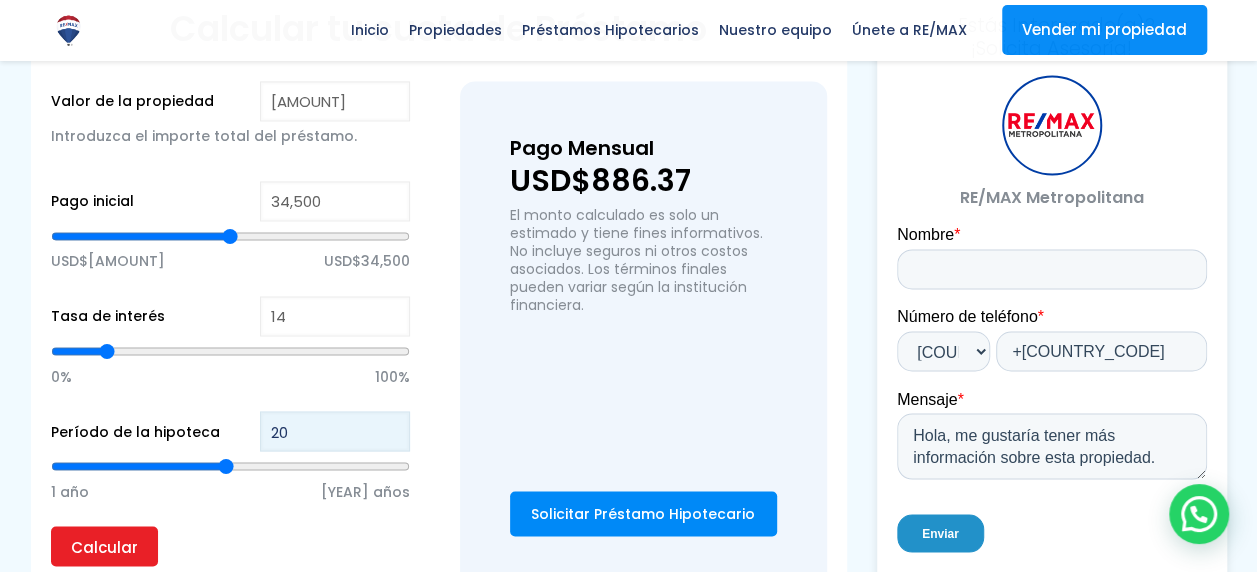 type on "19" 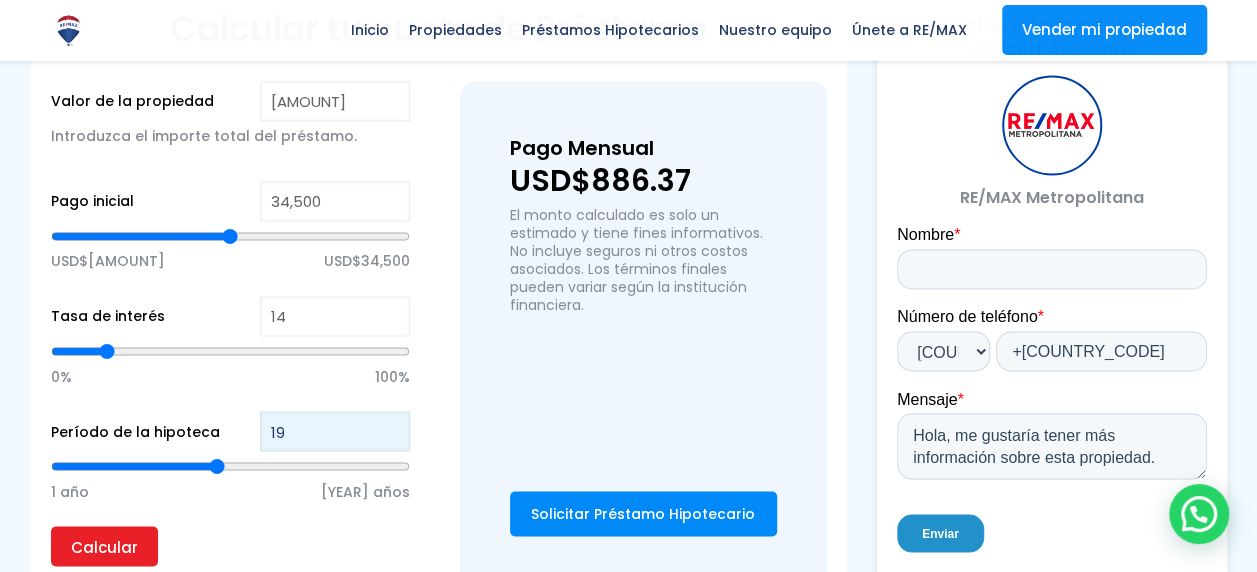 click on "19" at bounding box center (335, 431) 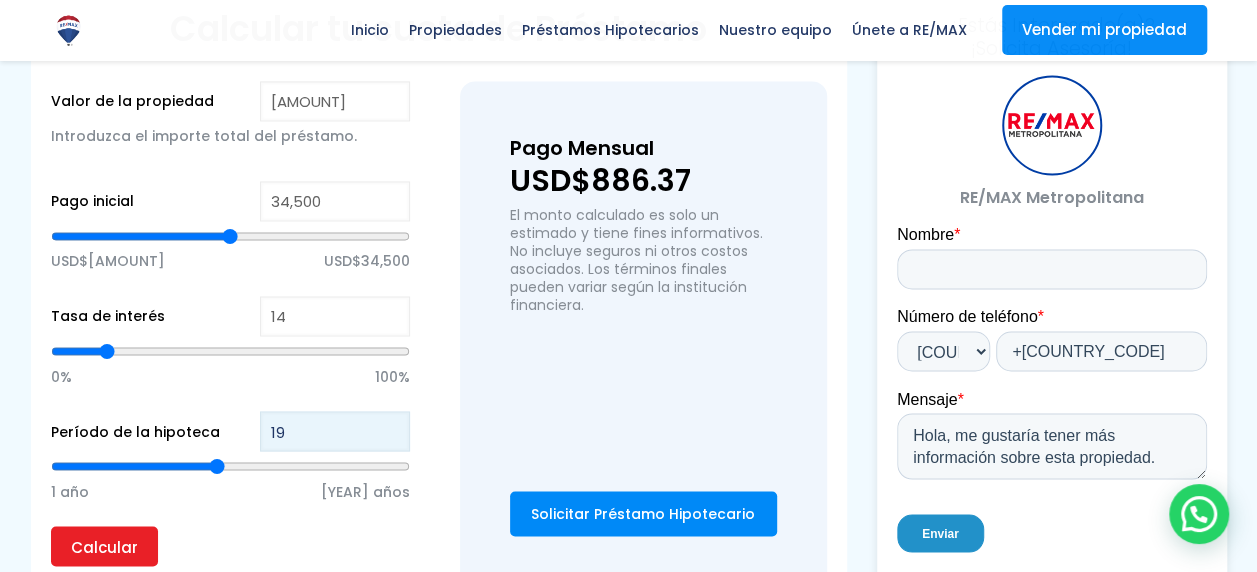 type on "18" 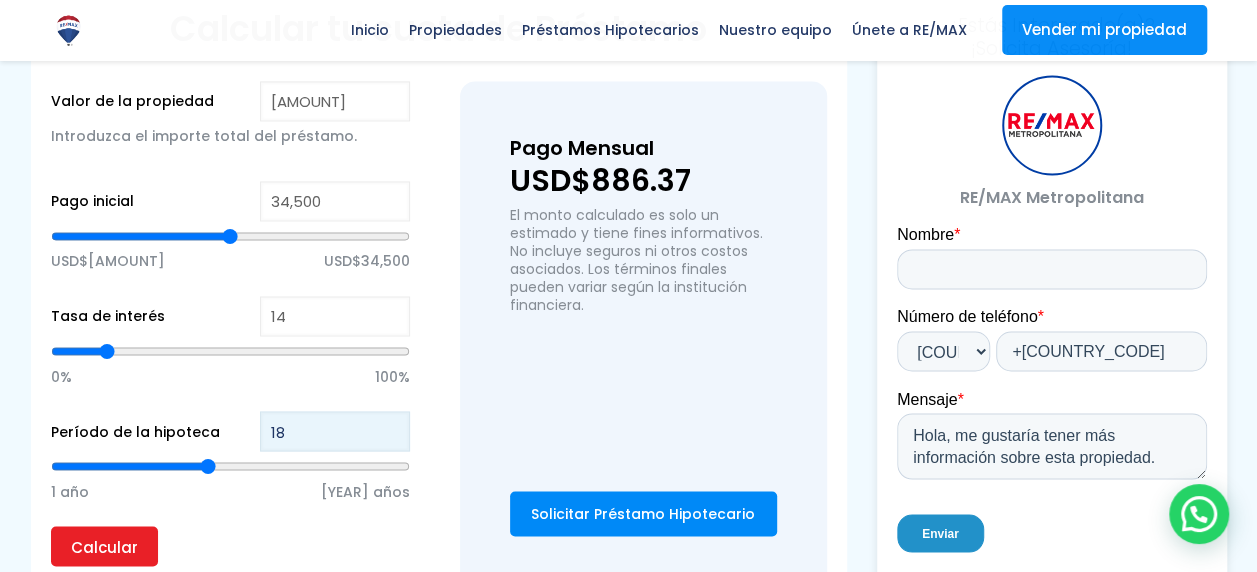 click on "18" at bounding box center (335, 431) 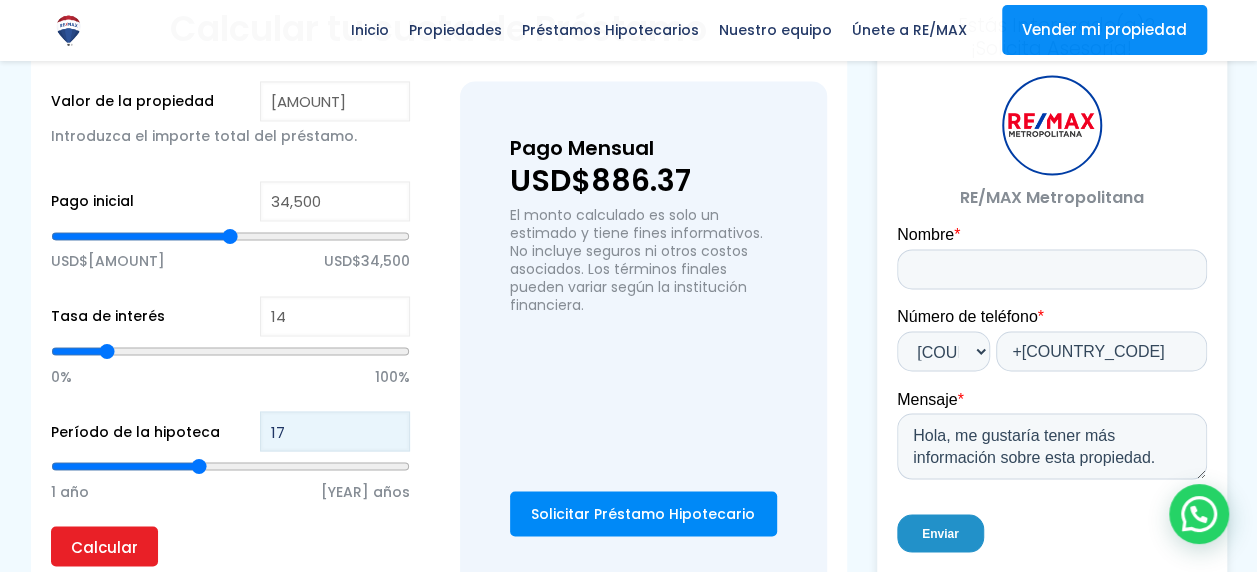 click on "17" at bounding box center [335, 431] 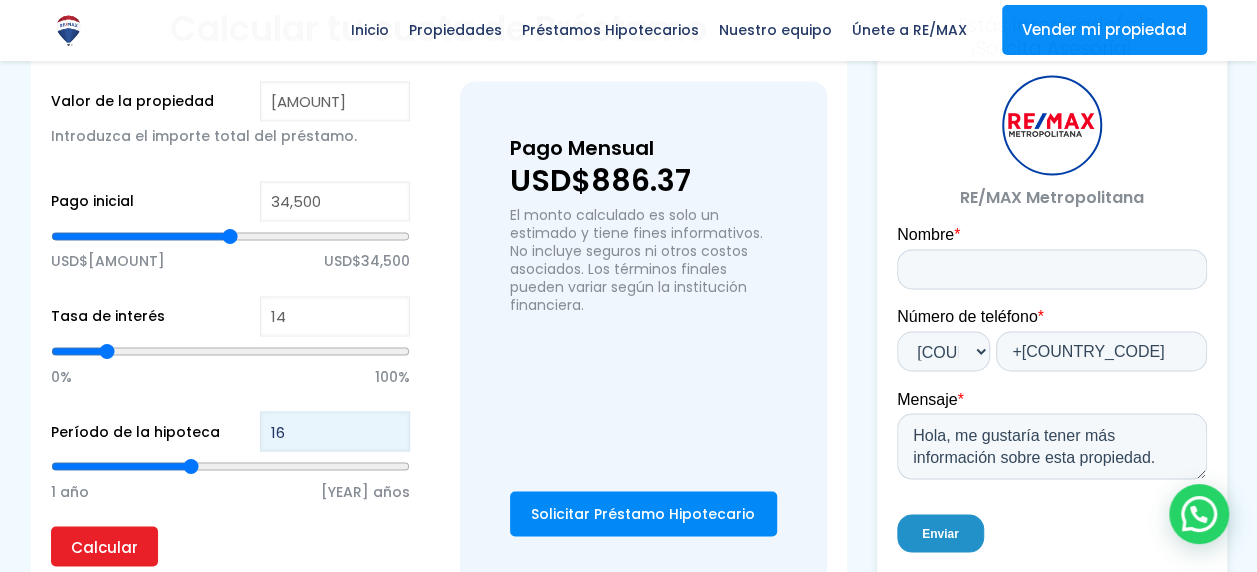 click on "16" at bounding box center (335, 431) 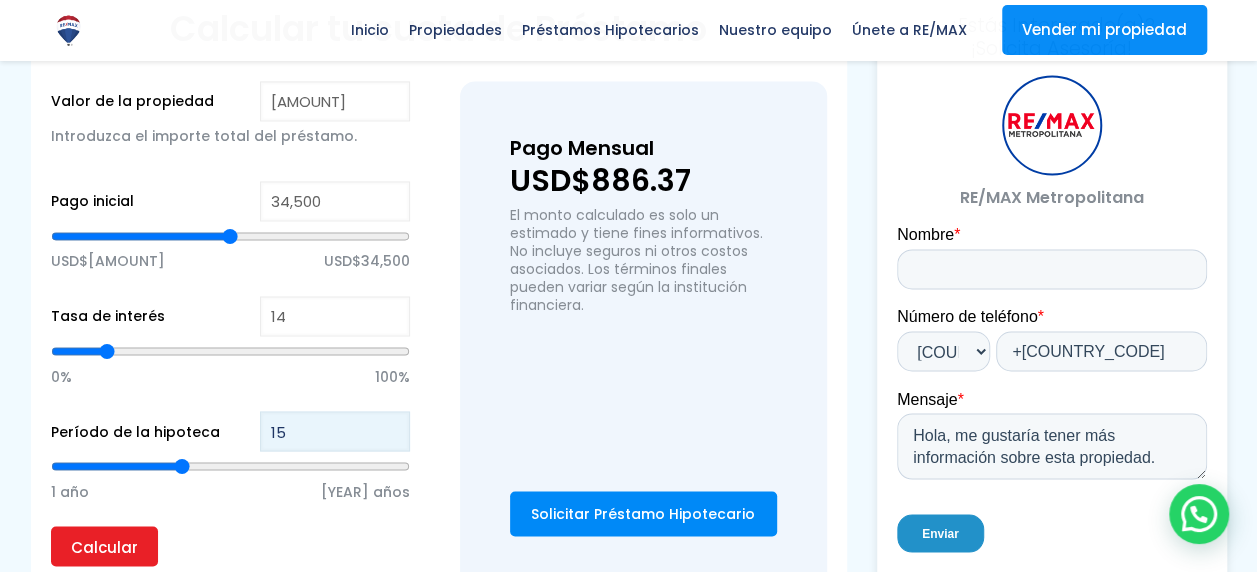 click on "15" at bounding box center [335, 431] 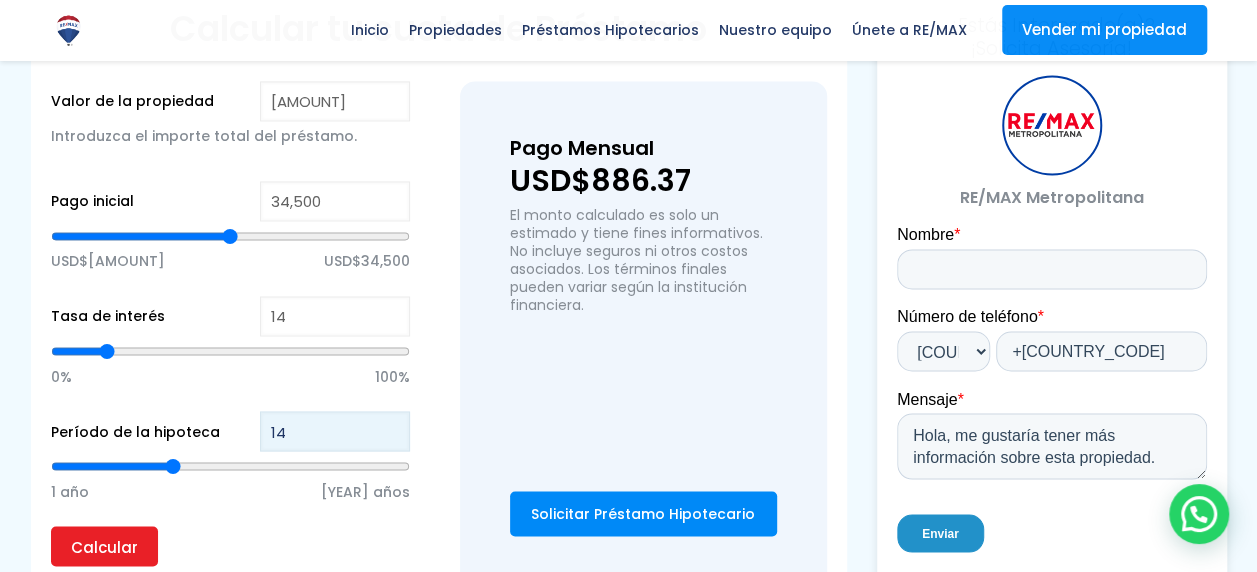 click on "14" at bounding box center [335, 431] 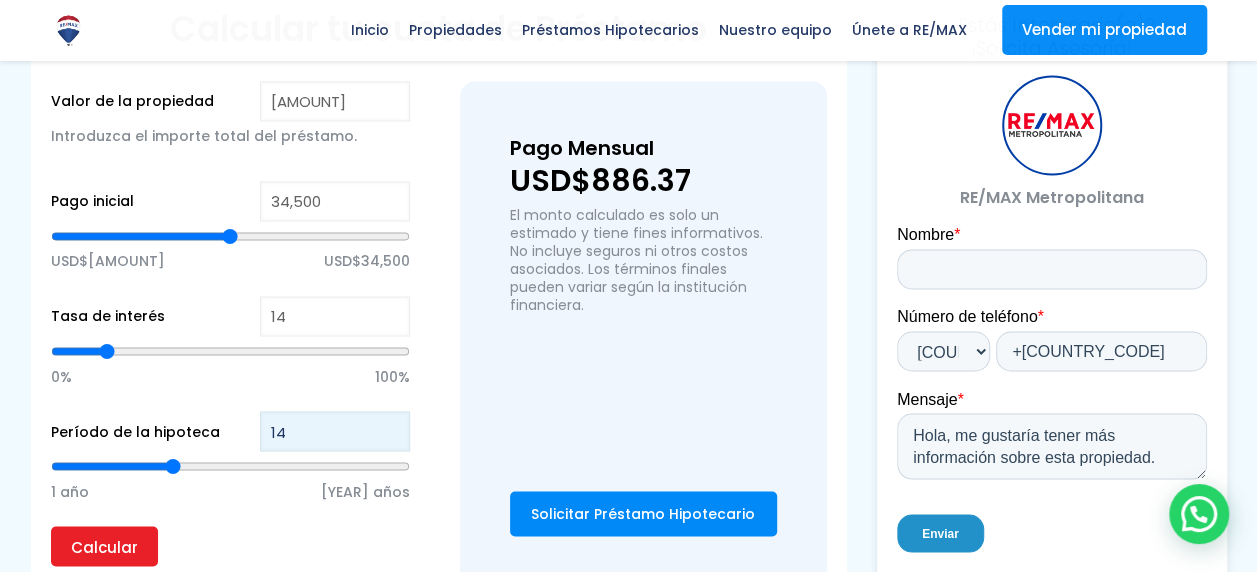 type on "15" 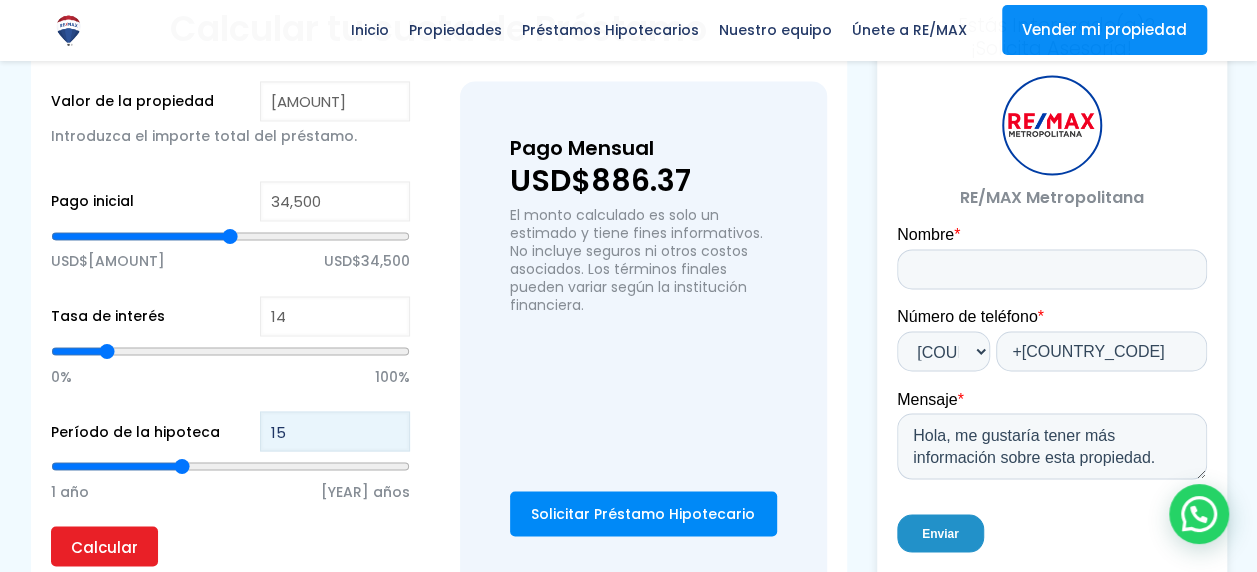 click on "15" at bounding box center (335, 431) 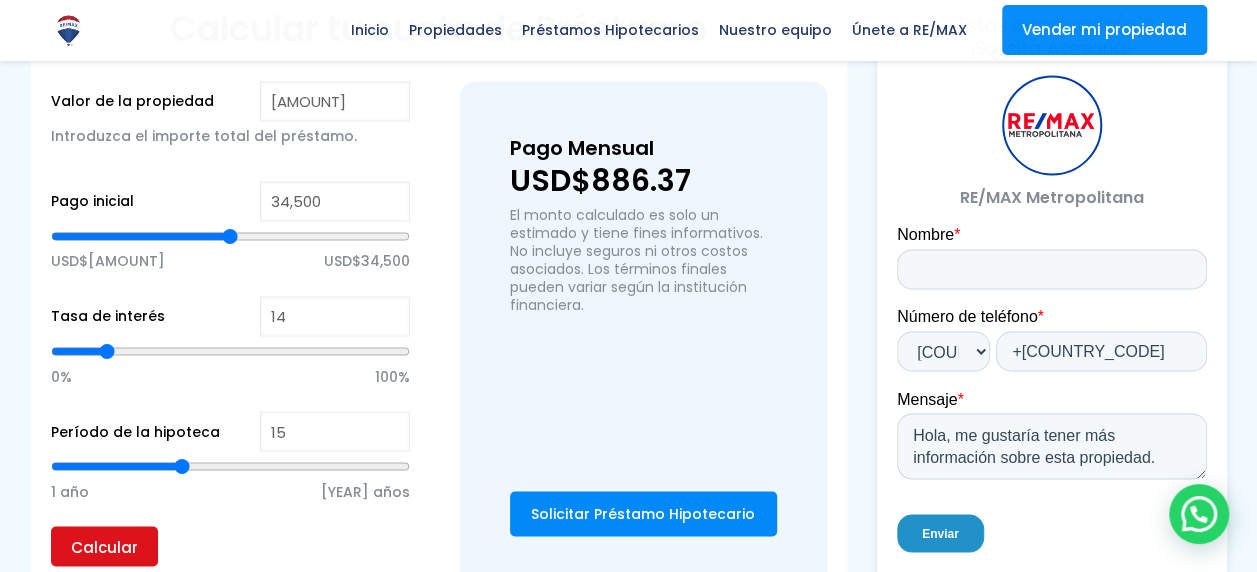 click on "Calcular" at bounding box center (104, 546) 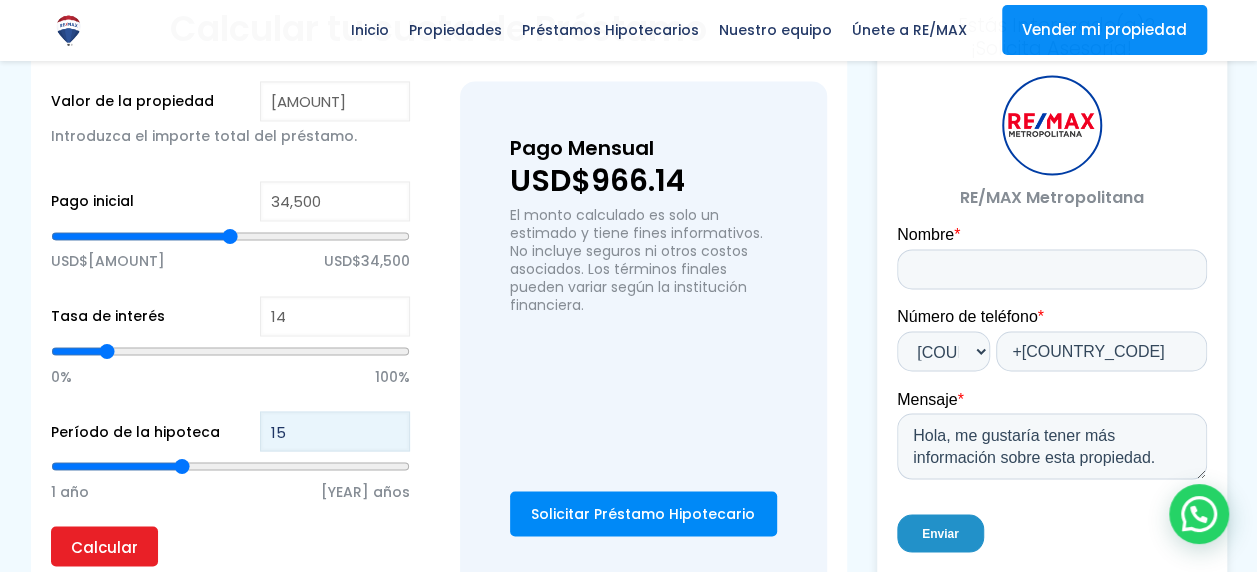 type on "16" 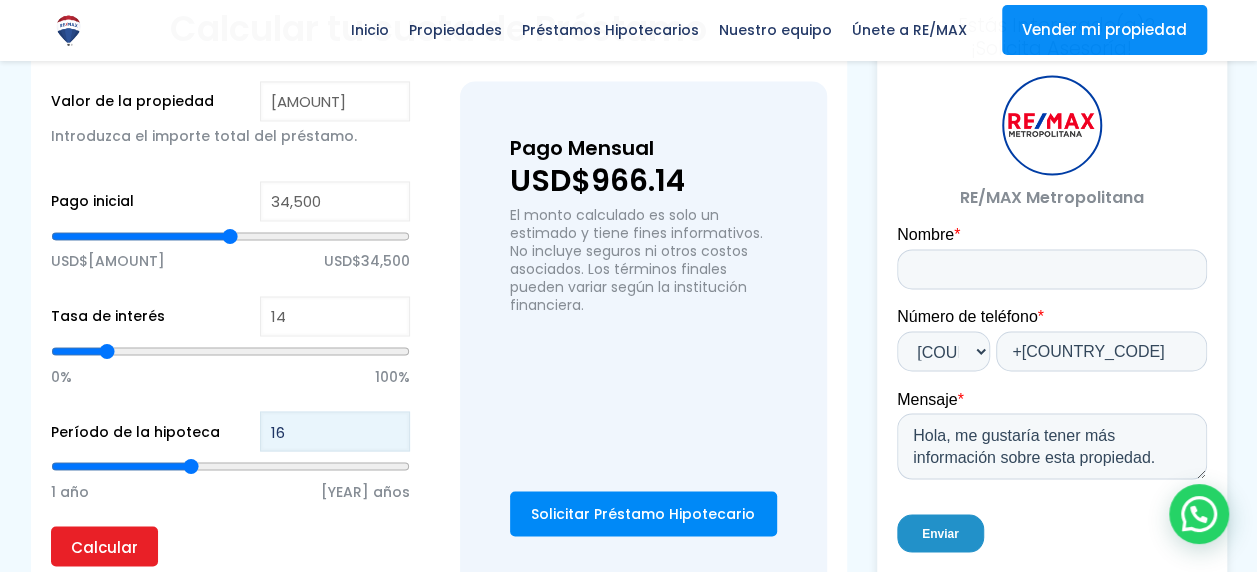 click on "16" at bounding box center [335, 431] 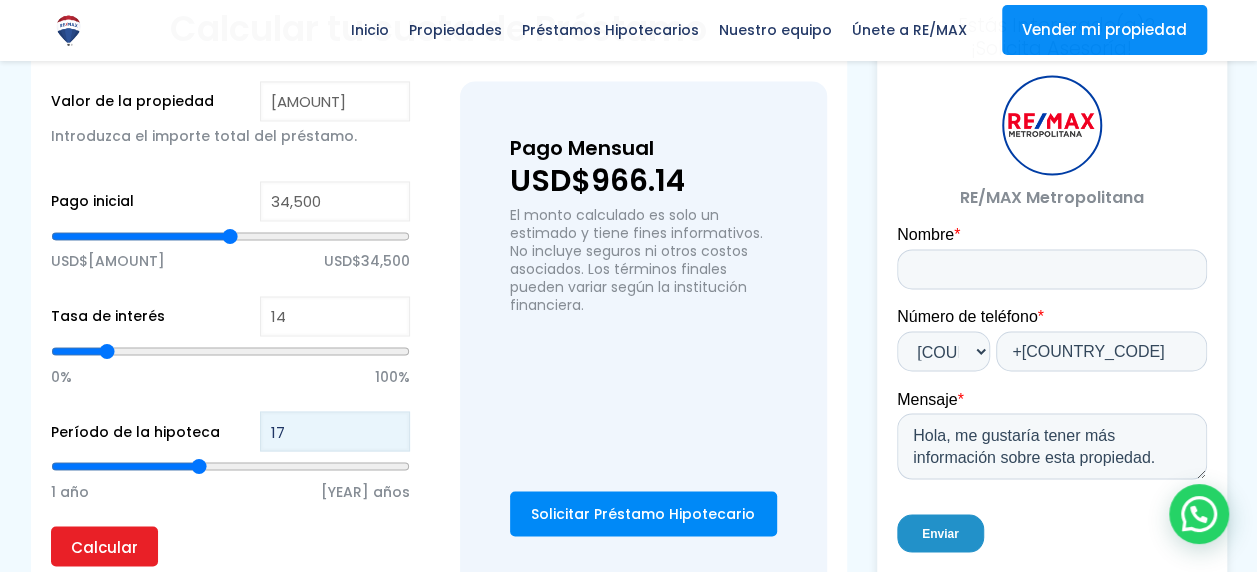 click on "17" at bounding box center [335, 431] 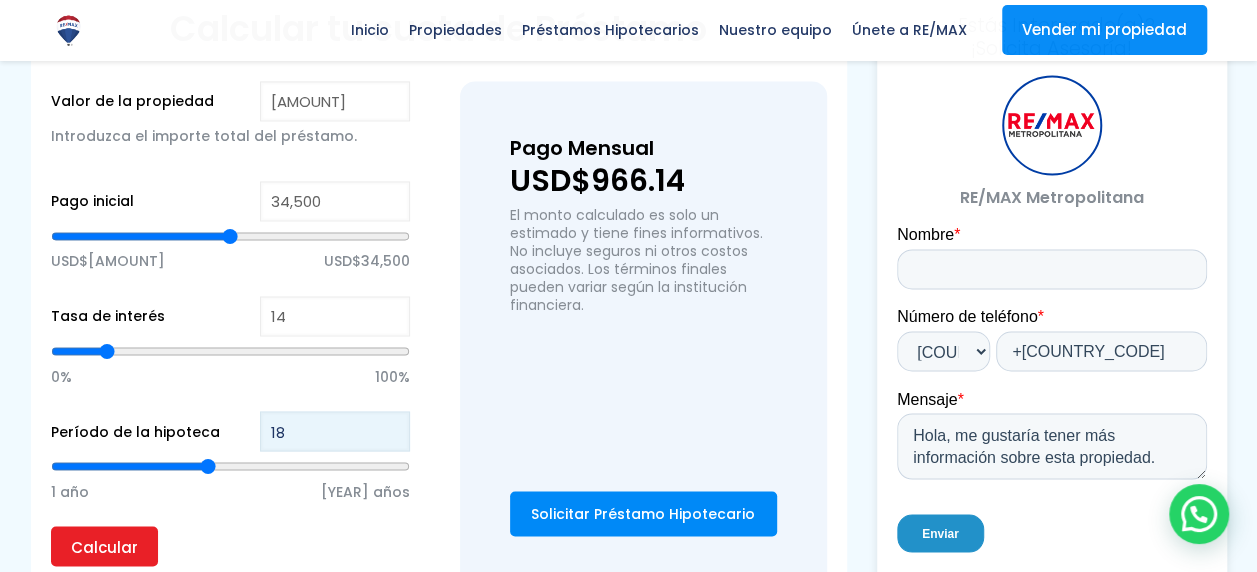 click on "18" at bounding box center (335, 431) 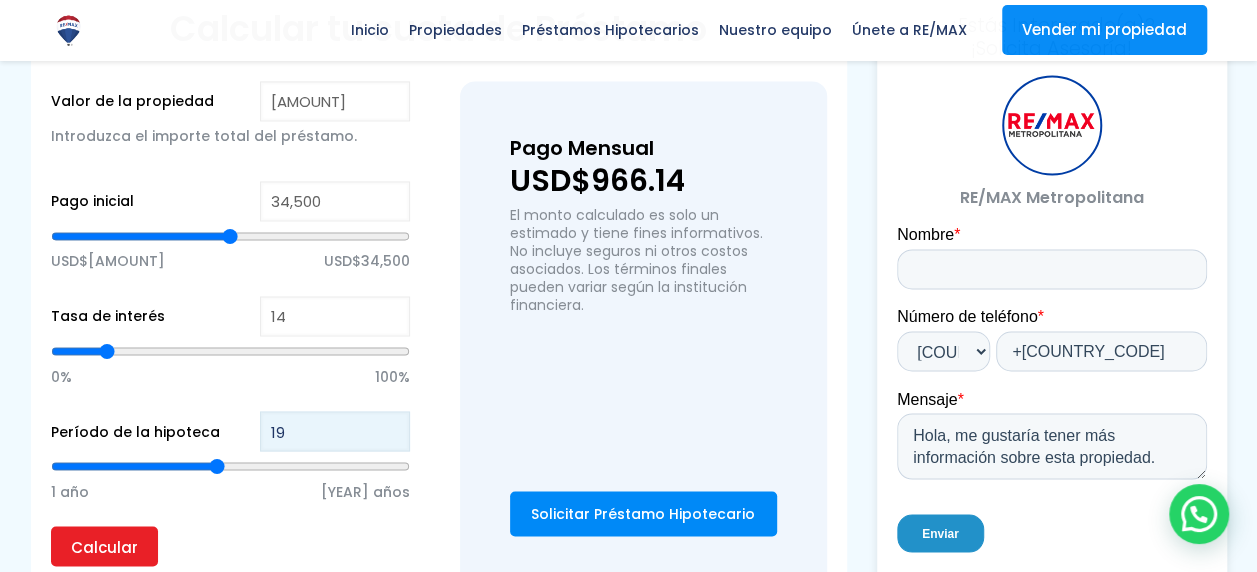 click on "19" at bounding box center [335, 431] 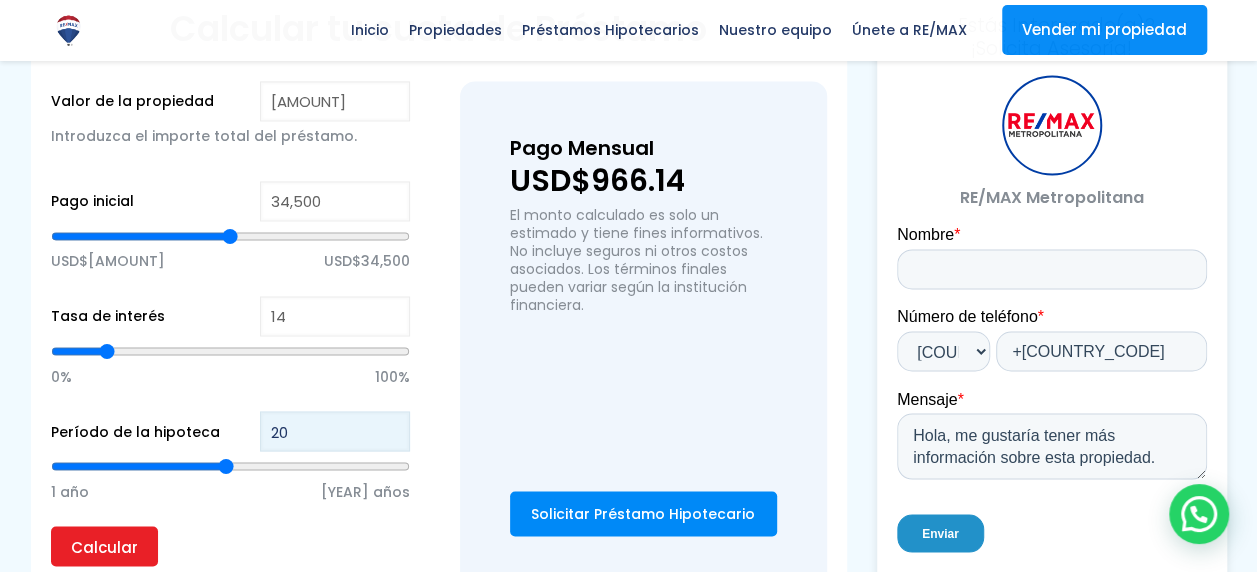 click on "20" at bounding box center (335, 431) 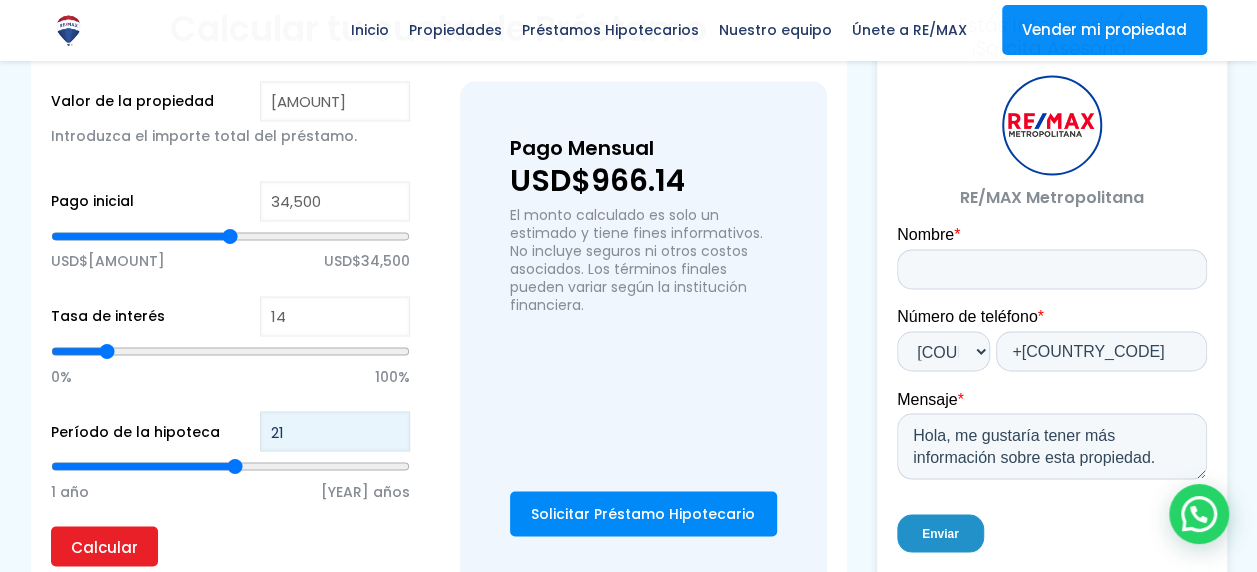 click on "21" at bounding box center [335, 431] 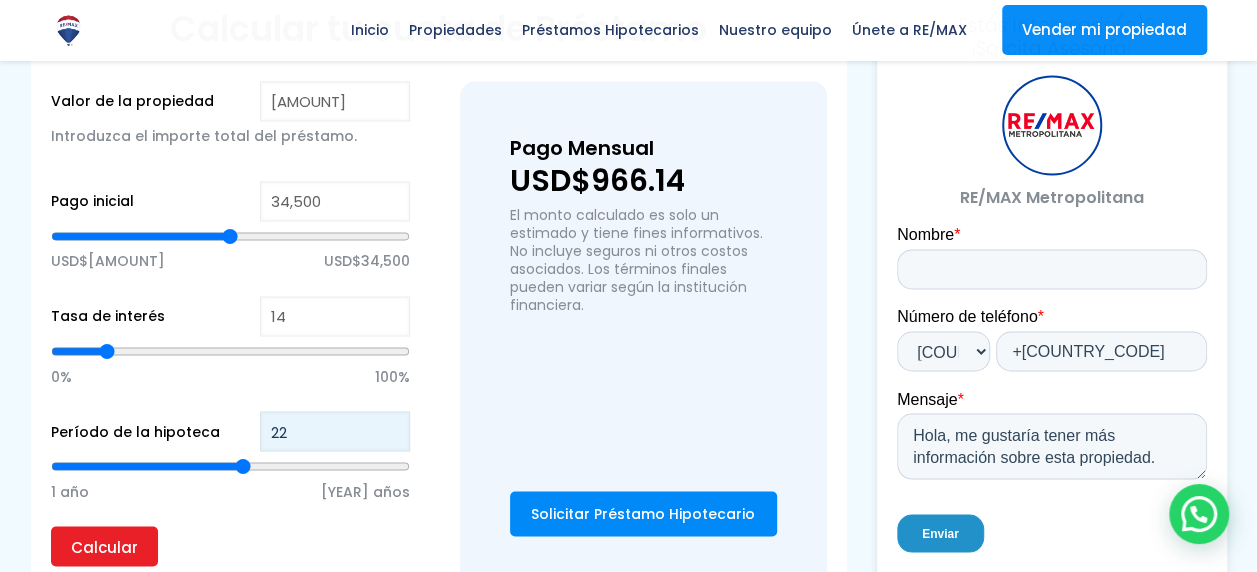 click on "22" at bounding box center (335, 431) 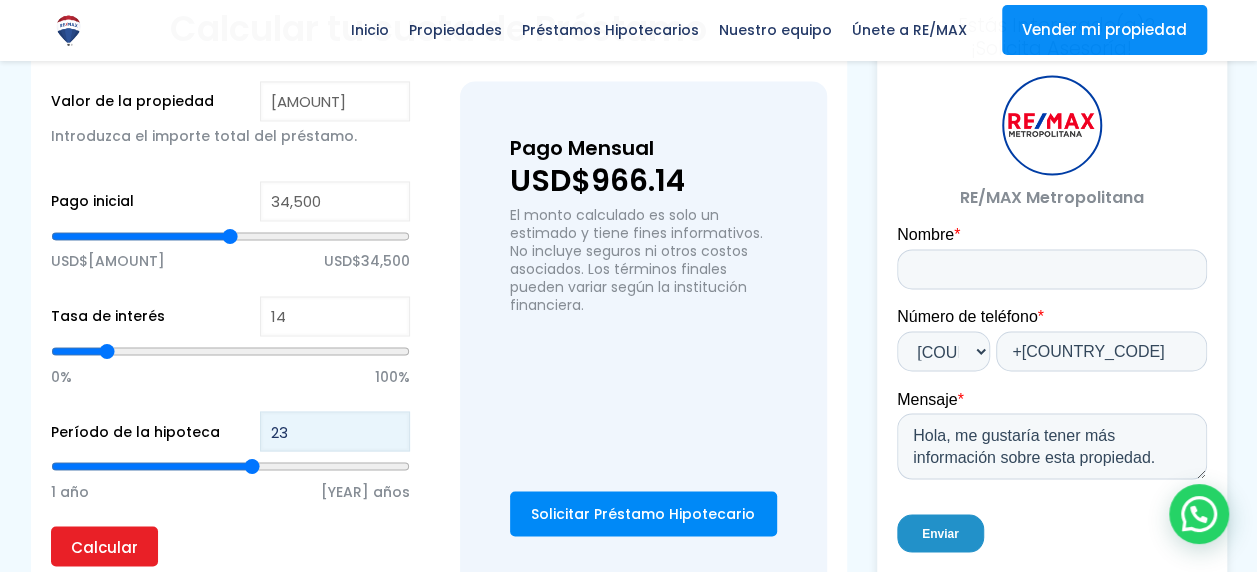 click on "23" at bounding box center [335, 431] 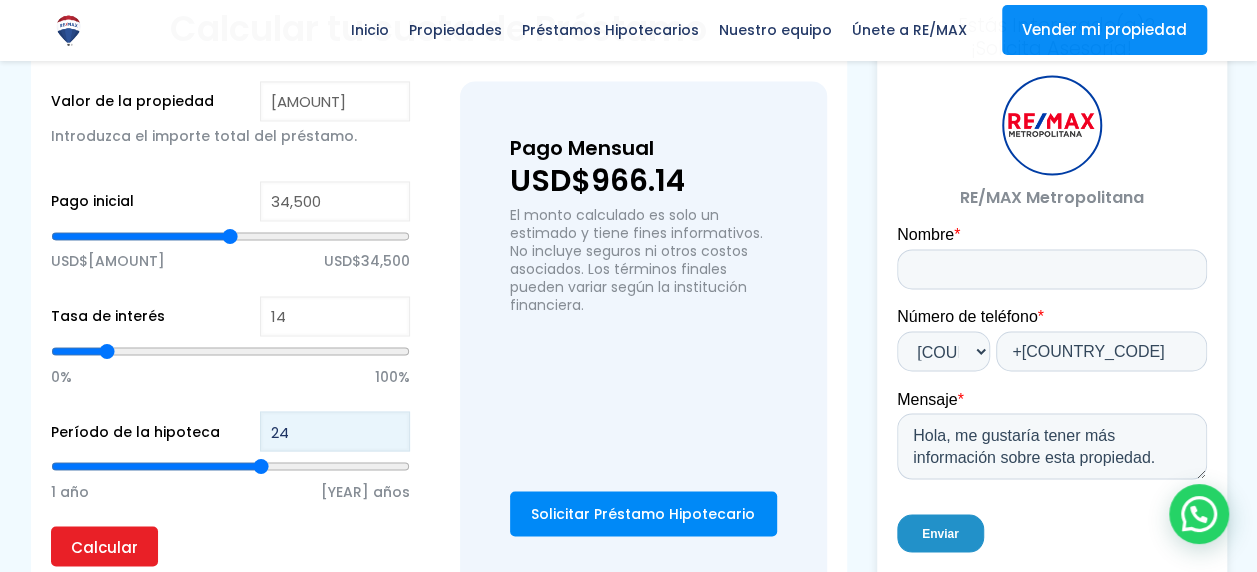 click on "24" at bounding box center [335, 431] 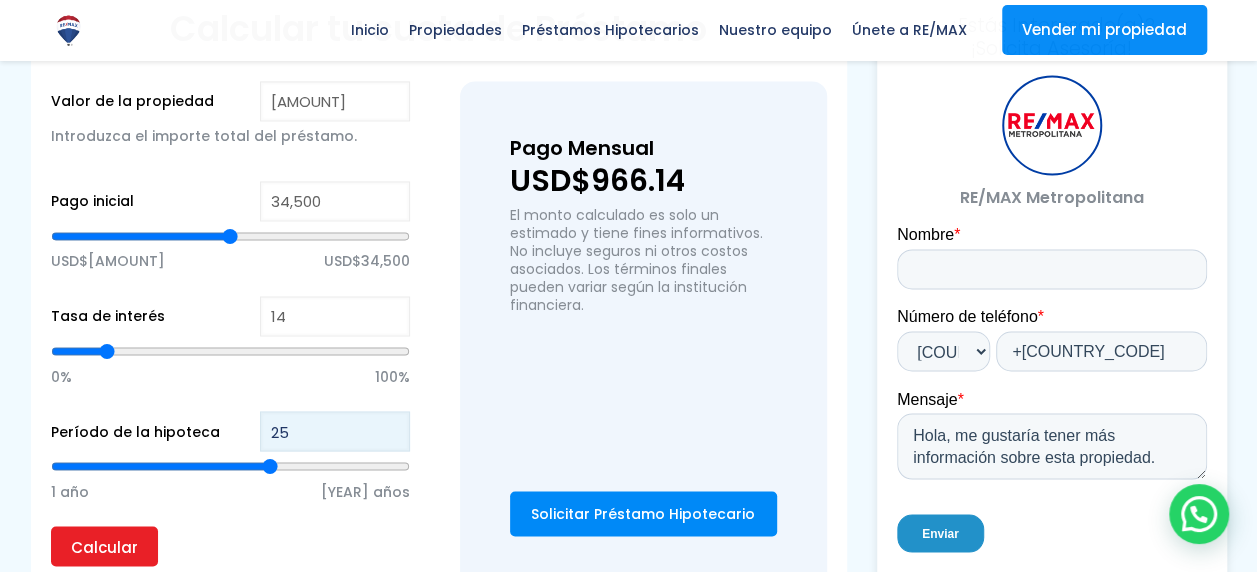 type on "25" 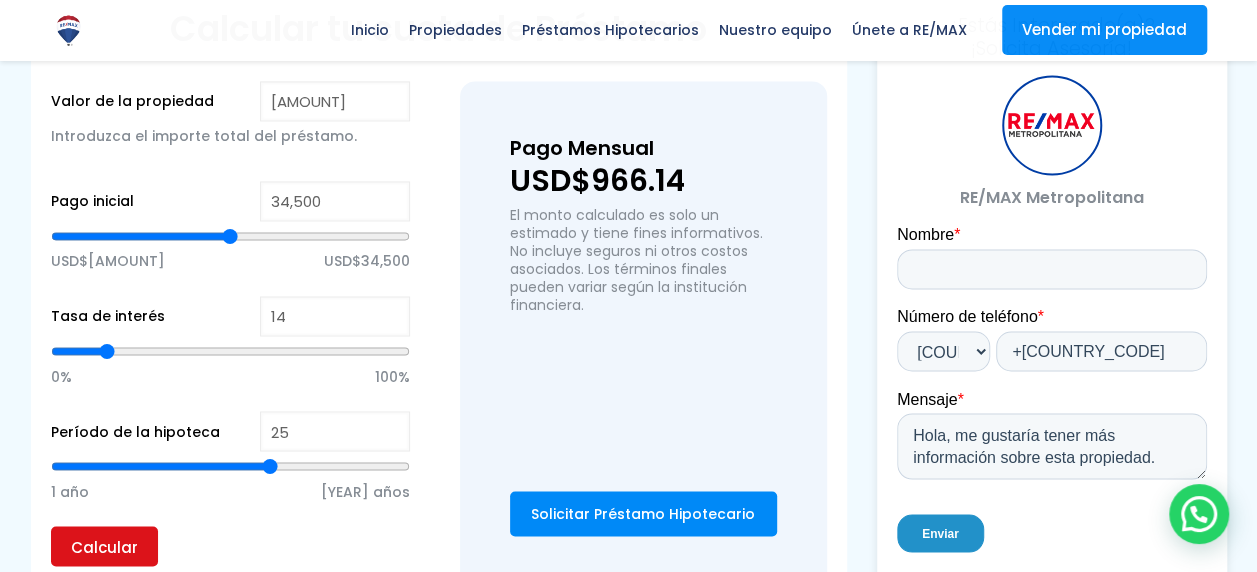 click on "Calcular" at bounding box center [104, 546] 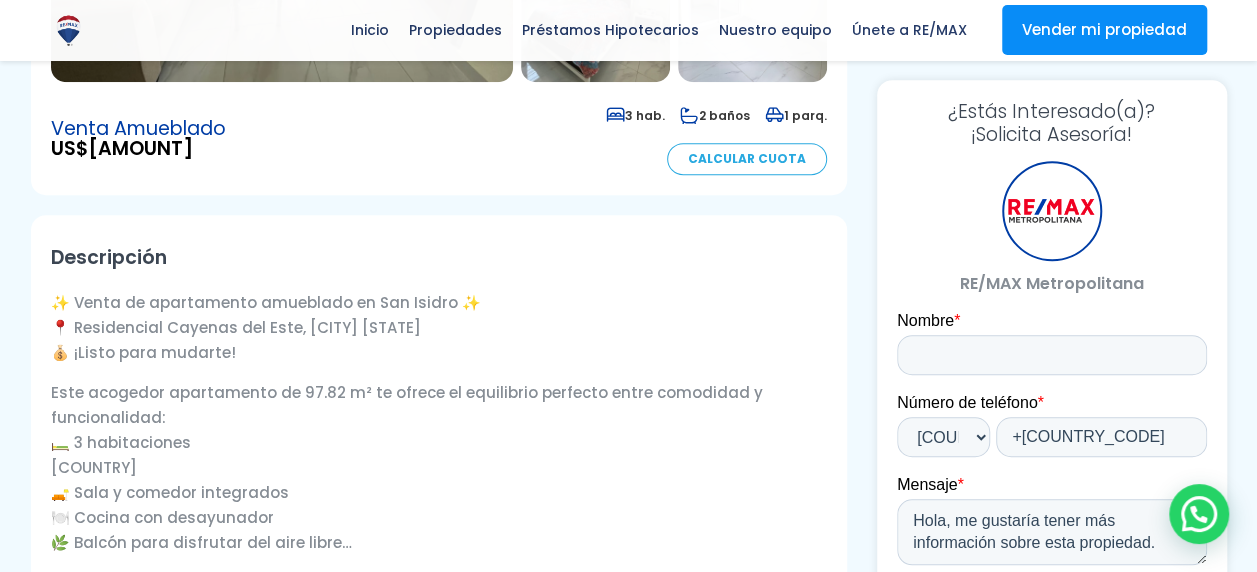 scroll, scrollTop: 38, scrollLeft: 0, axis: vertical 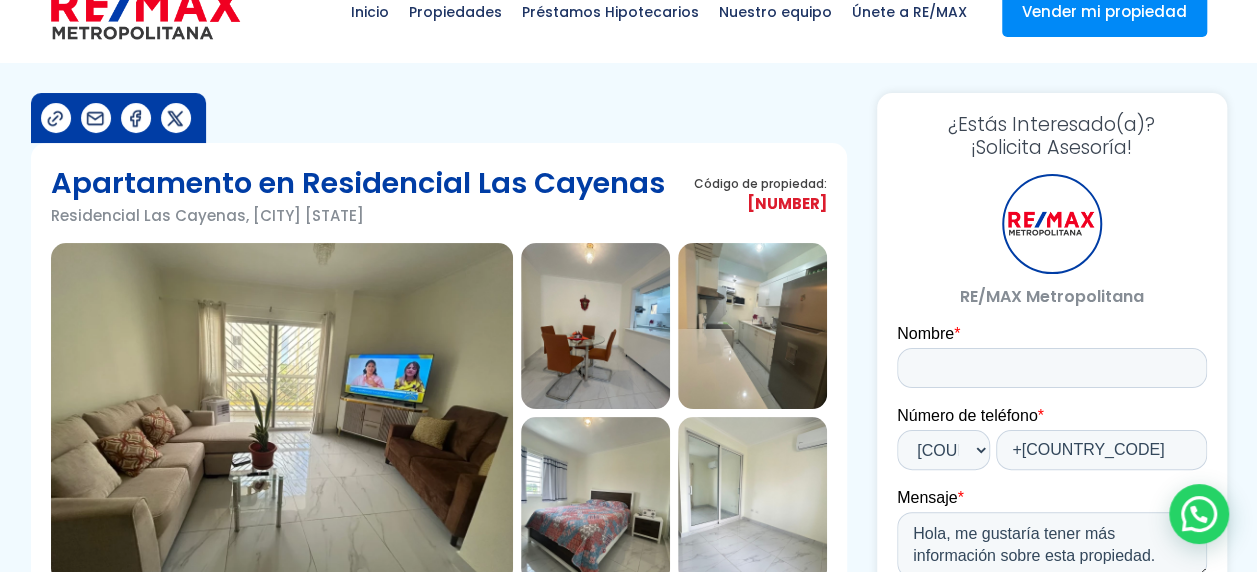 click at bounding box center (282, 413) 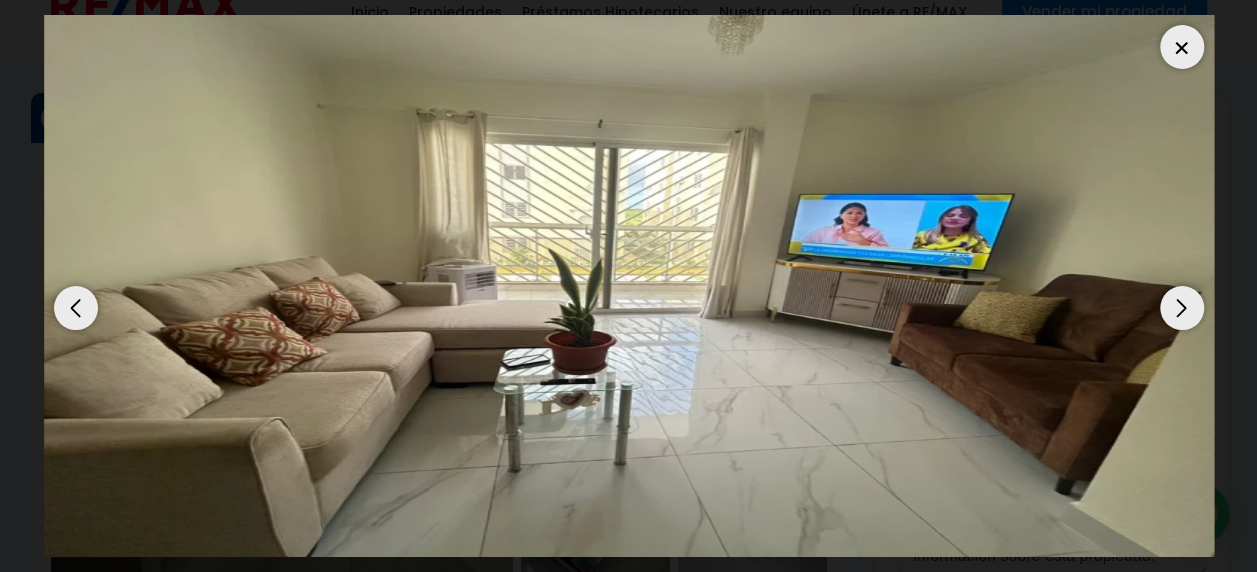 click at bounding box center [1182, 308] 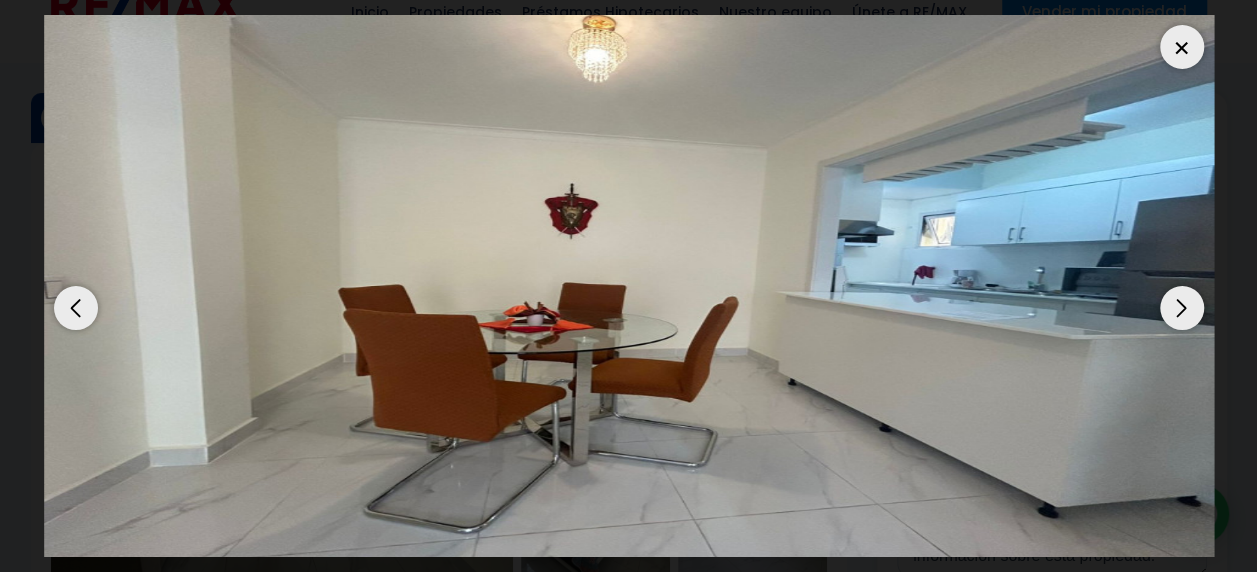 click at bounding box center [1182, 308] 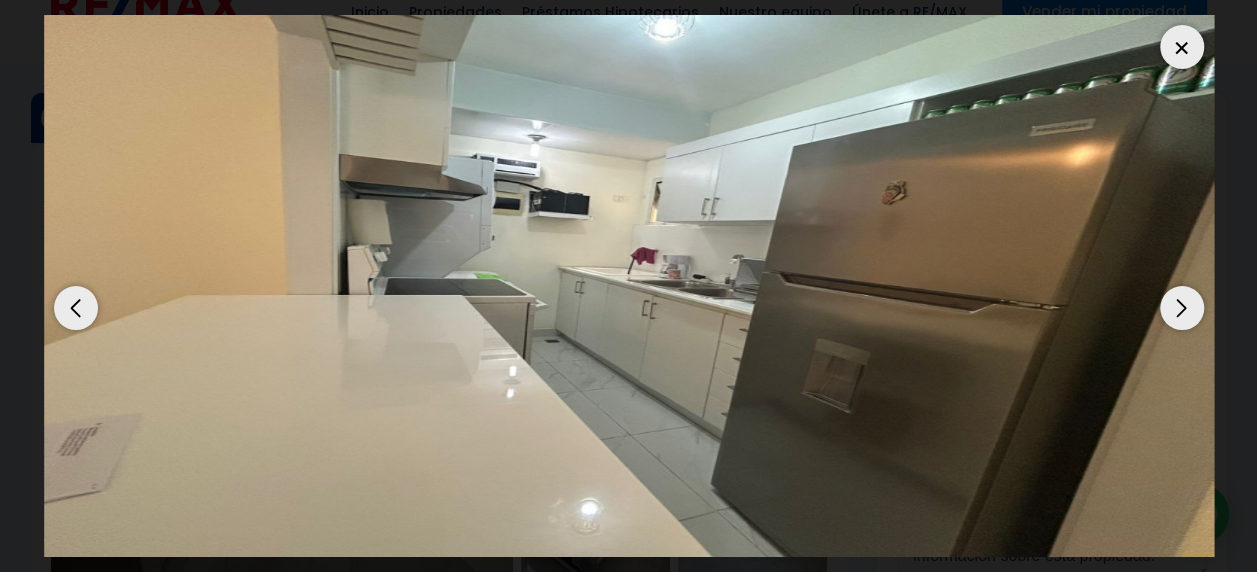 click at bounding box center (1182, 308) 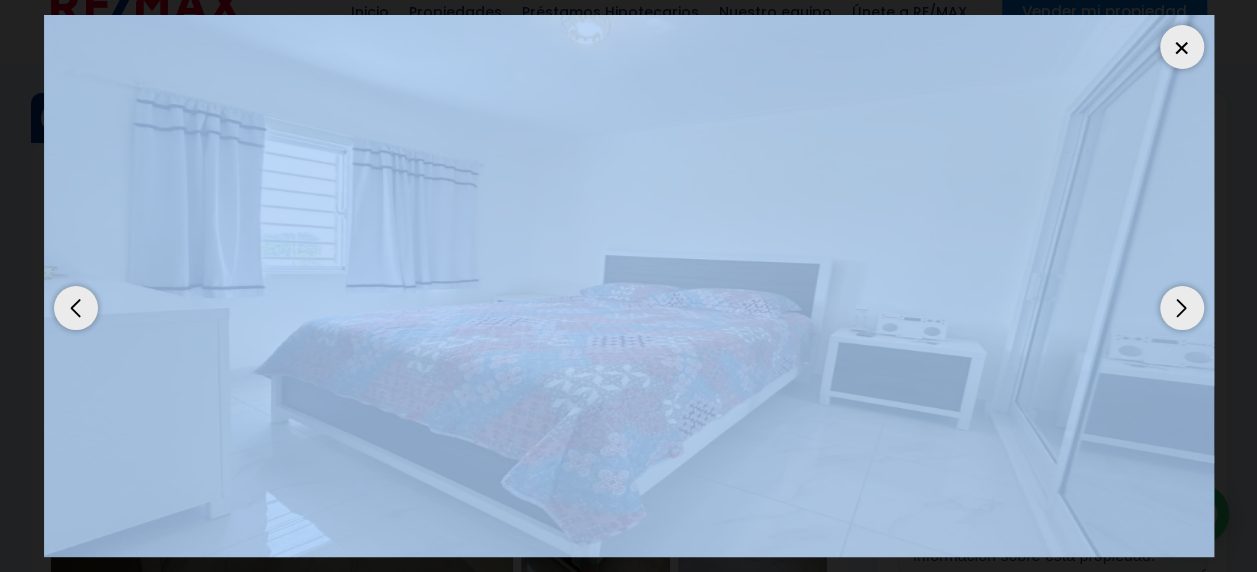 click at bounding box center [1182, 308] 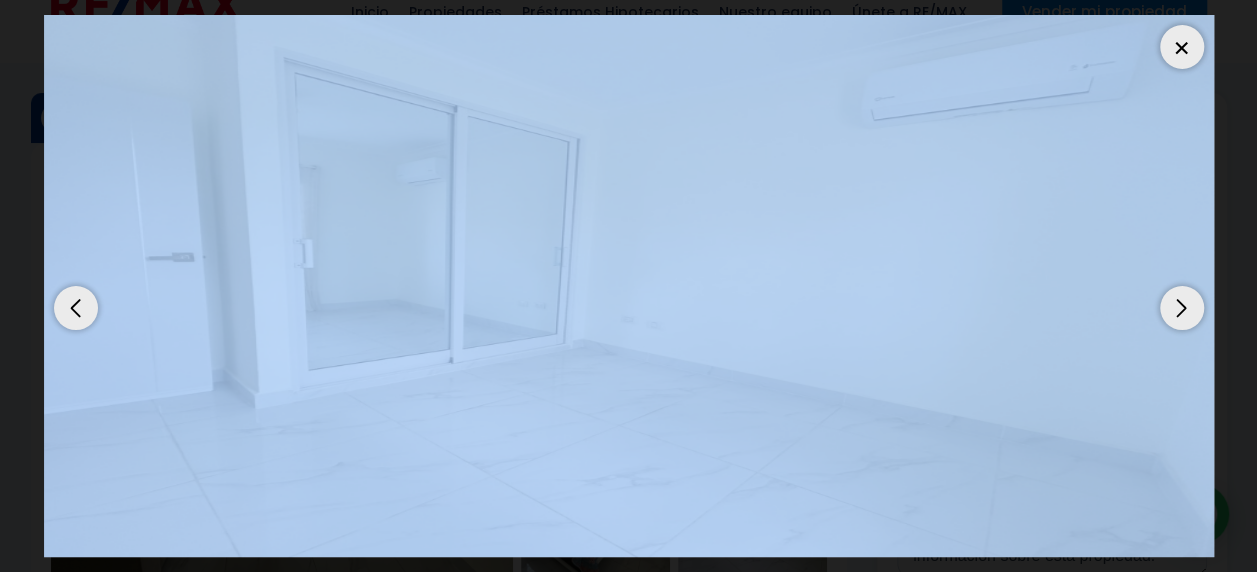 click at bounding box center [629, 286] 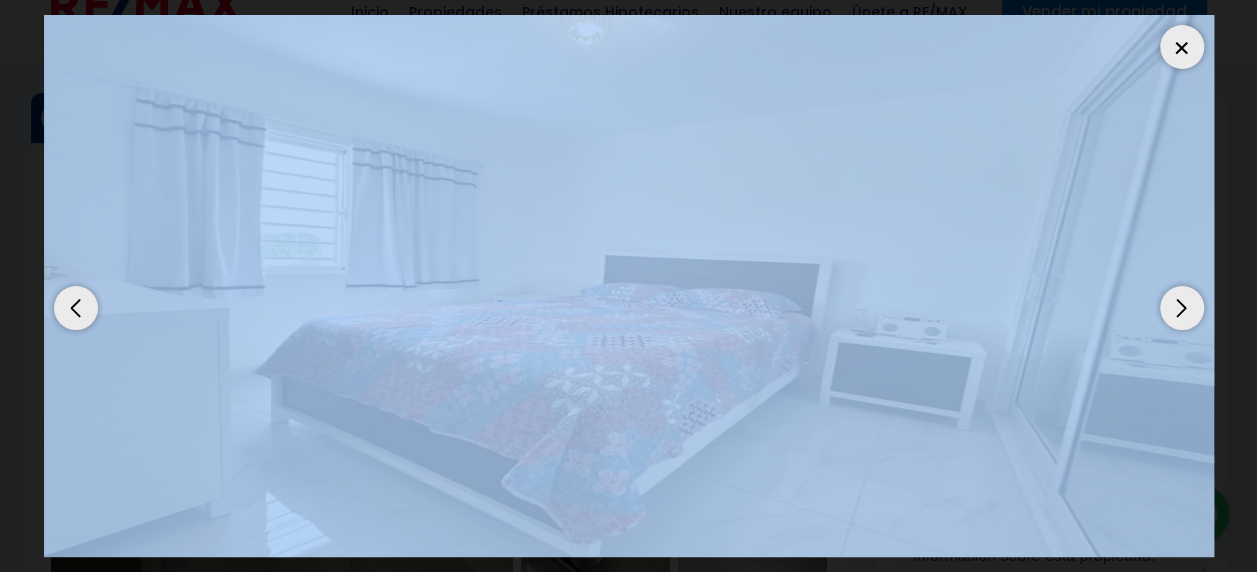 click at bounding box center [629, 286] 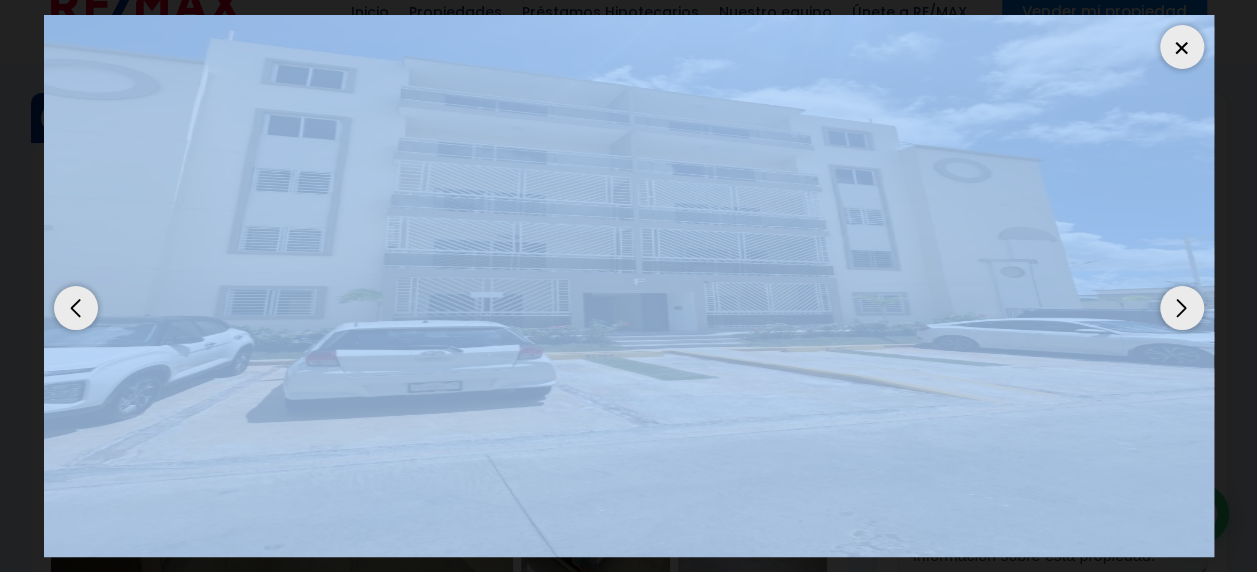 click at bounding box center (1182, 308) 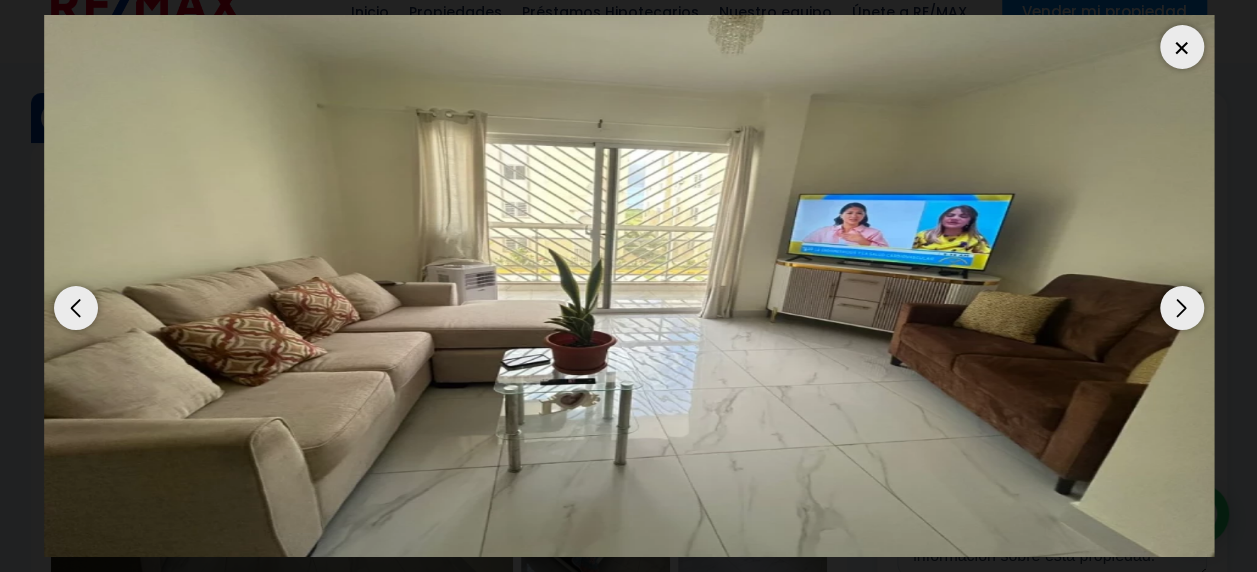 click at bounding box center (1182, 308) 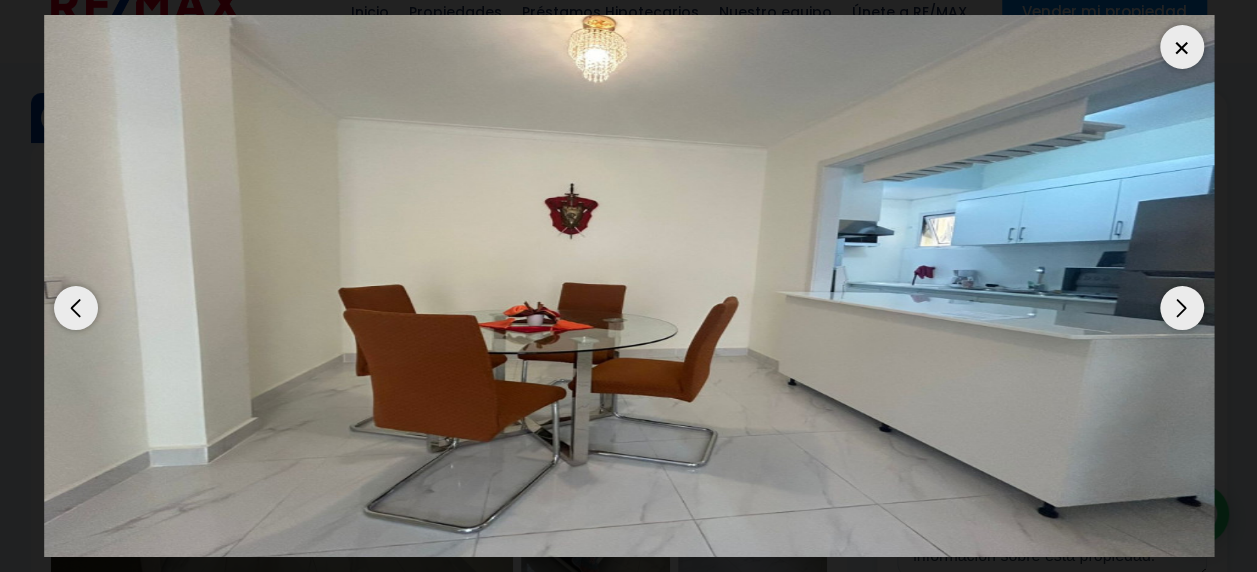 click at bounding box center (1182, 308) 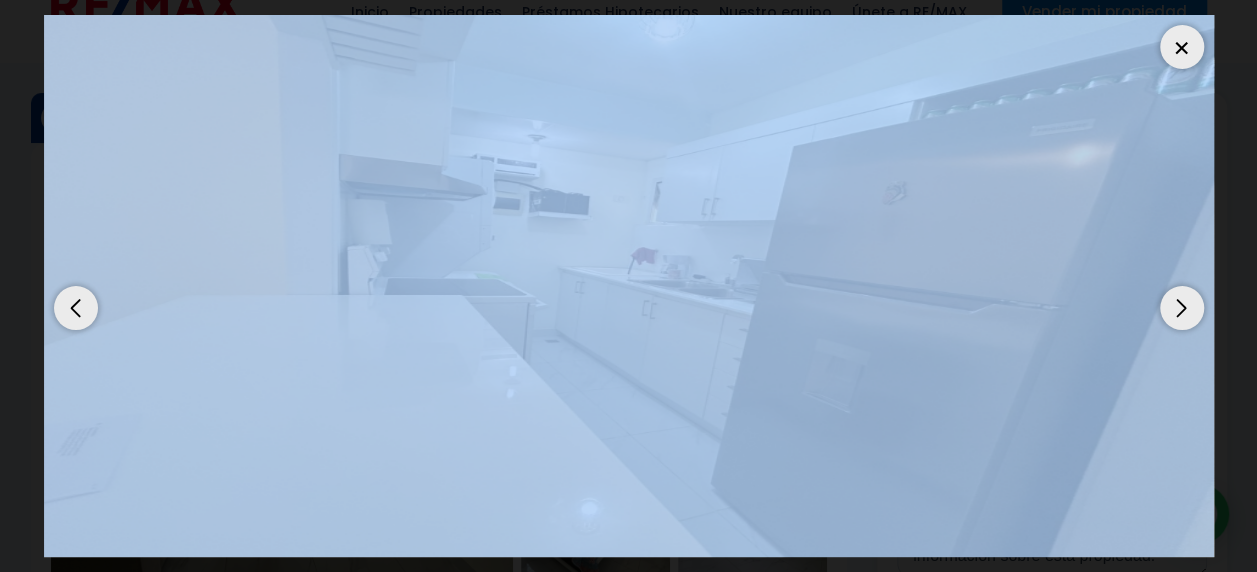 click at bounding box center [1182, 308] 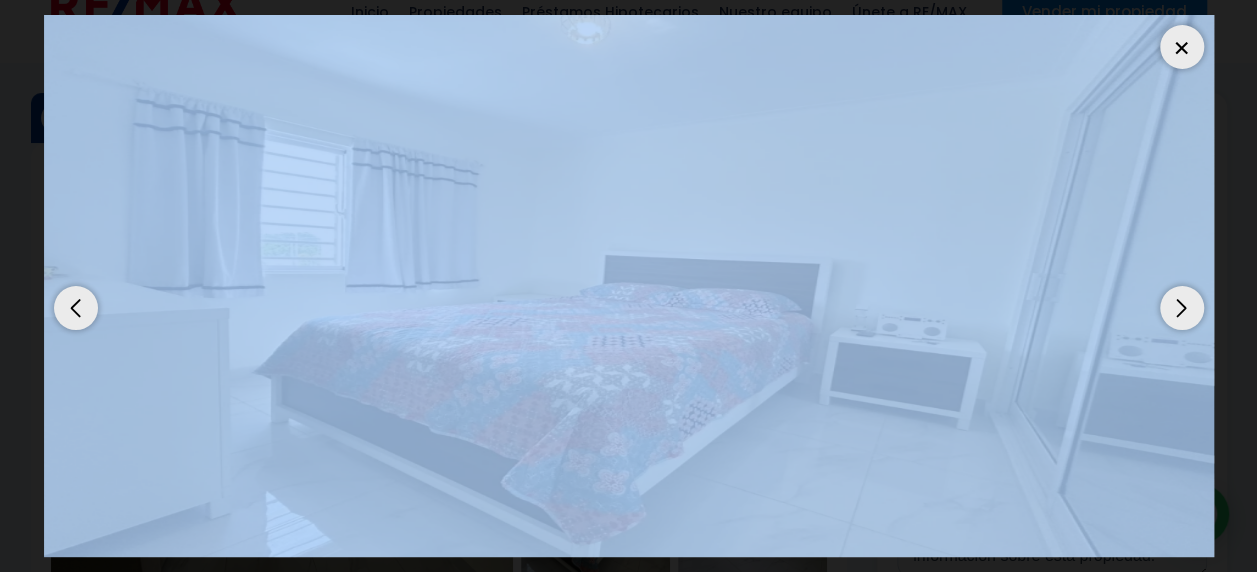 click at bounding box center (629, 286) 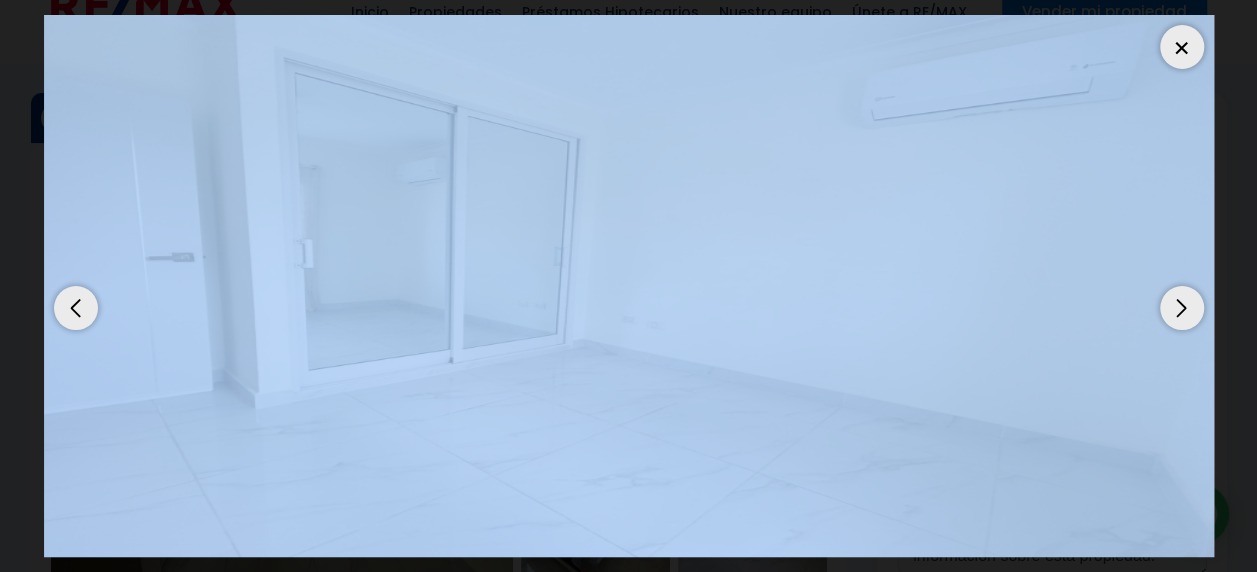 click at bounding box center (629, 286) 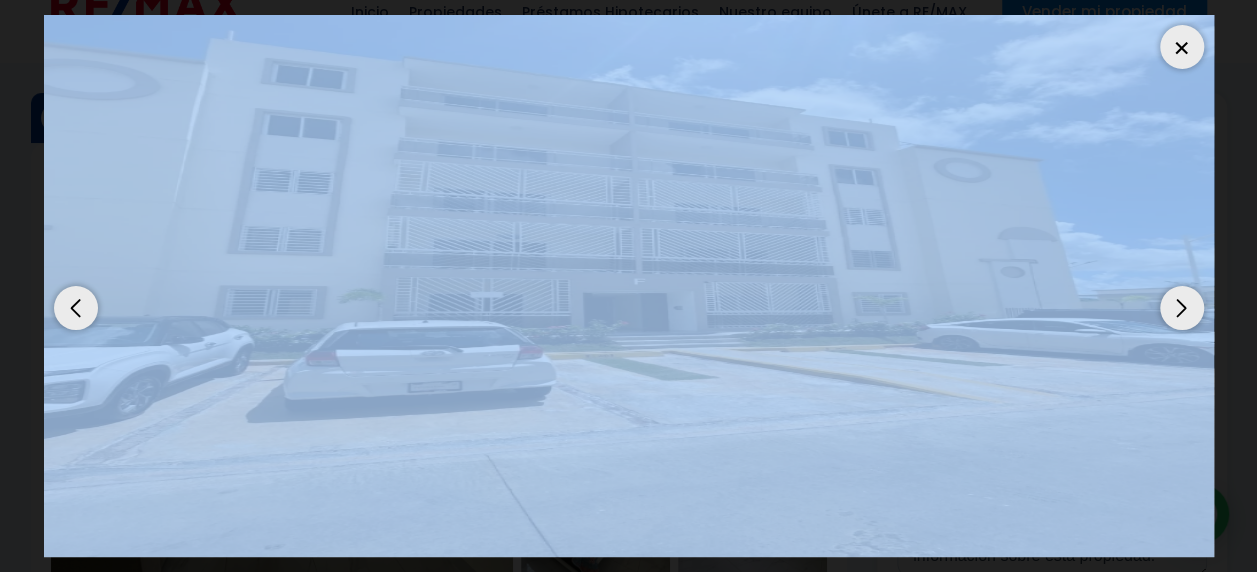 click at bounding box center [1182, 308] 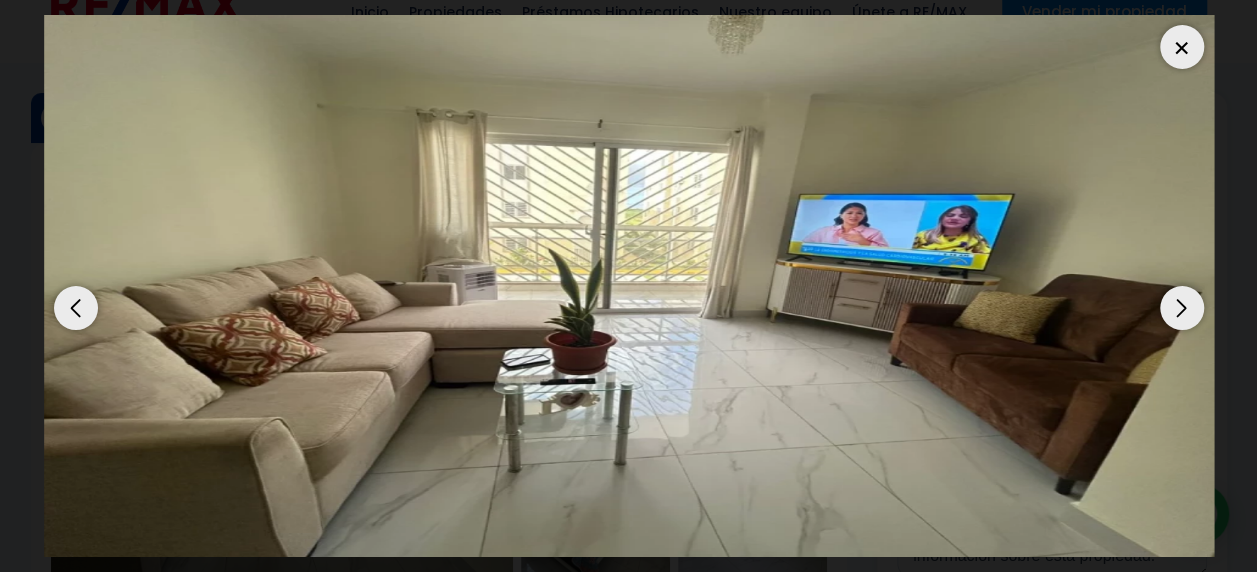 click at bounding box center [76, 308] 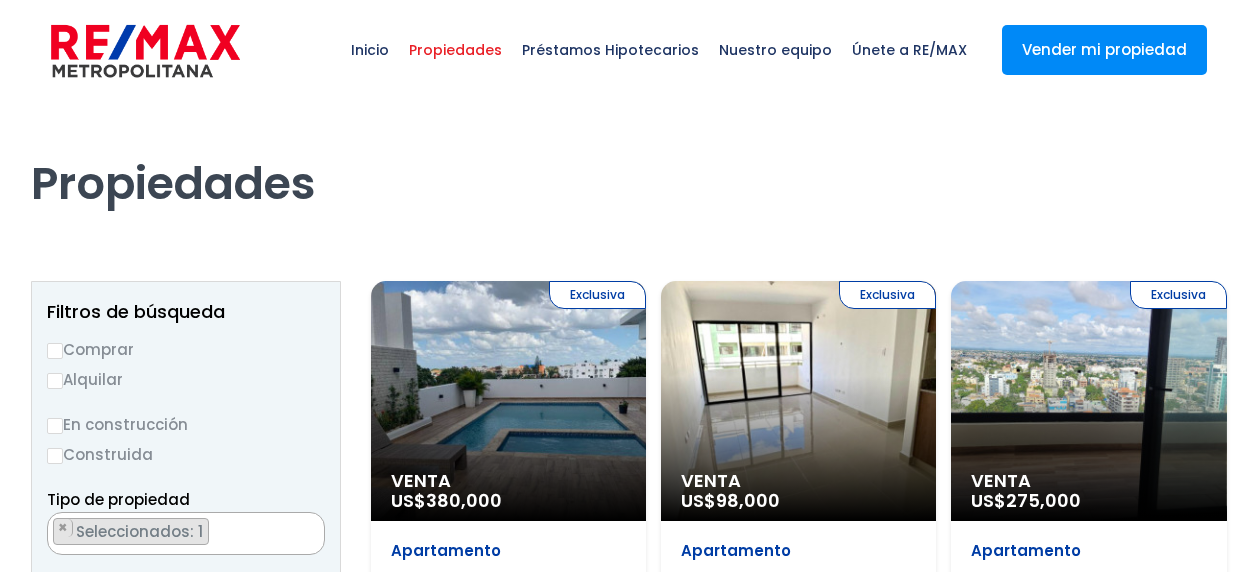 scroll, scrollTop: 0, scrollLeft: 0, axis: both 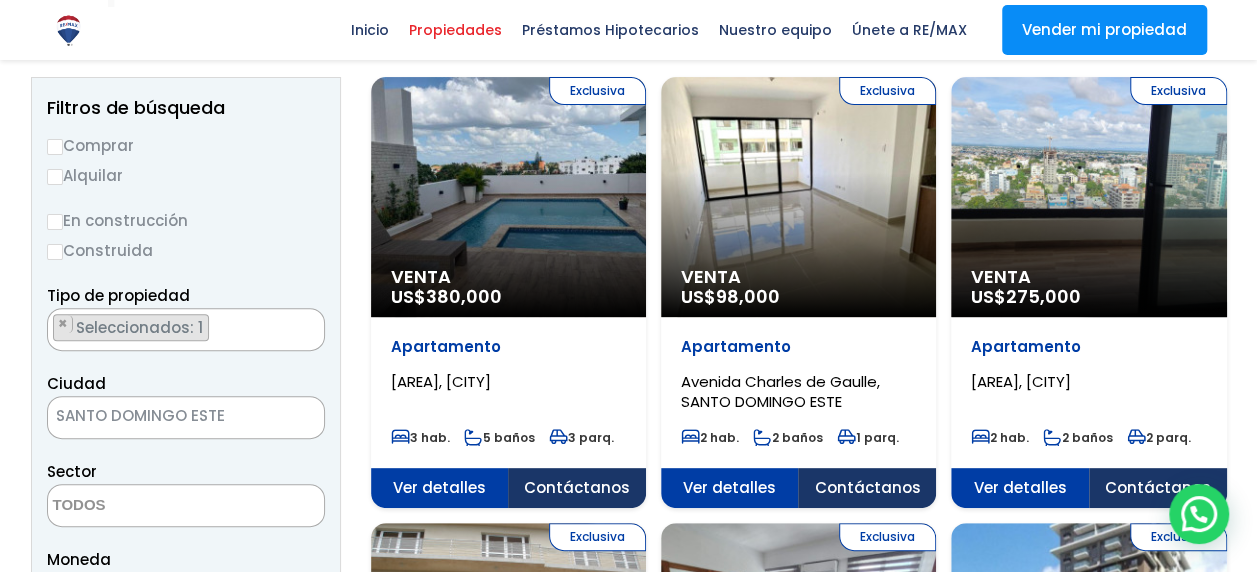 click on "Exclusiva
Venta
US$  98,000" at bounding box center (508, 197) 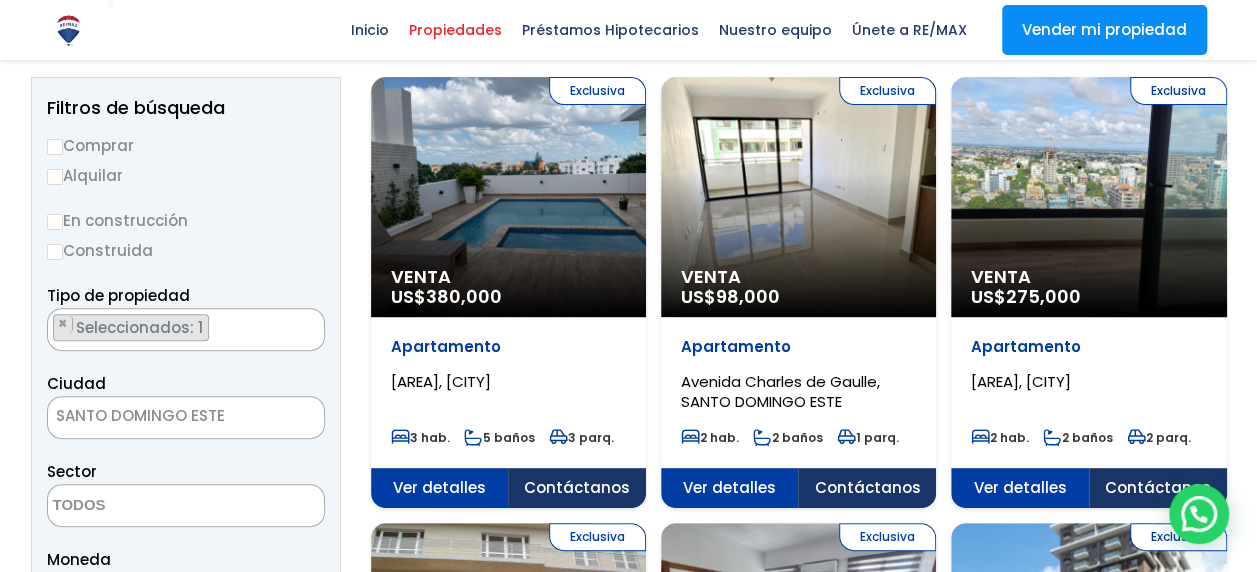 click on "Avenida Charles de Gaulle, SANTO DOMINGO ESTE" at bounding box center [441, 381] 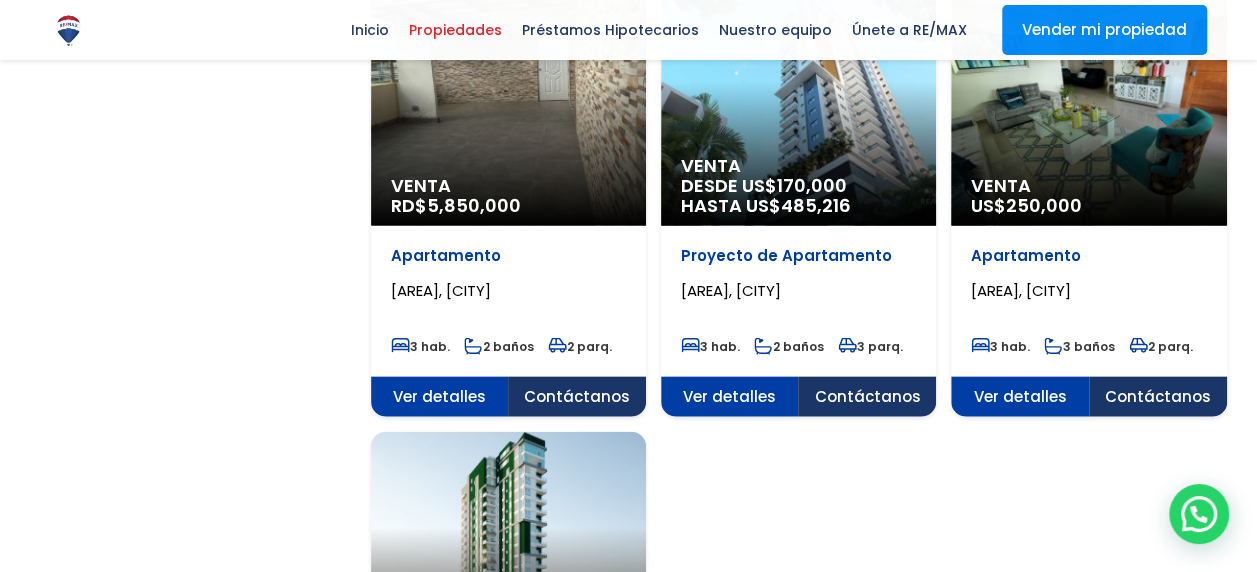 scroll, scrollTop: 2108, scrollLeft: 0, axis: vertical 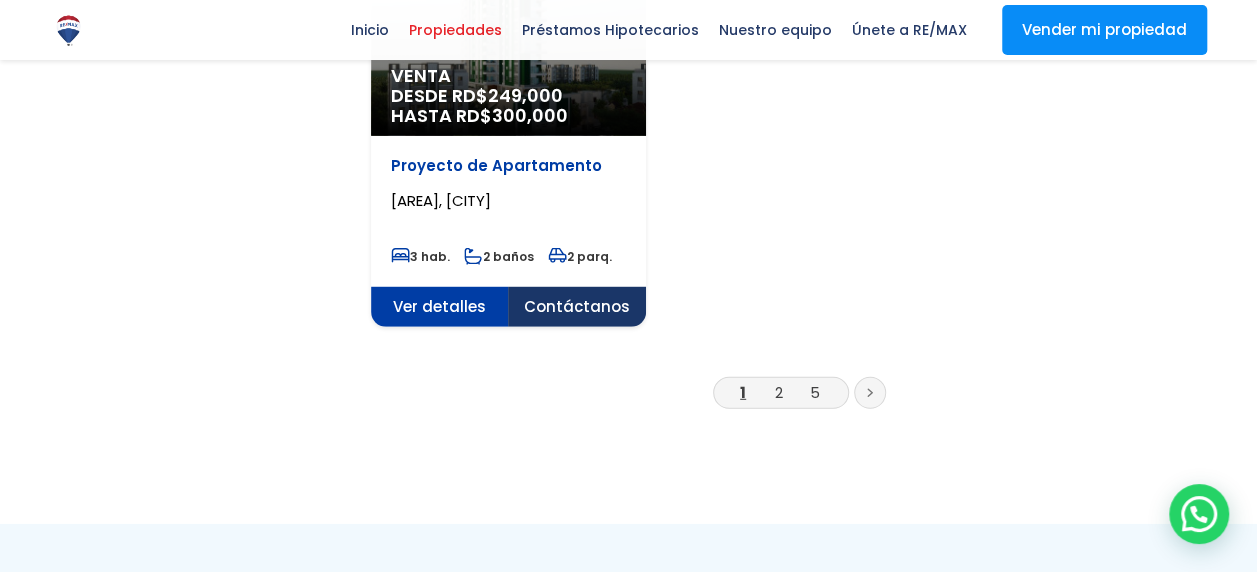click on "2" at bounding box center (779, 392) 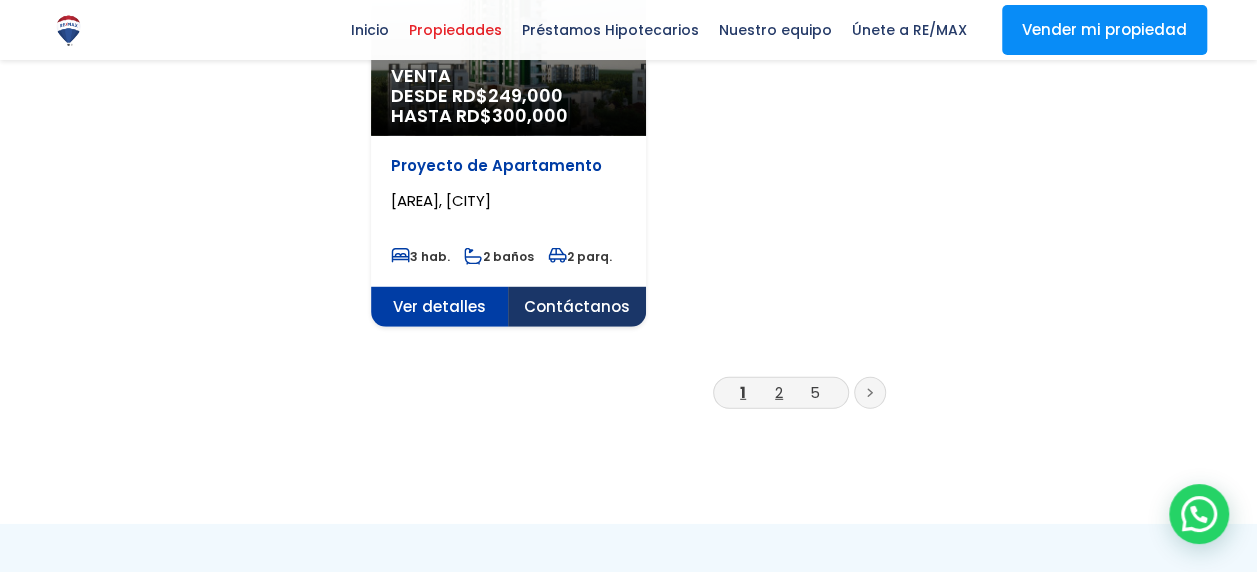 click on "2" at bounding box center [779, 392] 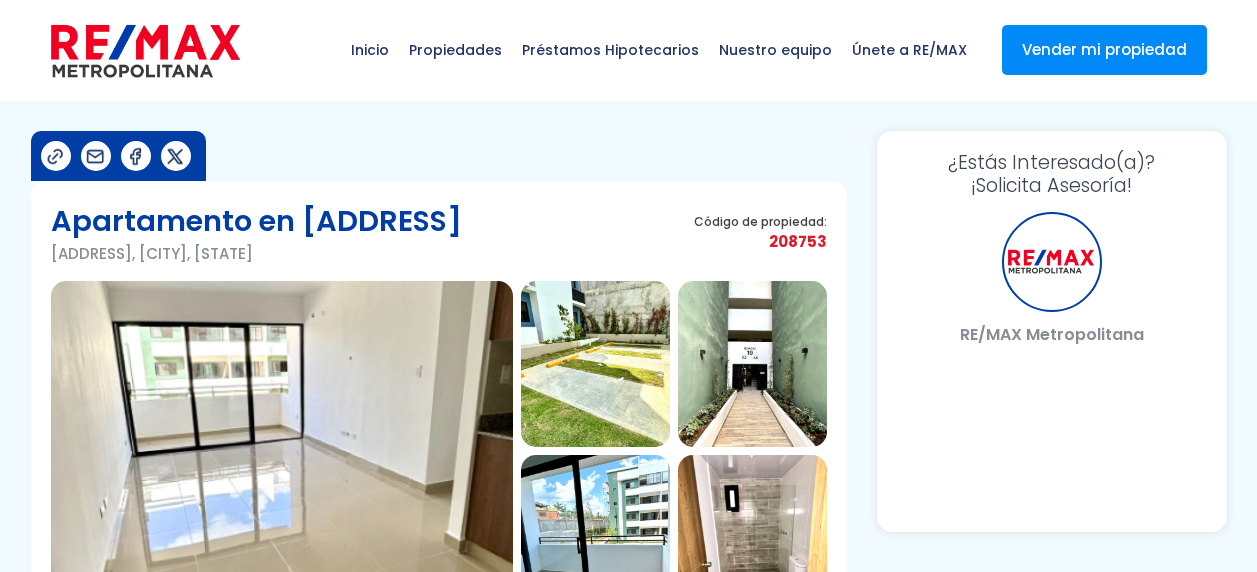 scroll, scrollTop: 0, scrollLeft: 0, axis: both 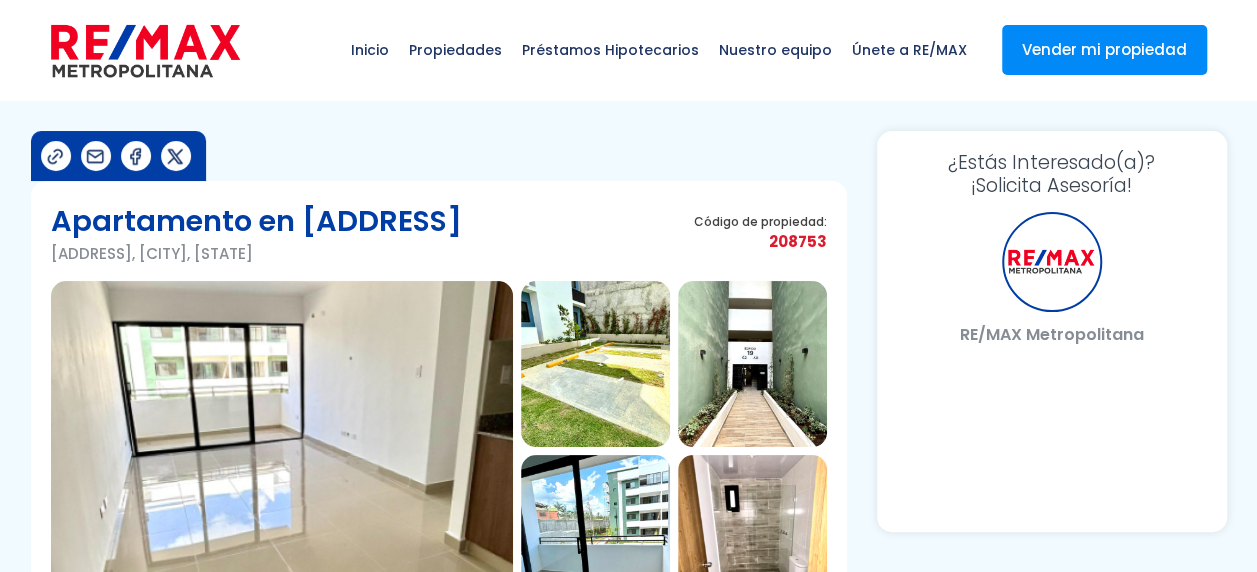 select on "AT" 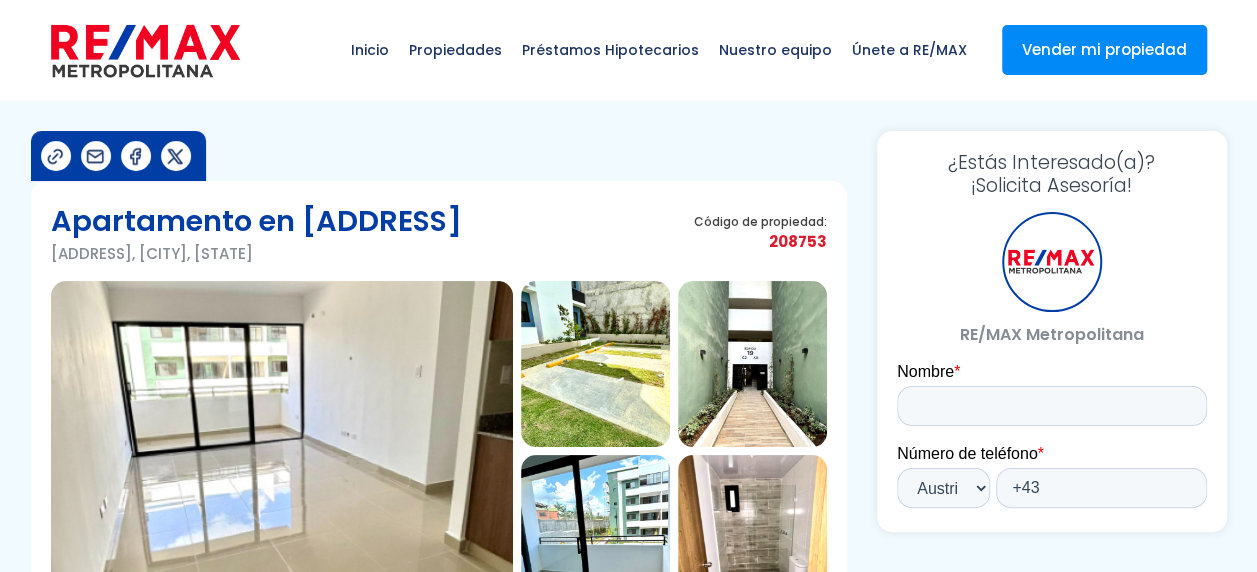 scroll, scrollTop: 0, scrollLeft: 0, axis: both 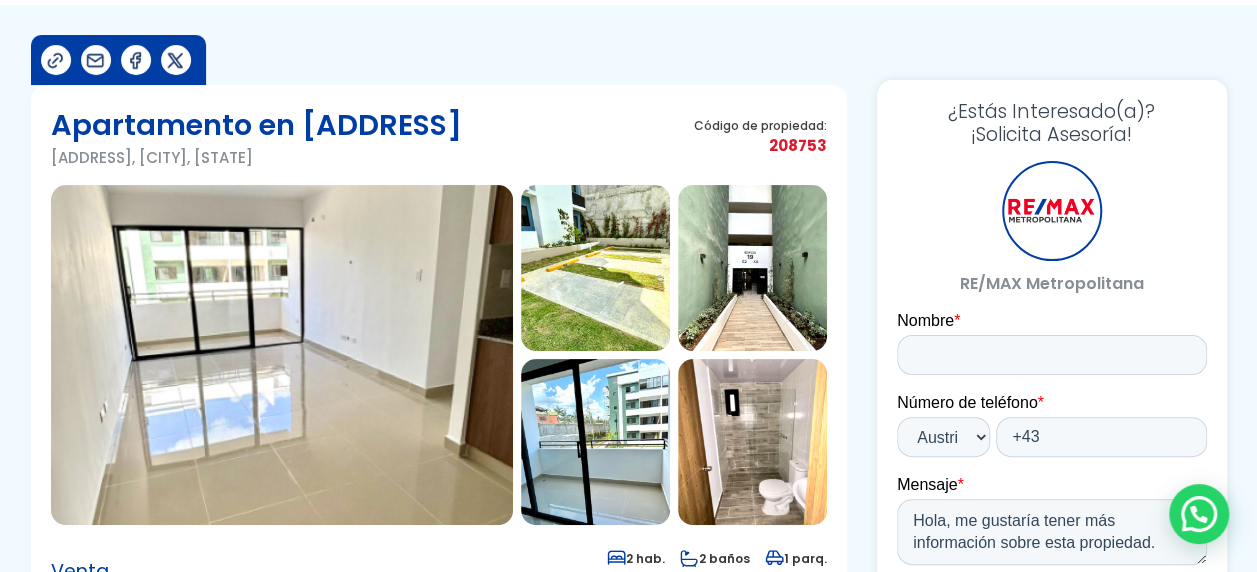 click at bounding box center (282, 355) 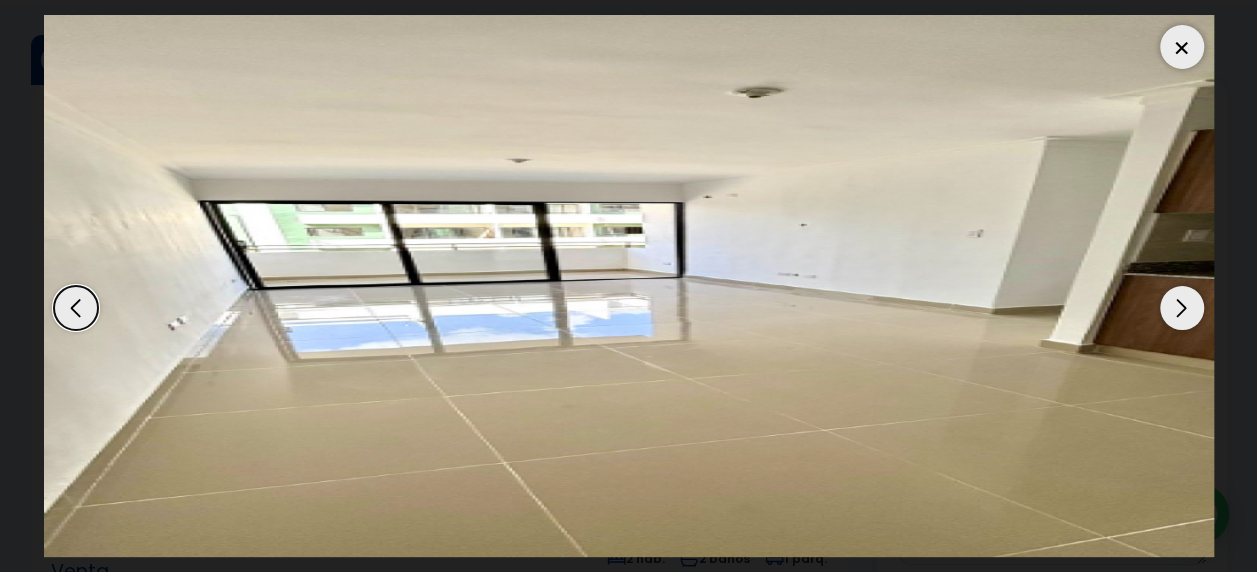 click at bounding box center [1182, 308] 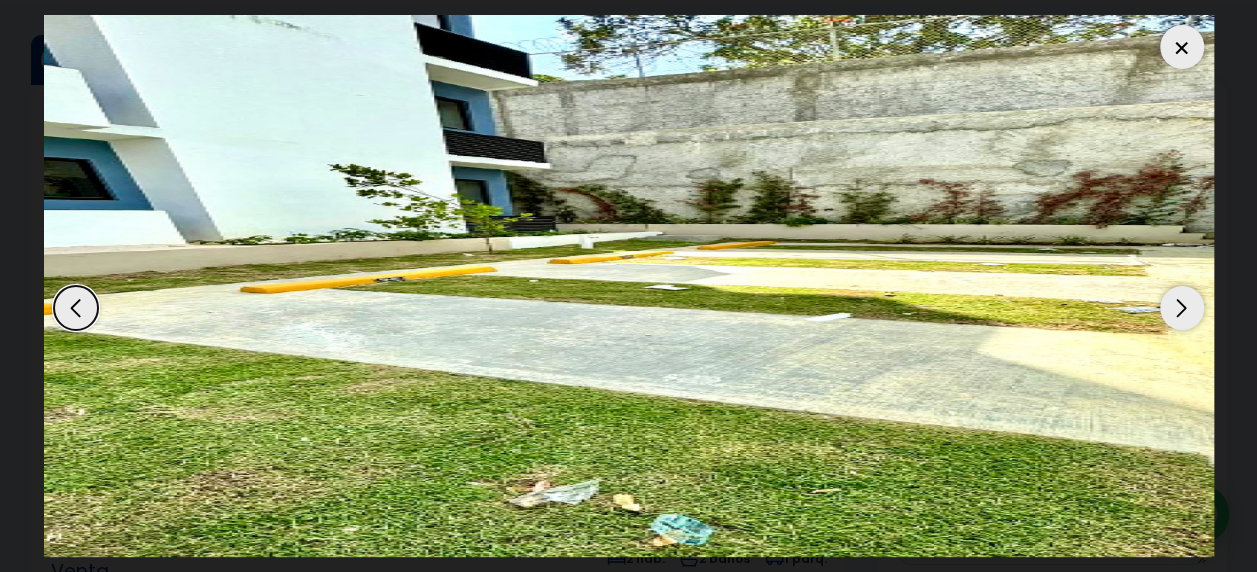 click at bounding box center (1182, 308) 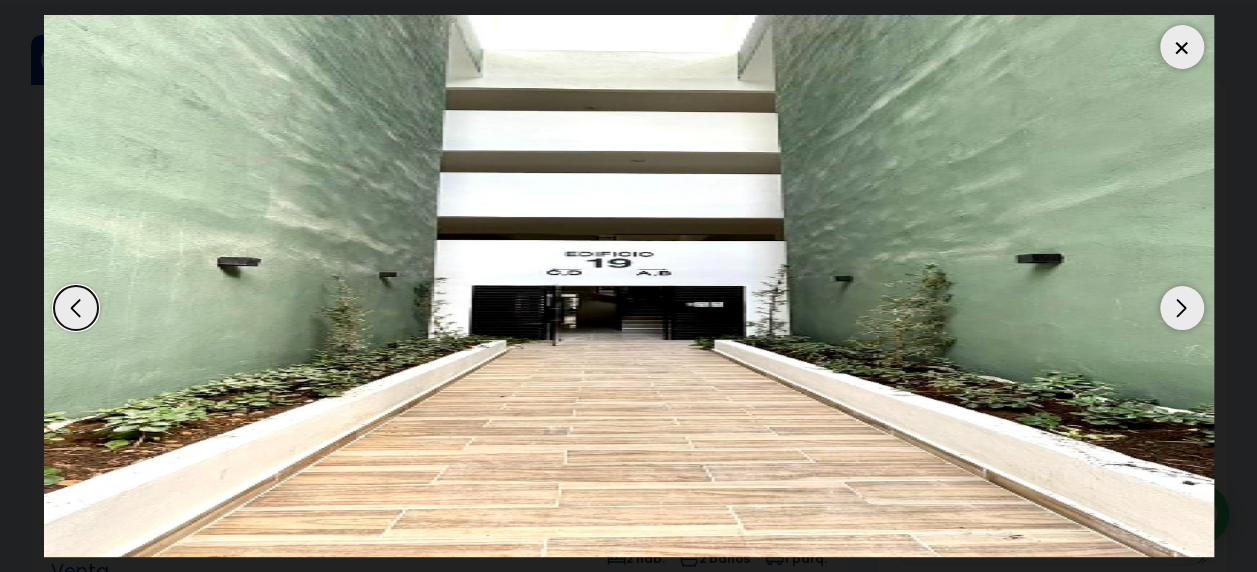 click at bounding box center [1182, 308] 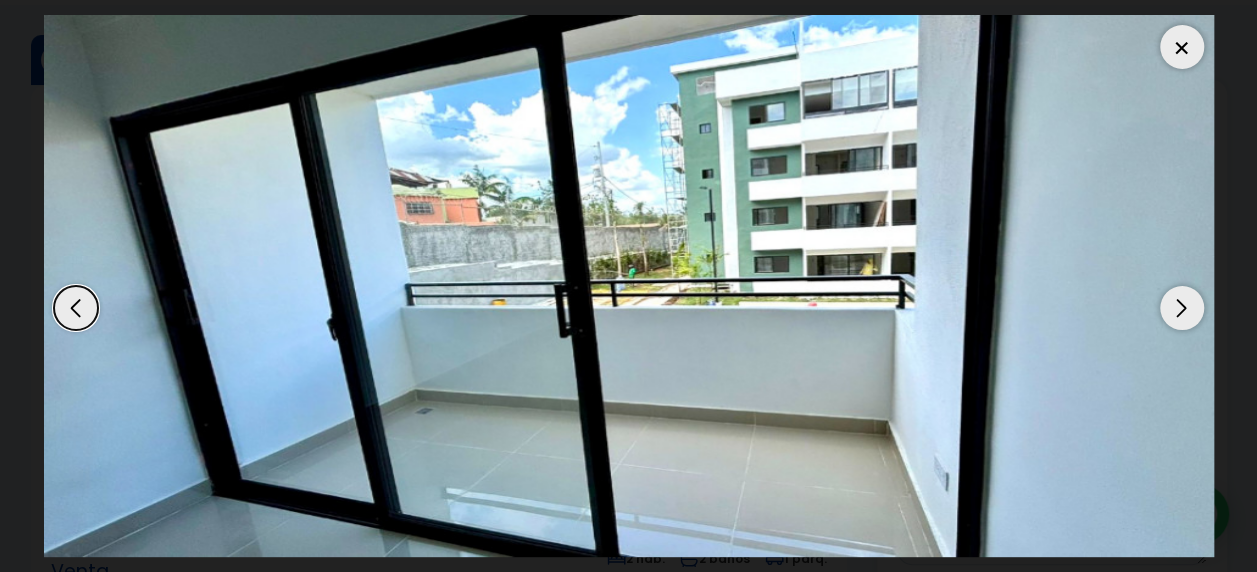 click at bounding box center [1182, 308] 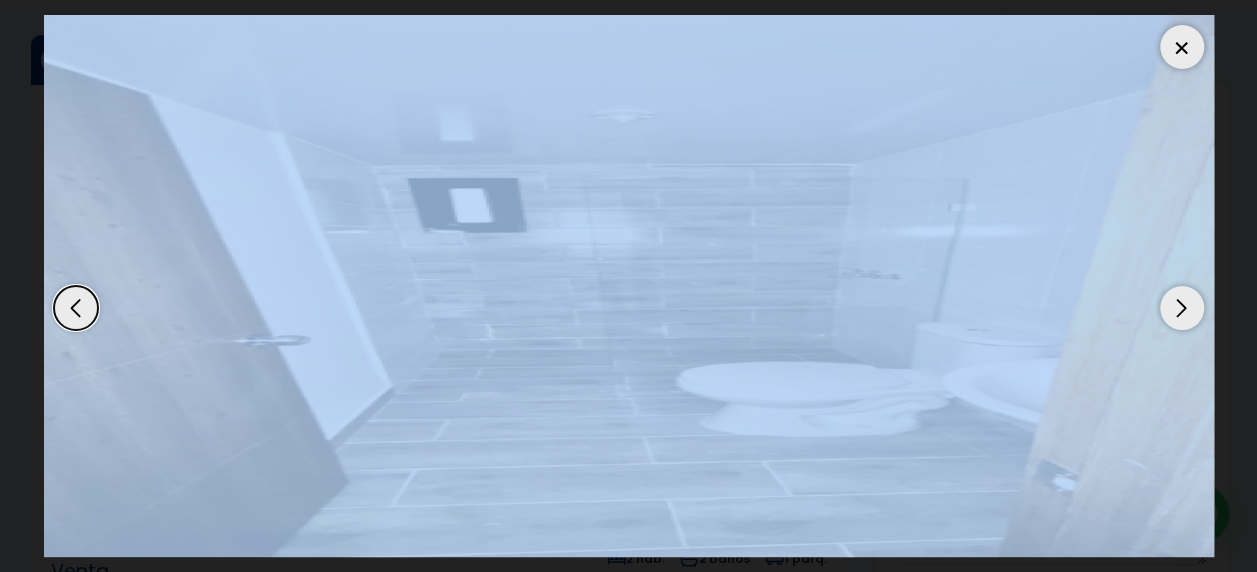 click at bounding box center (1182, 308) 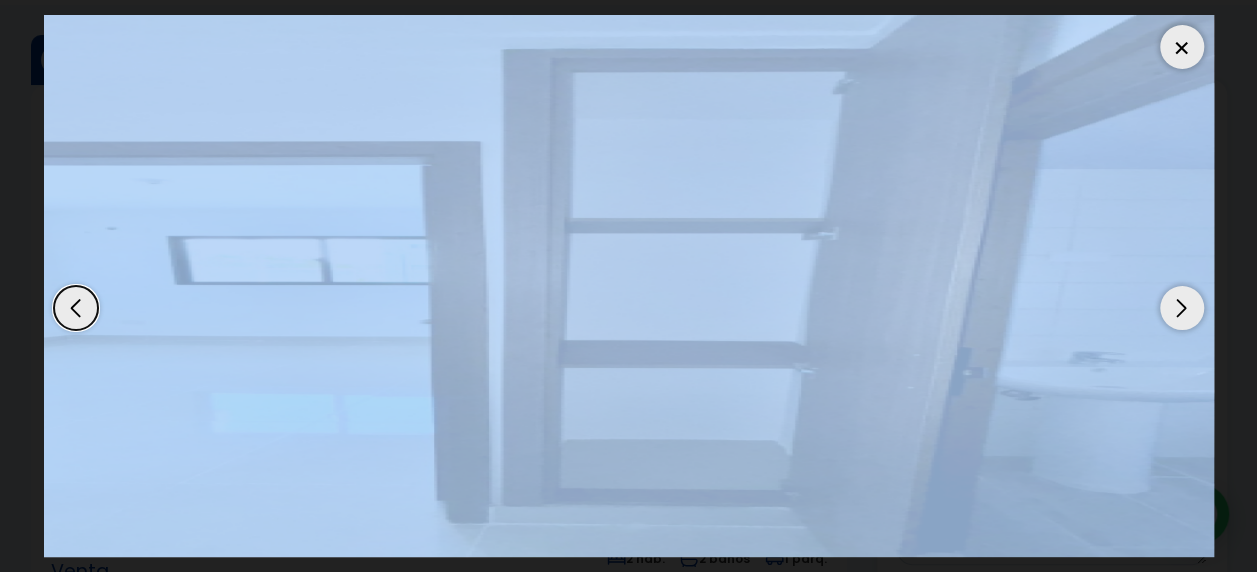click at bounding box center [629, 286] 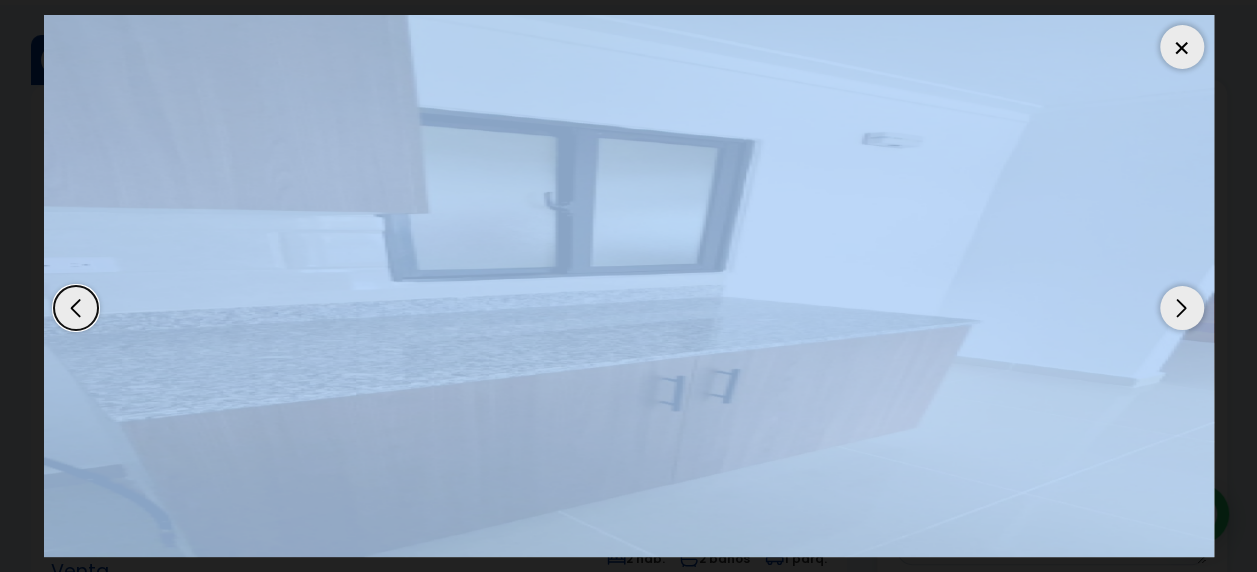 click at bounding box center (629, 286) 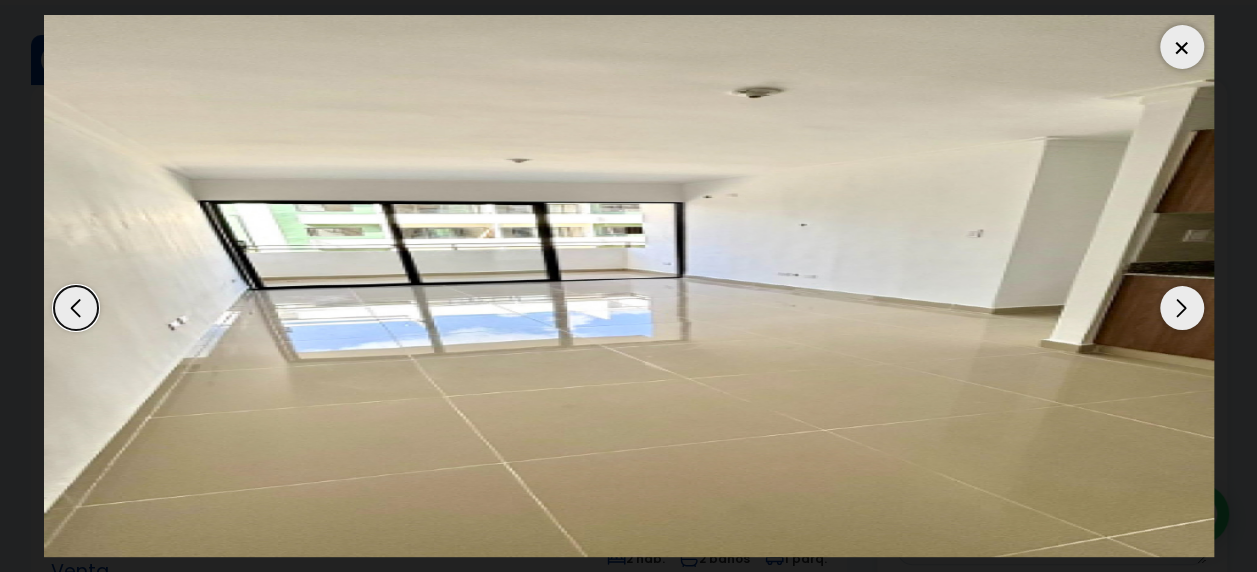 click at bounding box center (1182, 308) 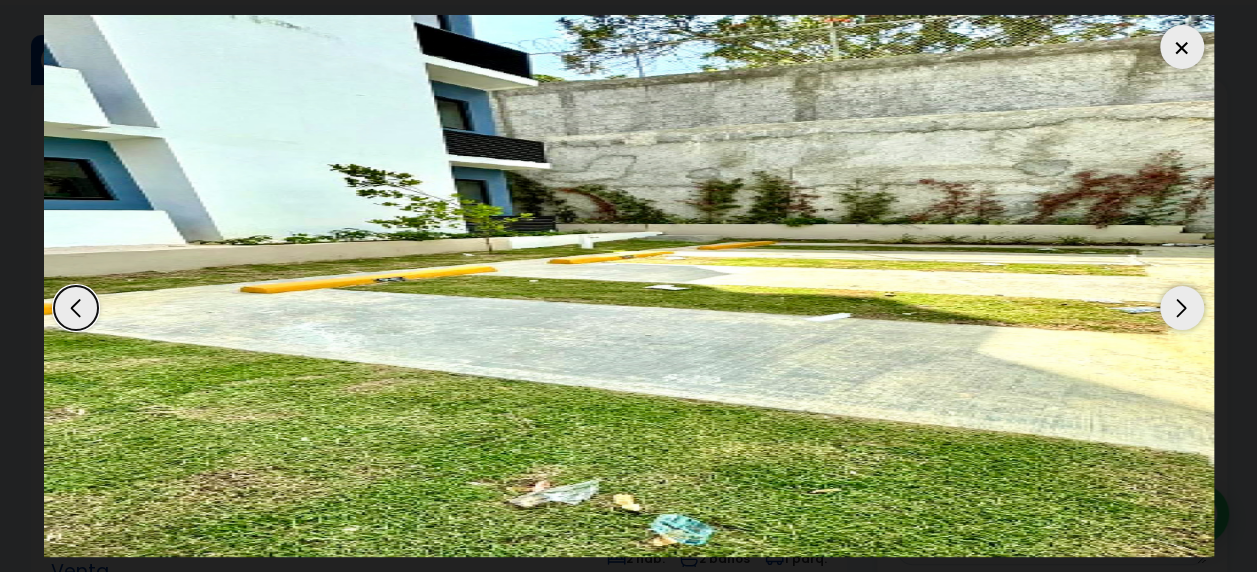 click at bounding box center (1182, 308) 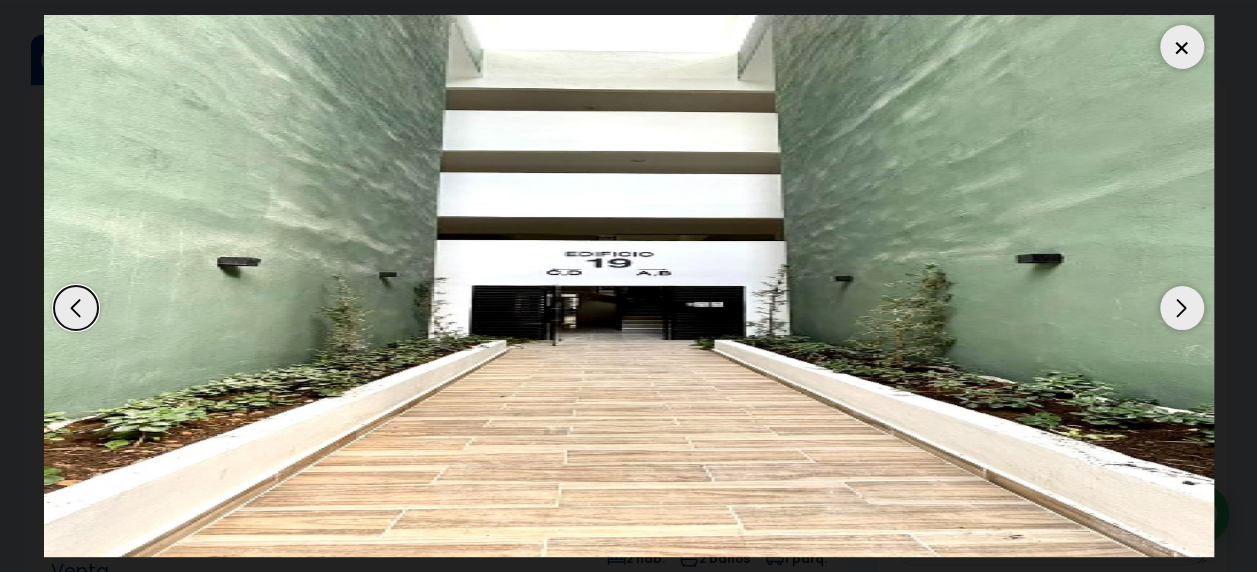 click at bounding box center [1182, 308] 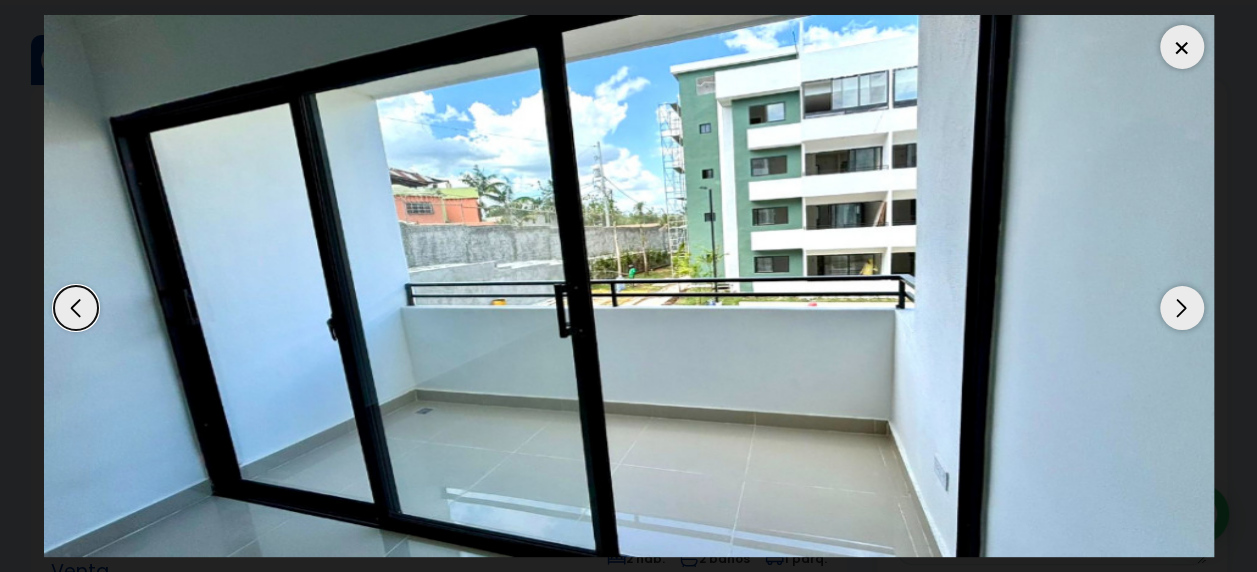 click at bounding box center [1182, 308] 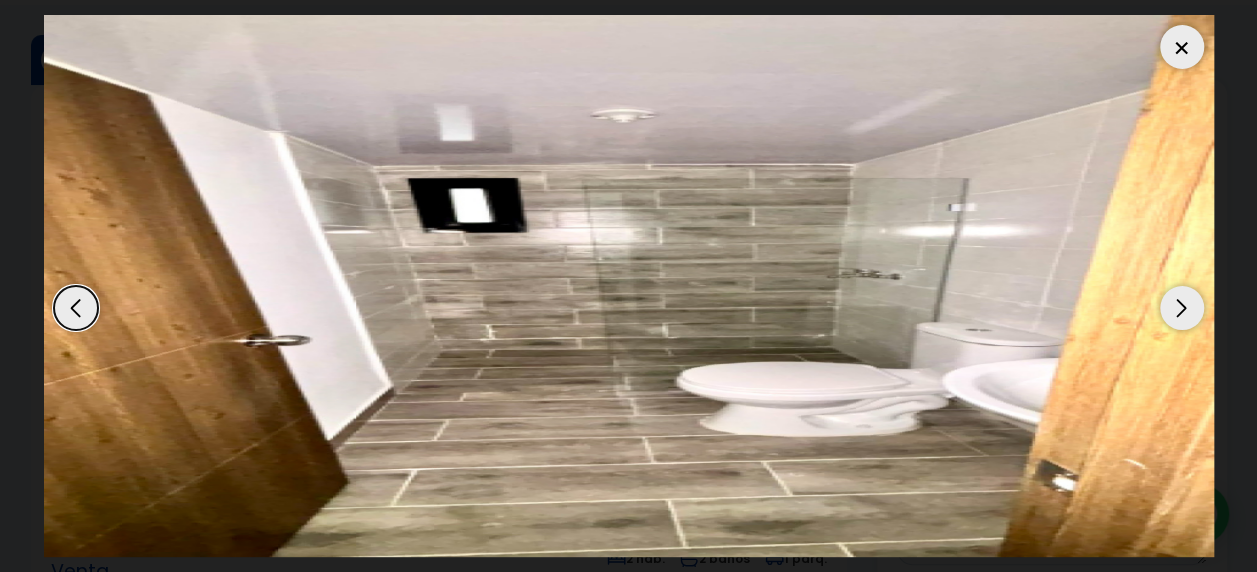 drag, startPoint x: 1182, startPoint y: 47, endPoint x: 1186, endPoint y: 63, distance: 16.492422 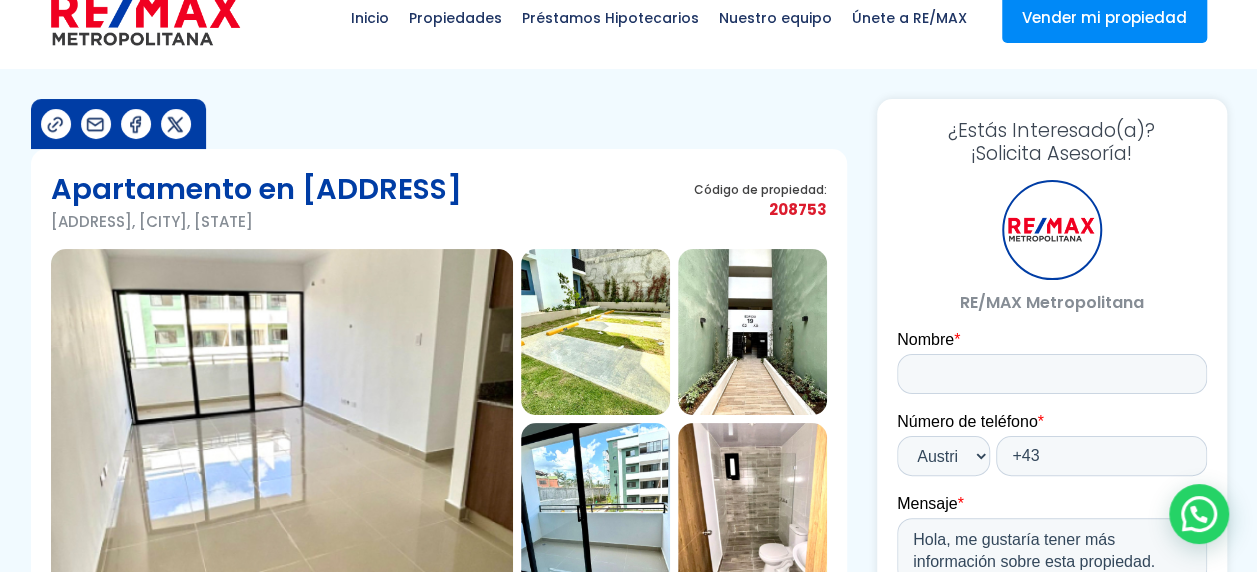 scroll, scrollTop: 0, scrollLeft: 0, axis: both 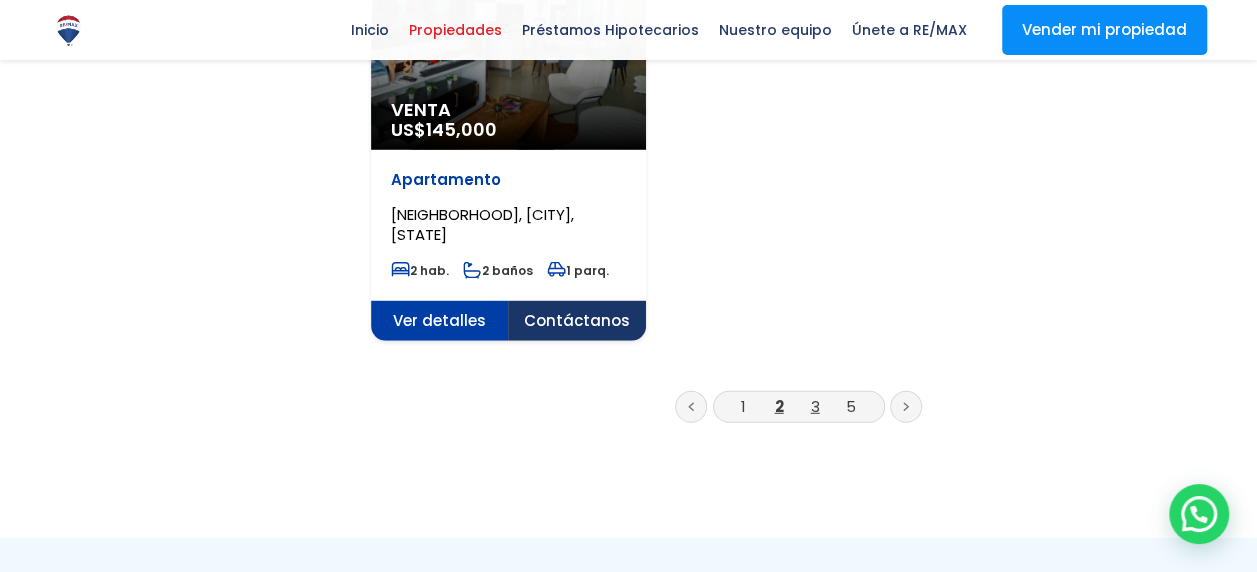 click on "3" at bounding box center [815, 406] 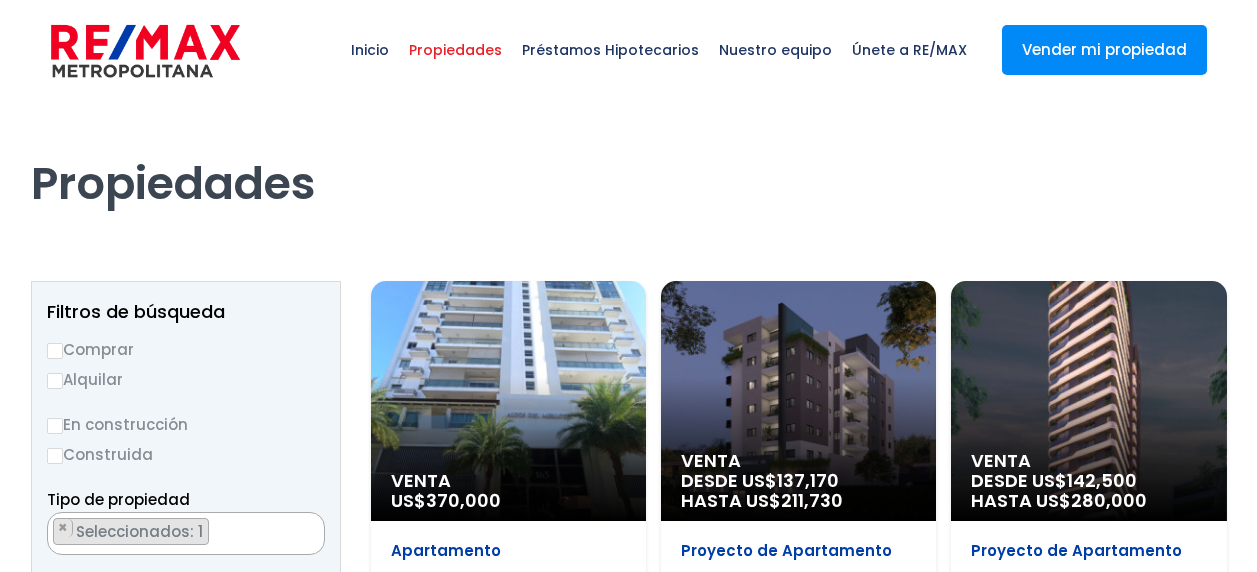 scroll, scrollTop: 0, scrollLeft: 0, axis: both 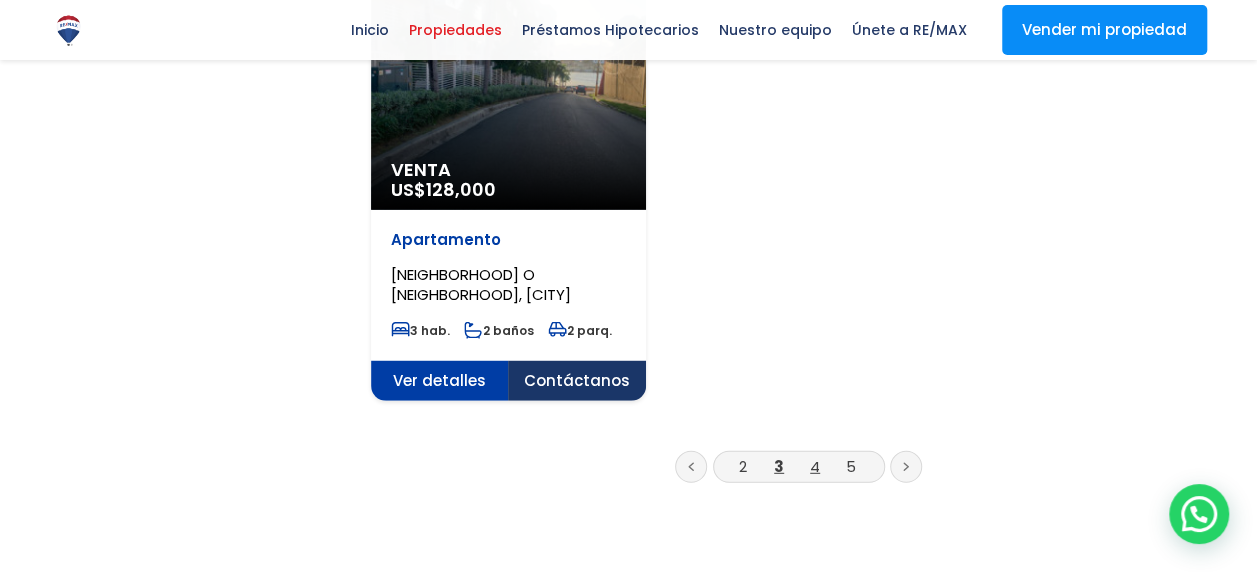click on "4" at bounding box center (815, 466) 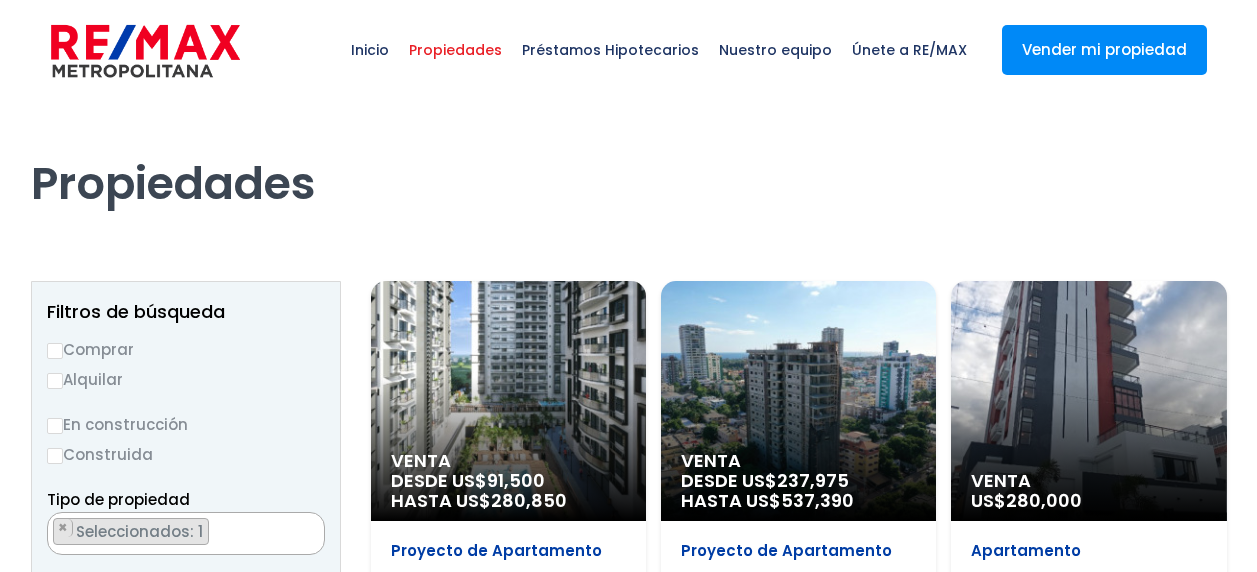 scroll, scrollTop: 0, scrollLeft: 0, axis: both 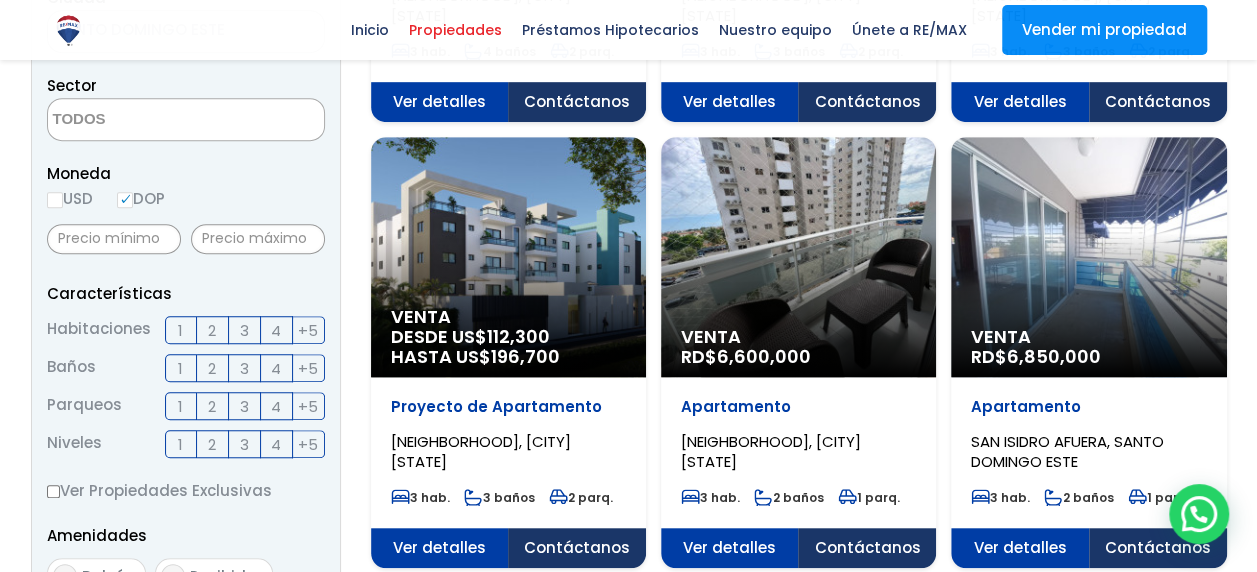 click on "Venta
RD$  6,600,000" at bounding box center (508, -189) 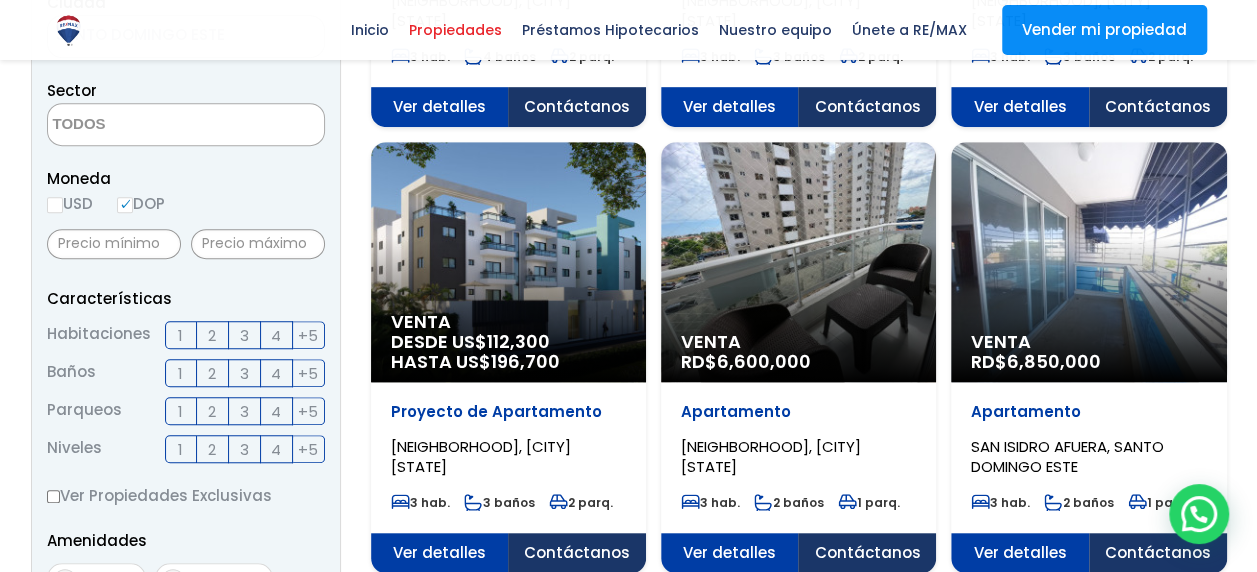 scroll, scrollTop: 598, scrollLeft: 0, axis: vertical 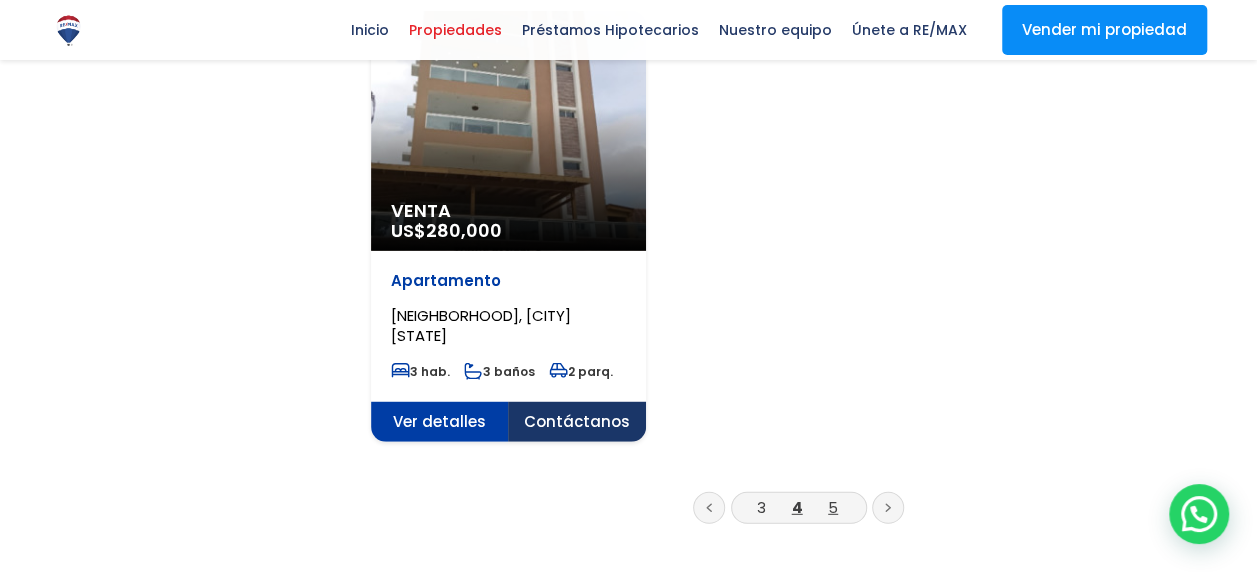 click on "5" at bounding box center (833, 507) 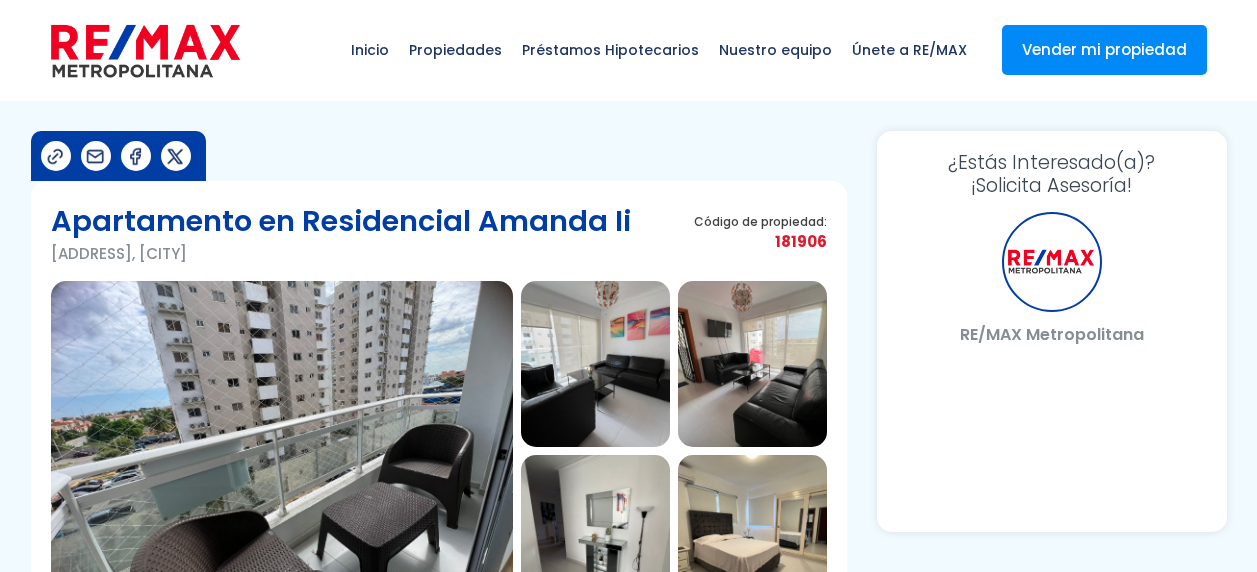 scroll, scrollTop: 0, scrollLeft: 0, axis: both 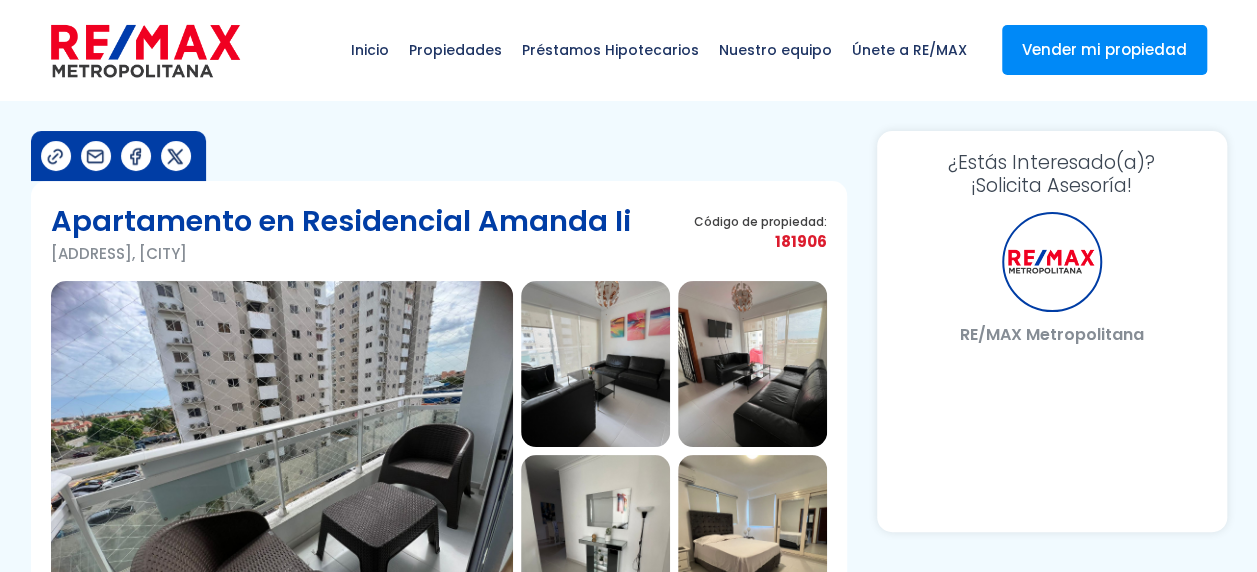 select on "AT" 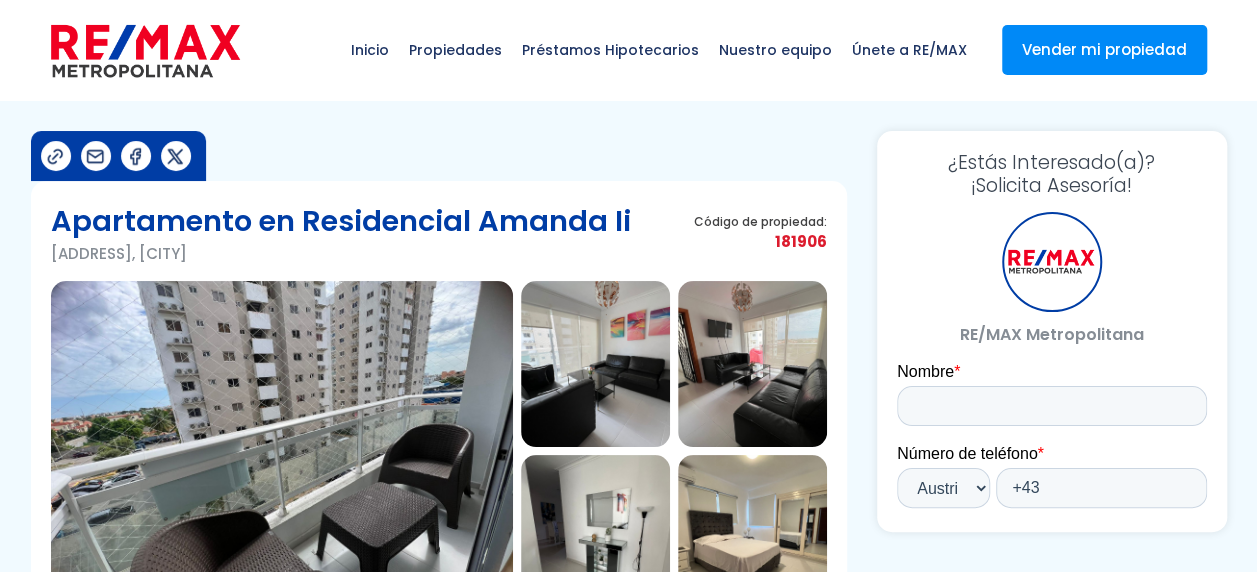 scroll, scrollTop: 0, scrollLeft: 0, axis: both 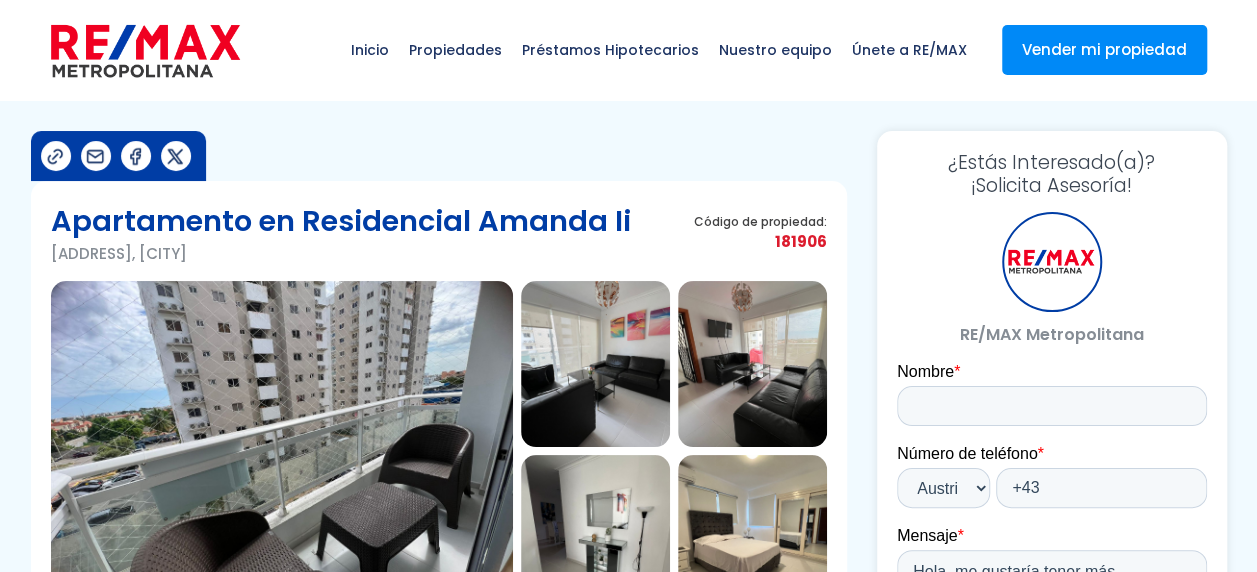 click at bounding box center (282, 451) 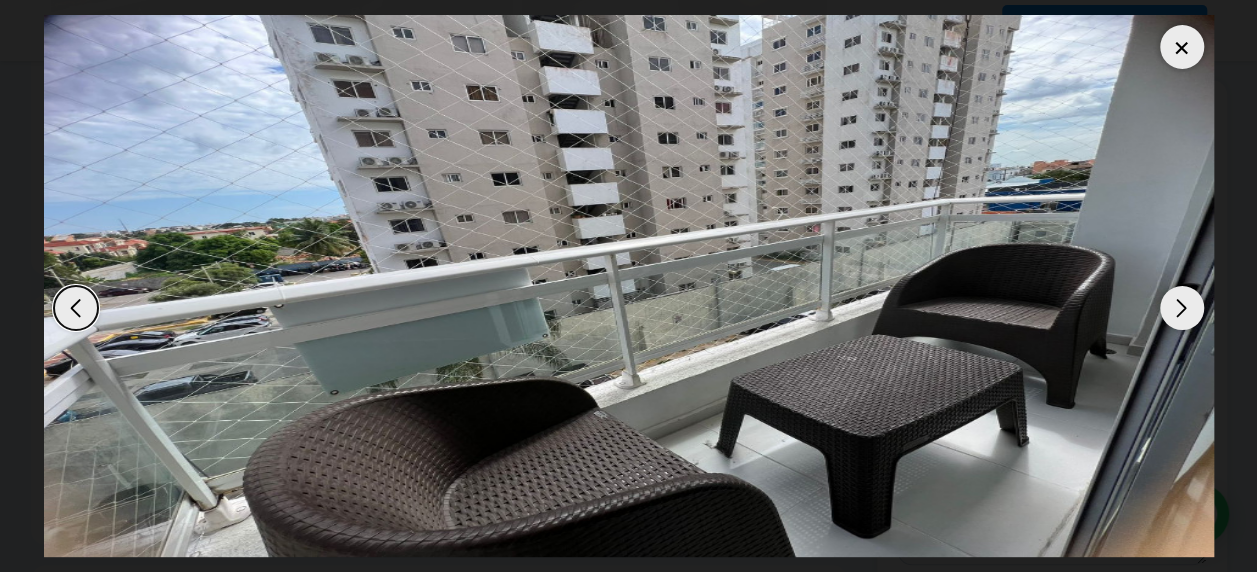 scroll, scrollTop: 538, scrollLeft: 0, axis: vertical 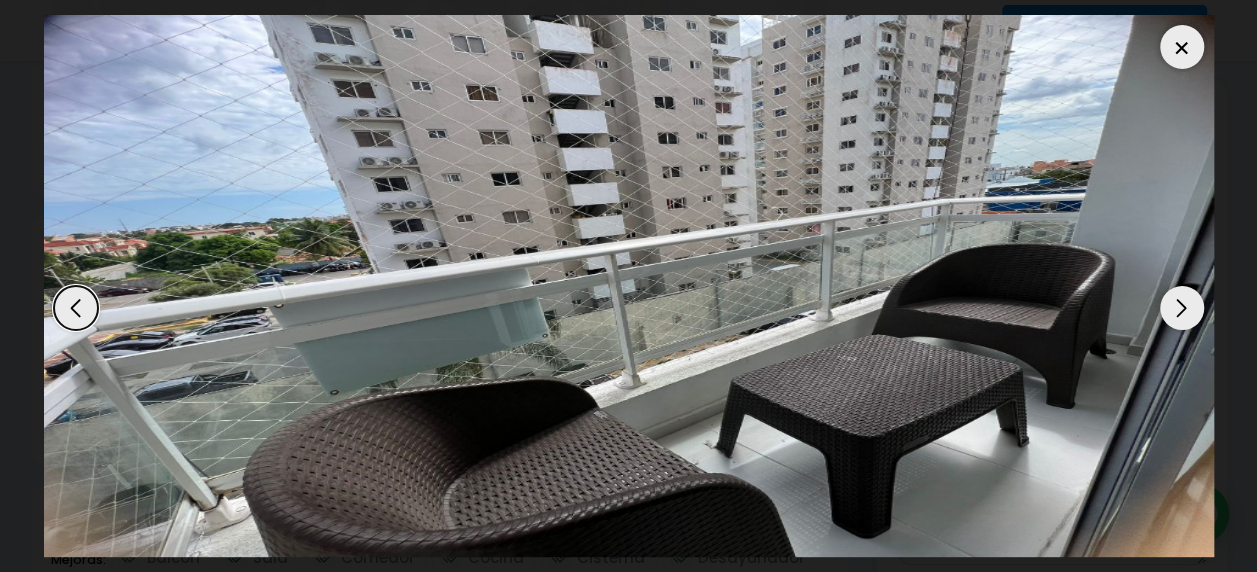 click at bounding box center (1182, 308) 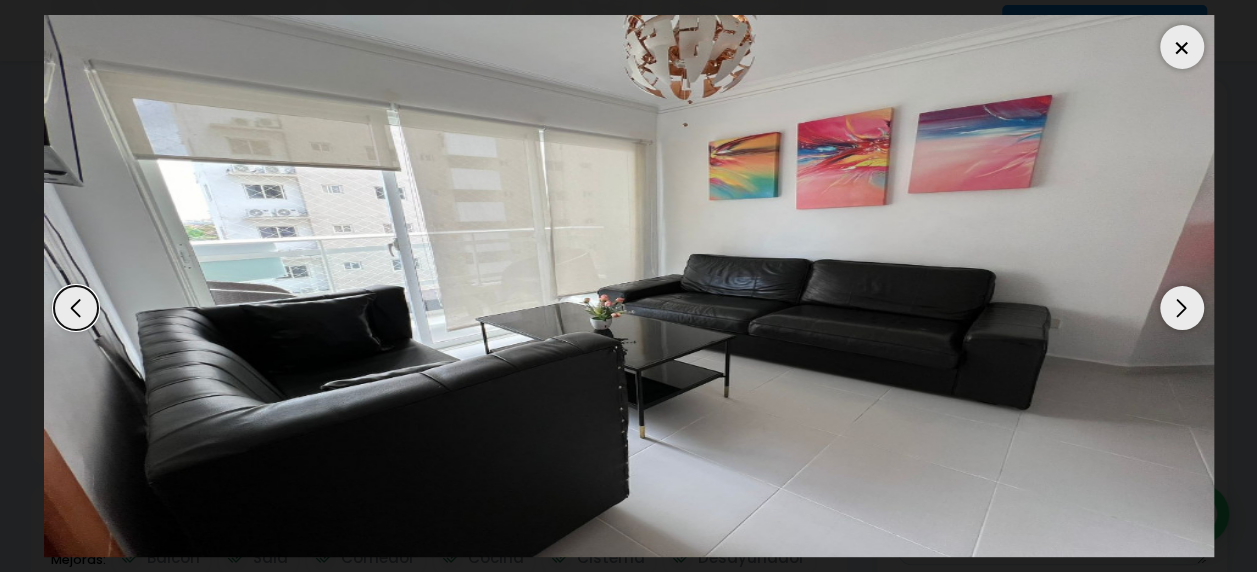 click at bounding box center [1182, 308] 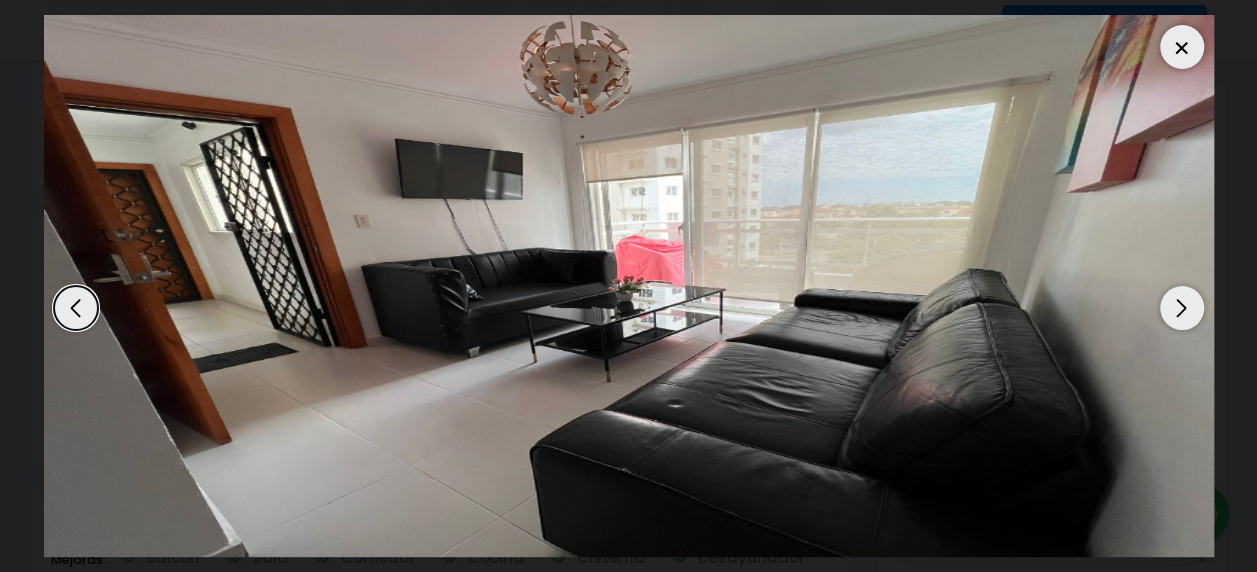 click at bounding box center (1182, 308) 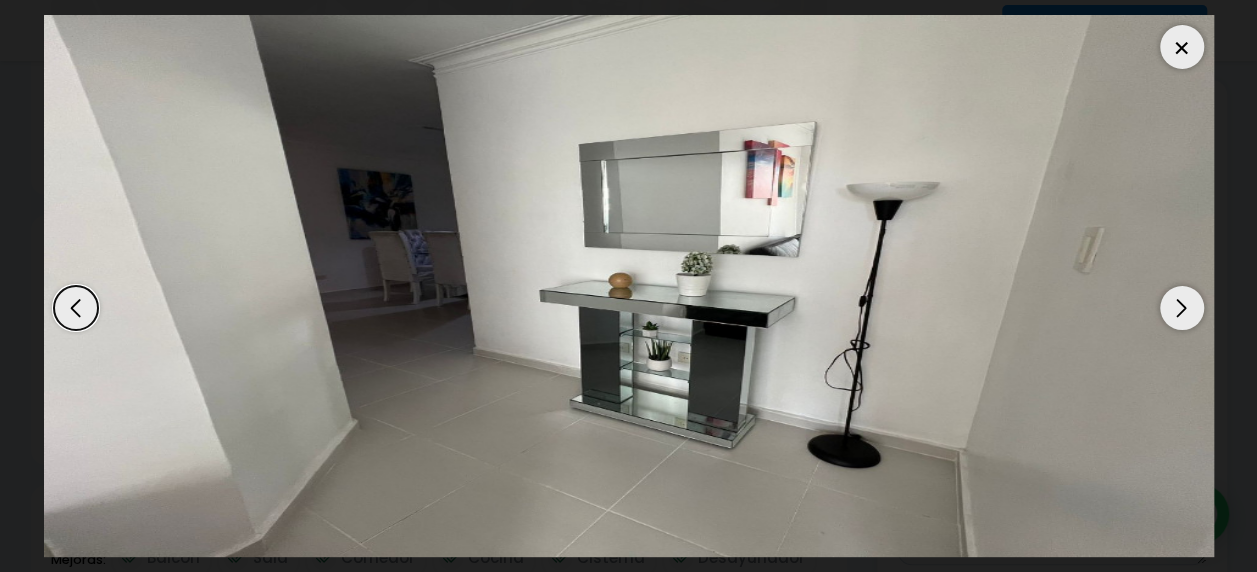 click at bounding box center (1182, 308) 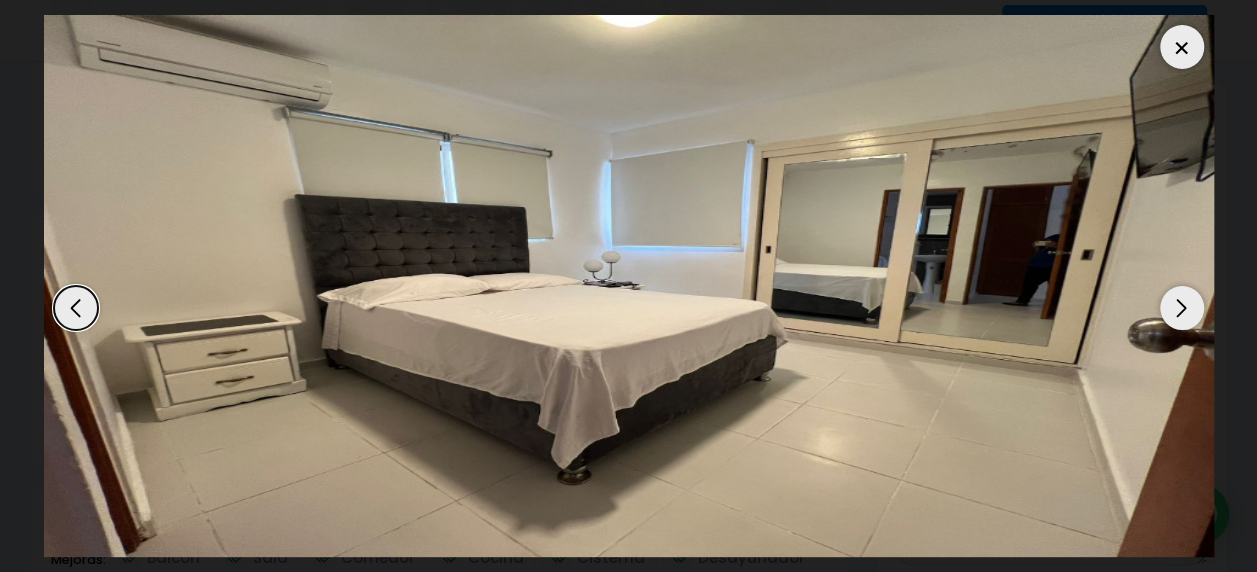 click at bounding box center [1182, 308] 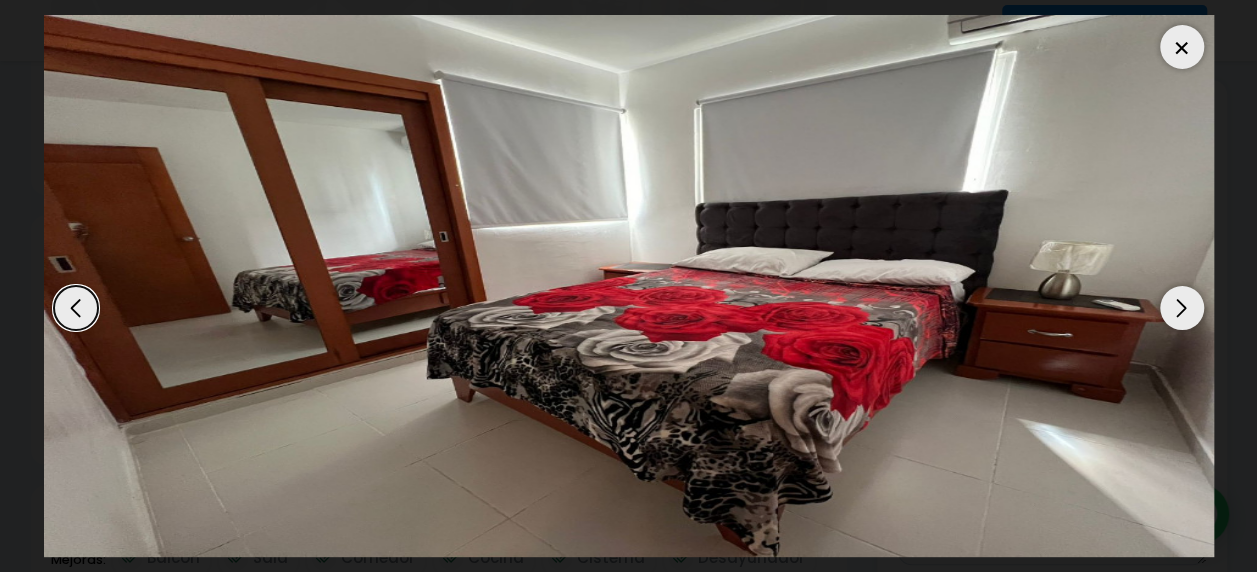 click at bounding box center (1182, 308) 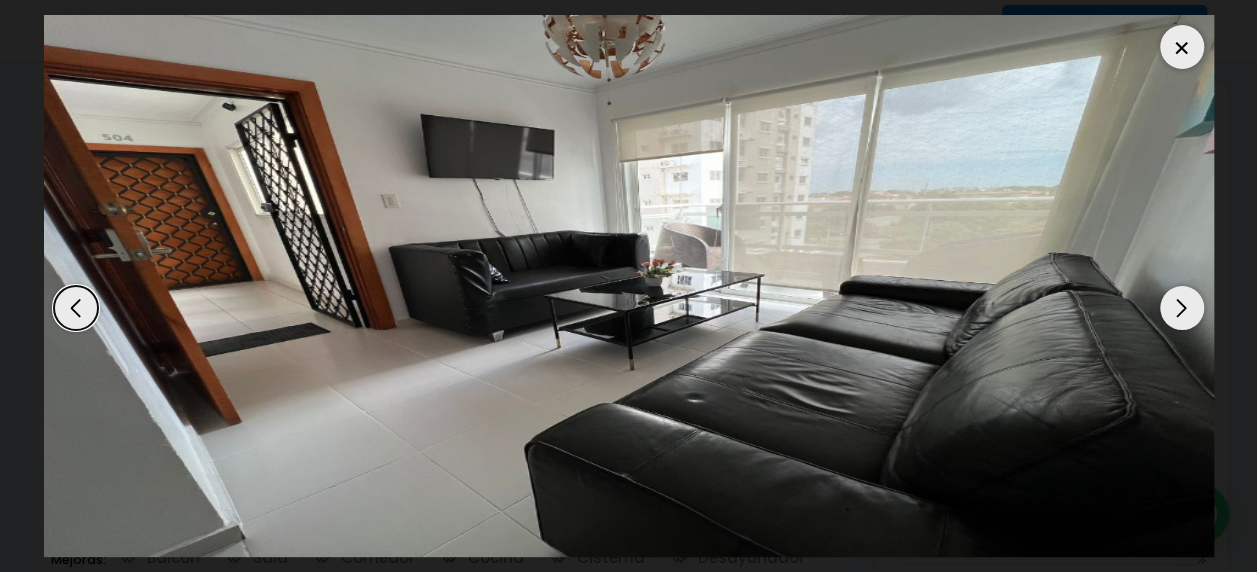 click at bounding box center (1182, 308) 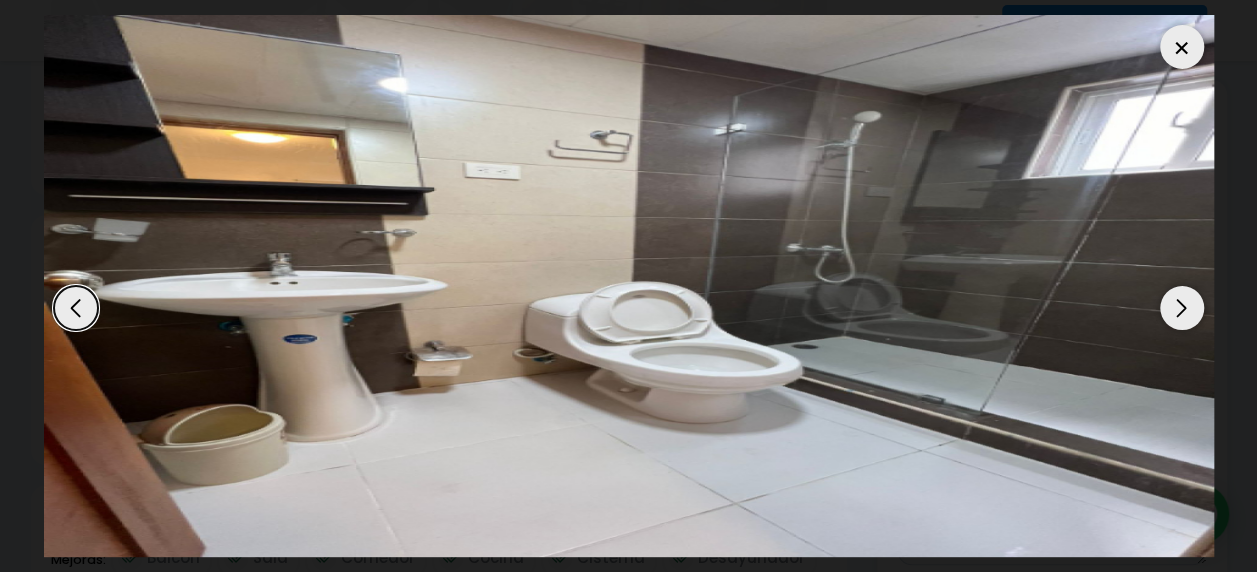 click at bounding box center (1182, 308) 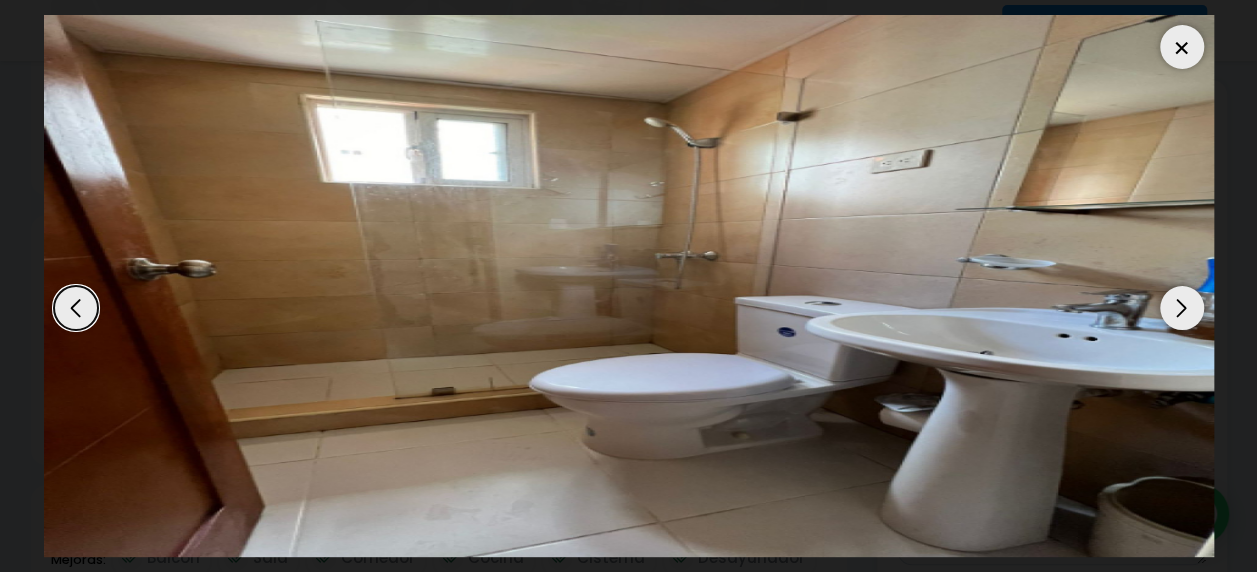 click at bounding box center (1182, 308) 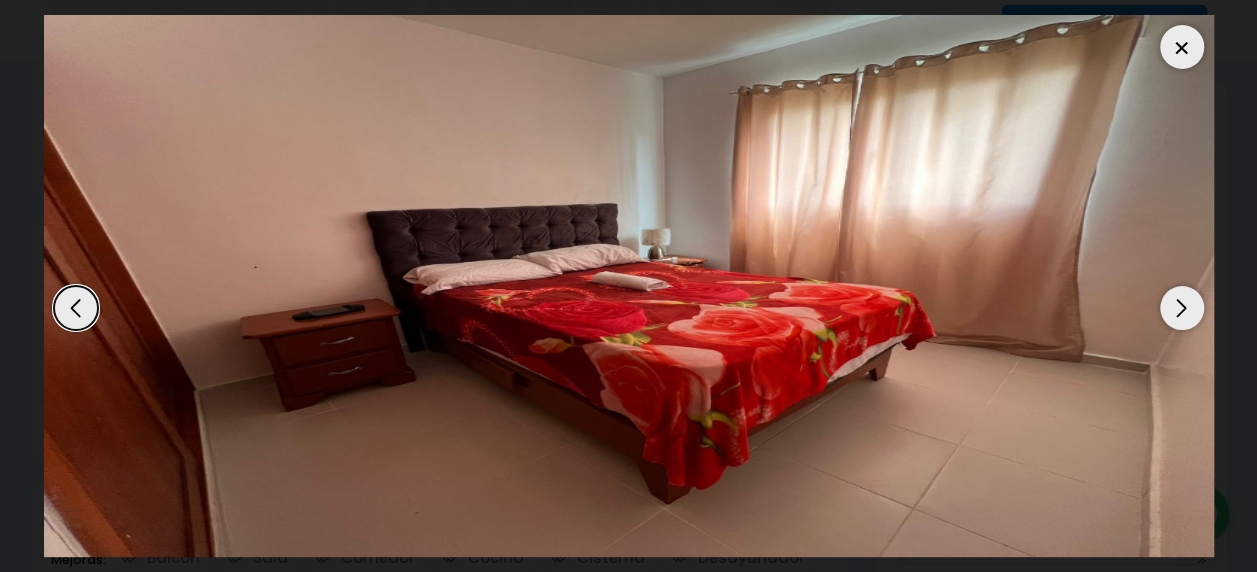 click at bounding box center [1182, 308] 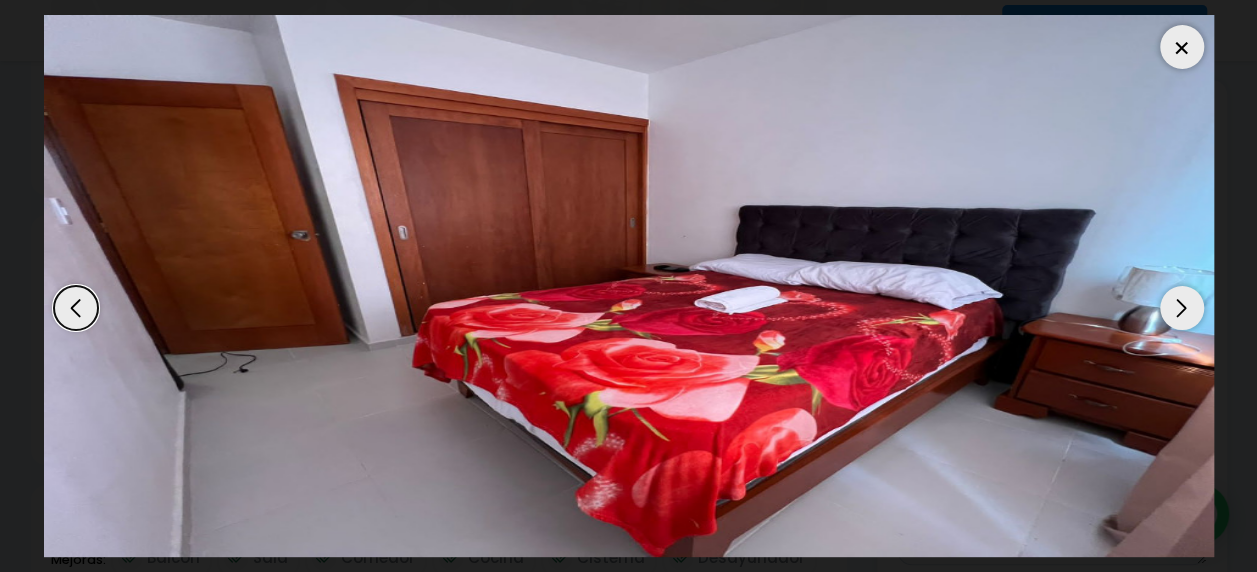 click at bounding box center (1182, 308) 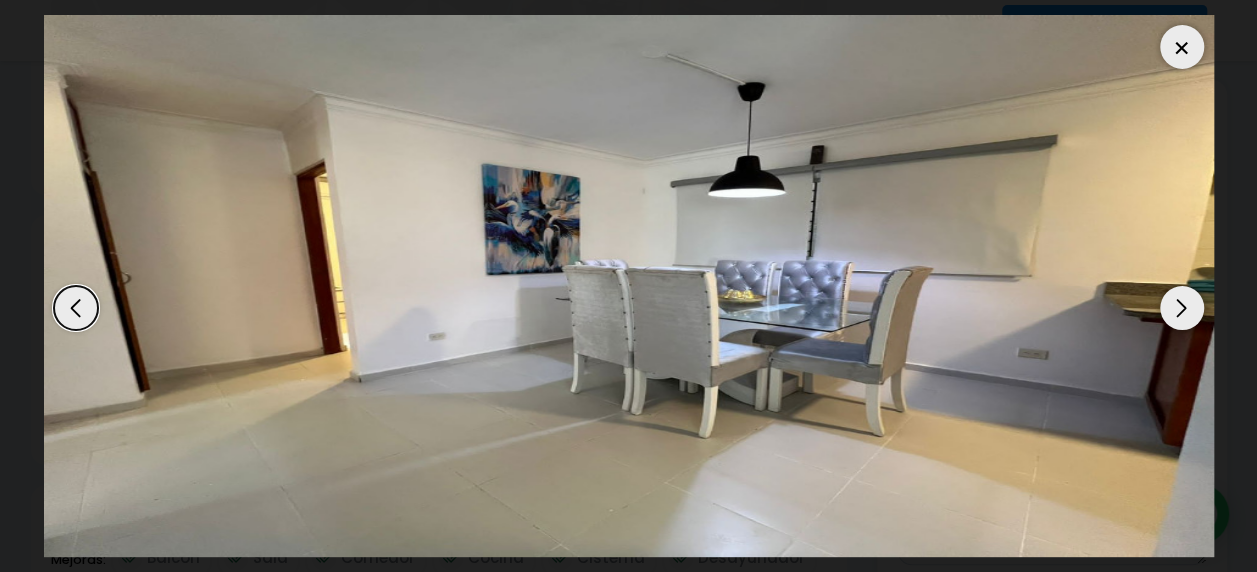 click at bounding box center [1182, 308] 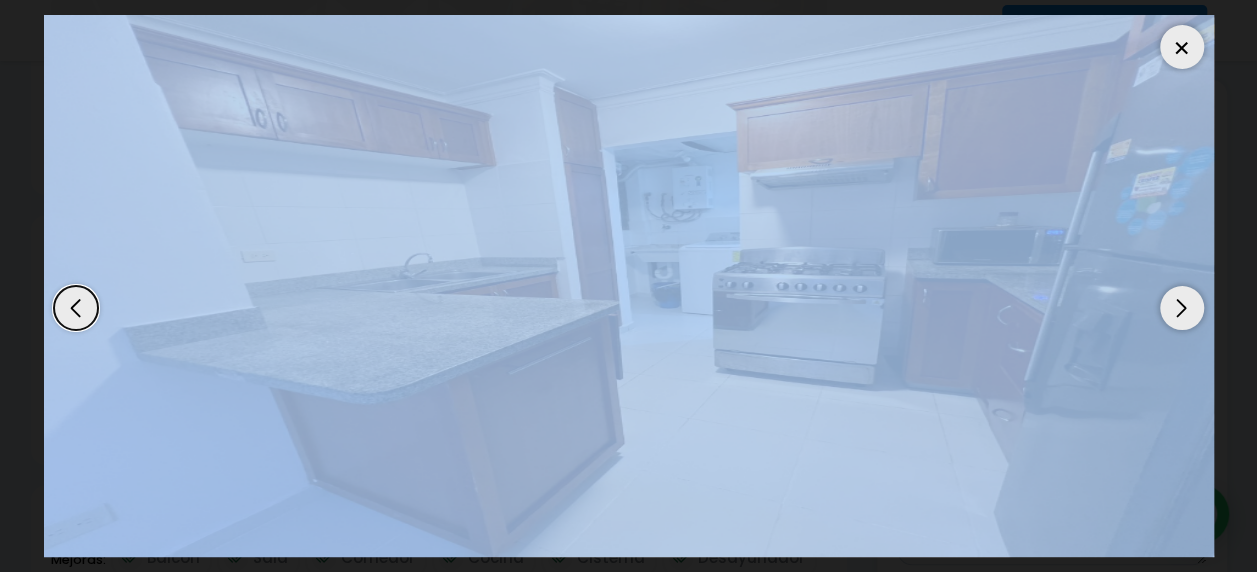 click at bounding box center (1182, 308) 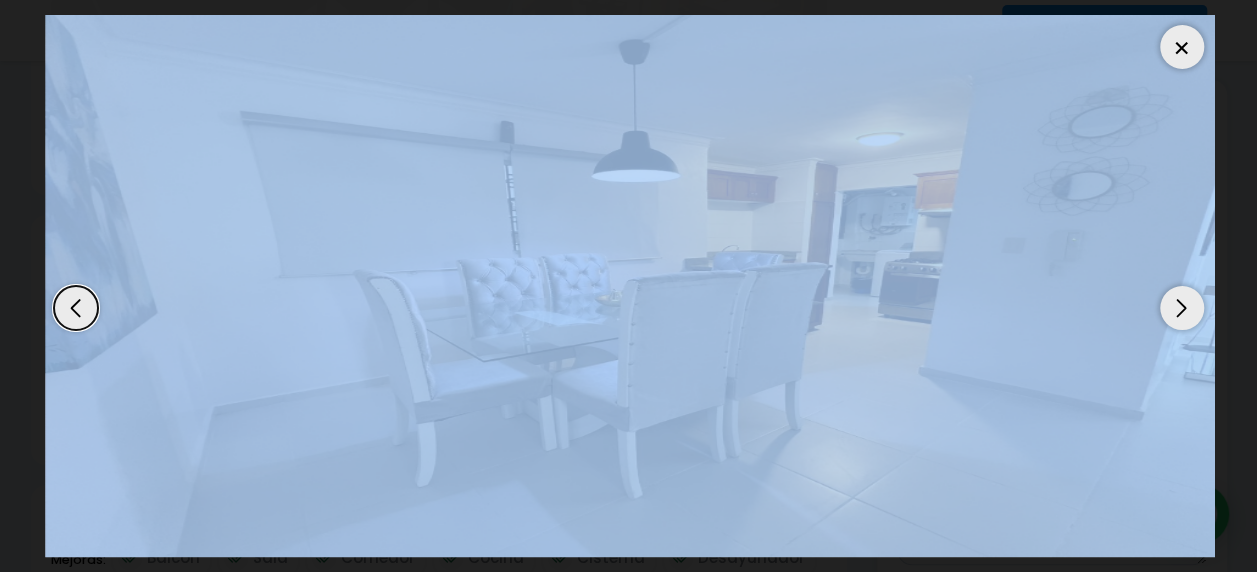 click at bounding box center (630, 286) 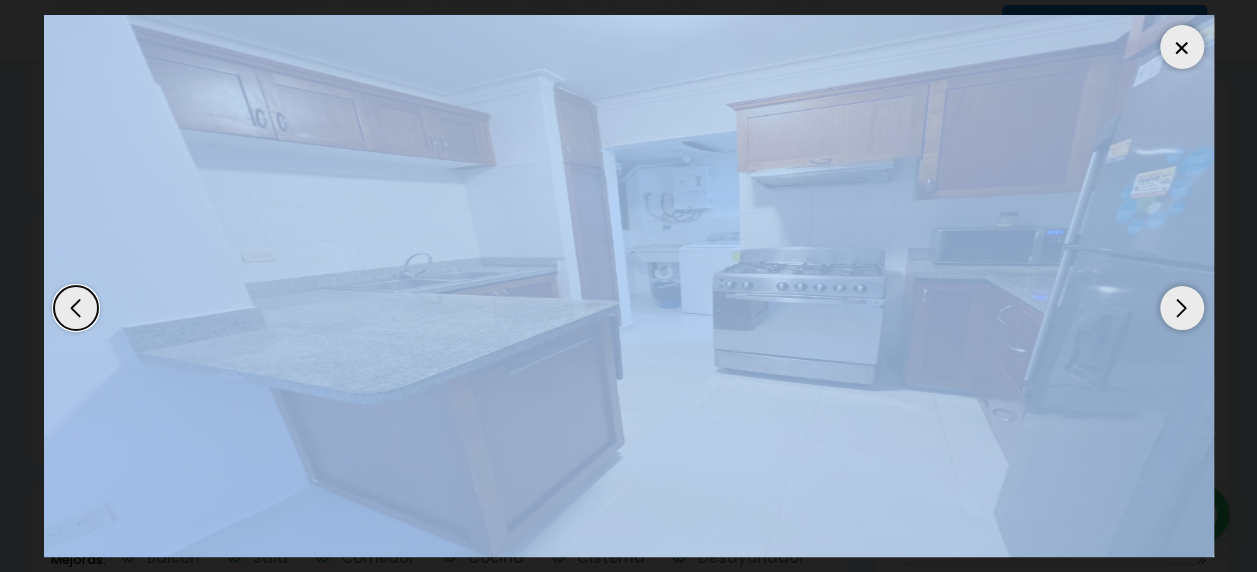 click at bounding box center [1182, 308] 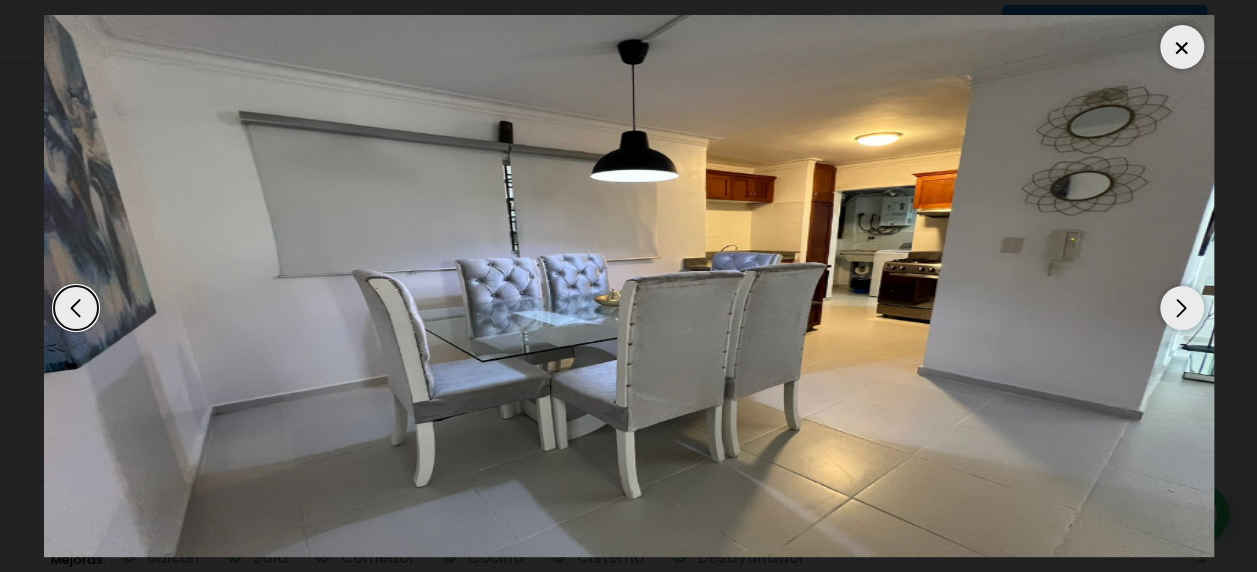 click at bounding box center [1182, 308] 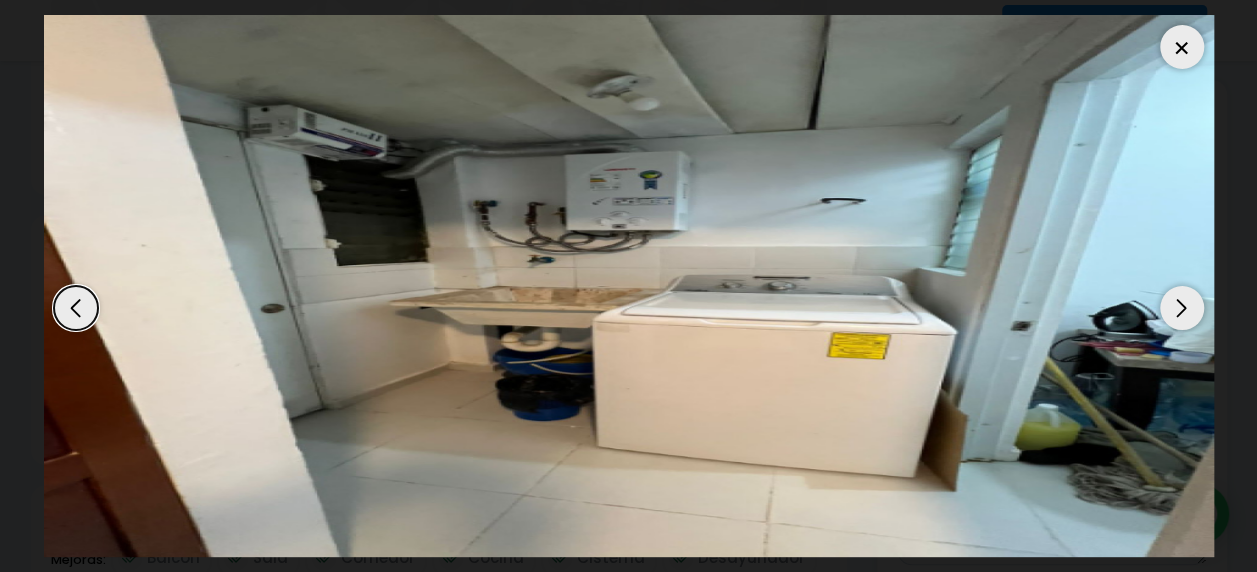 click at bounding box center (1182, 308) 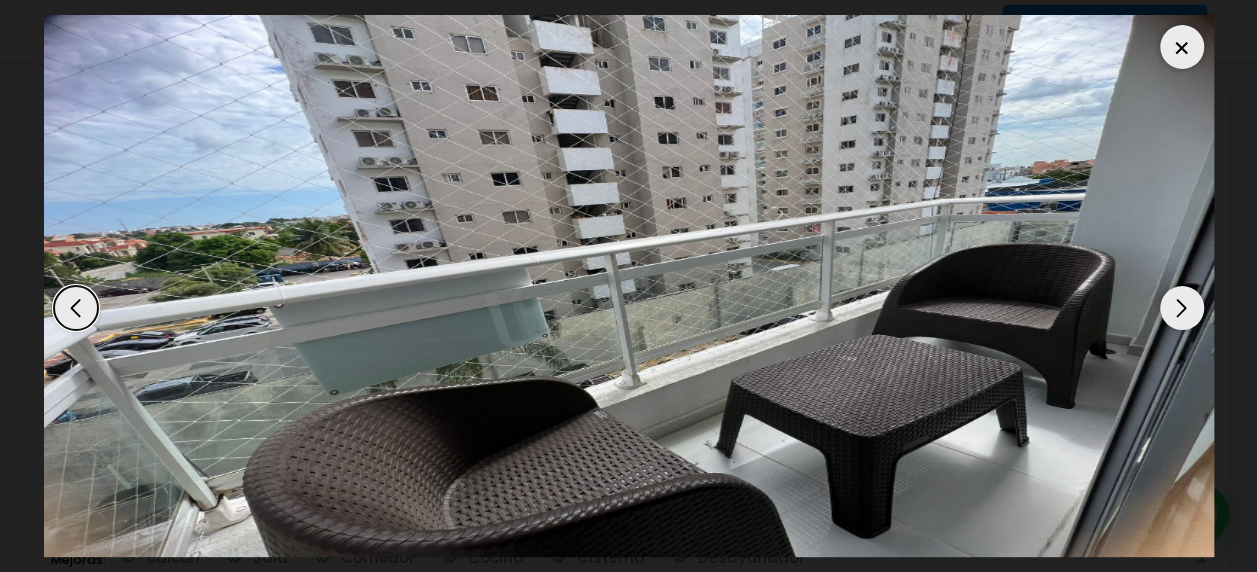 click at bounding box center [1182, 47] 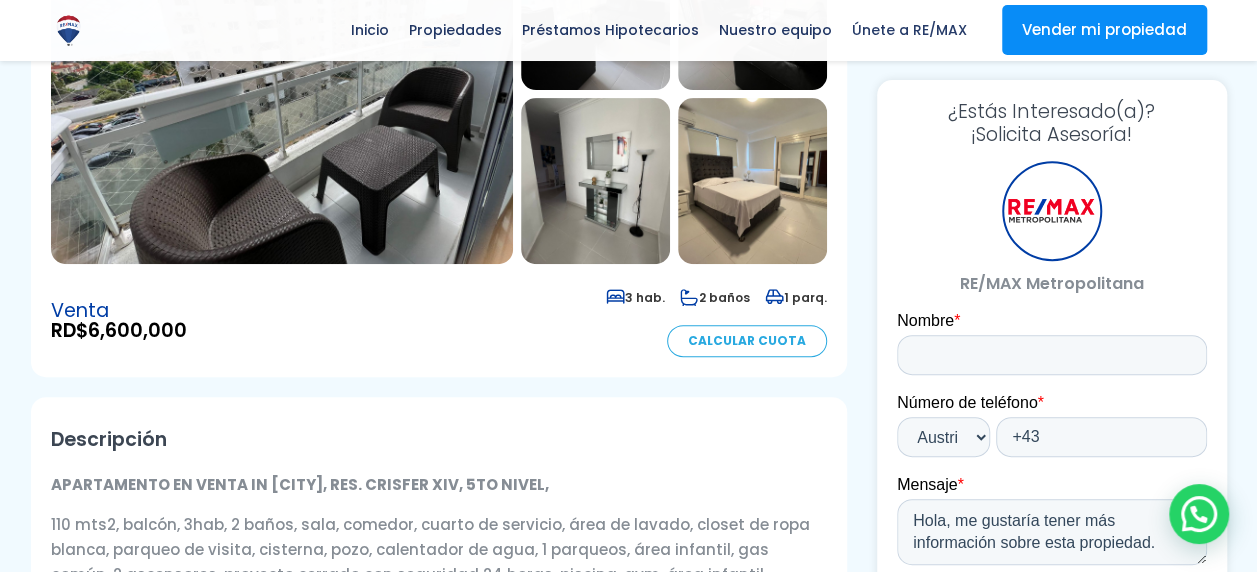 scroll, scrollTop: 359, scrollLeft: 0, axis: vertical 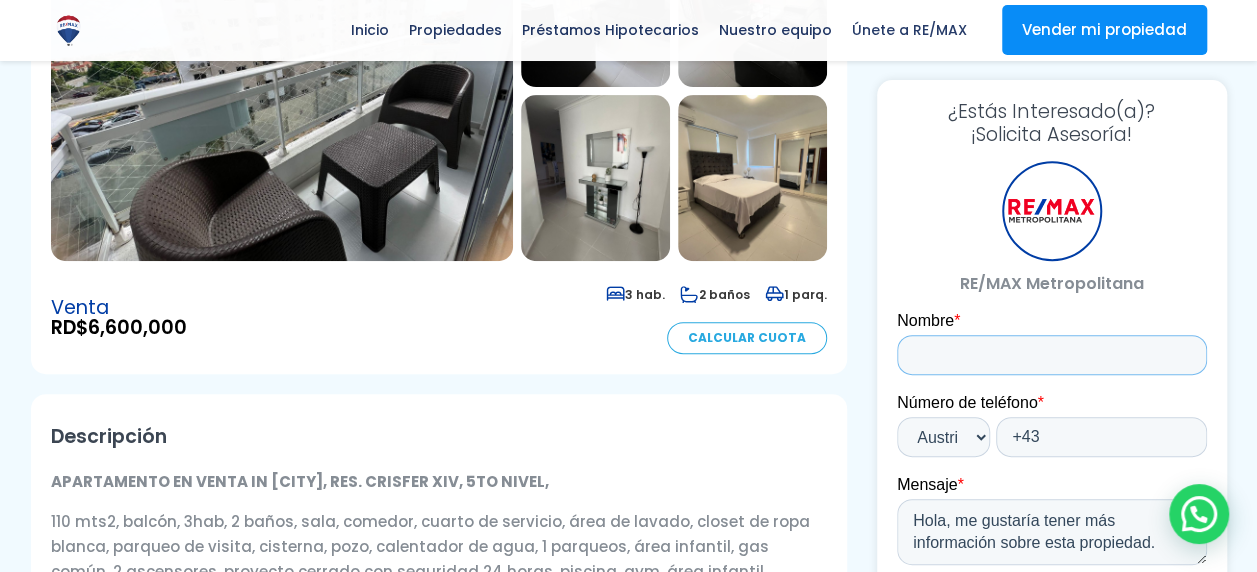 click on "Nombre *" at bounding box center [1051, 355] 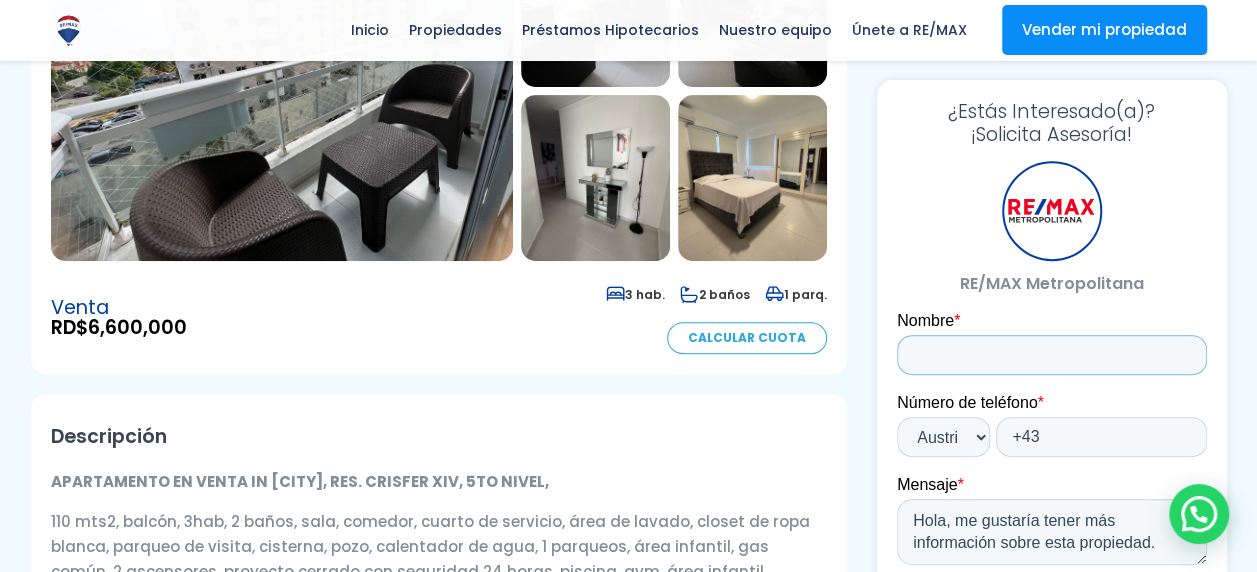 type on "[FIRST]" 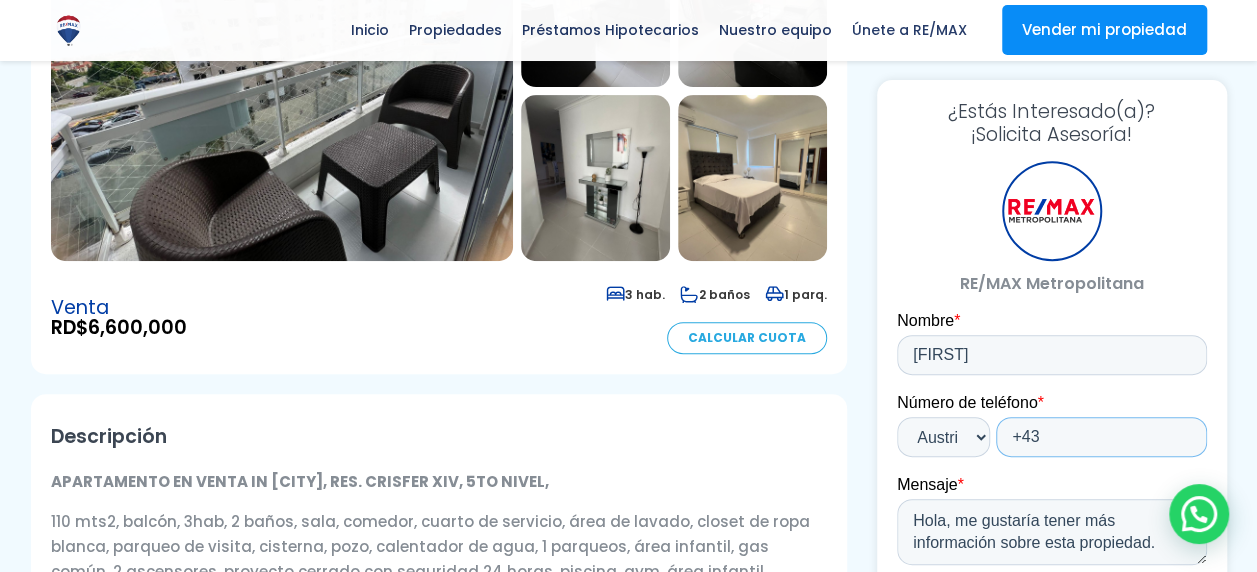 click on "+43" at bounding box center [1100, 437] 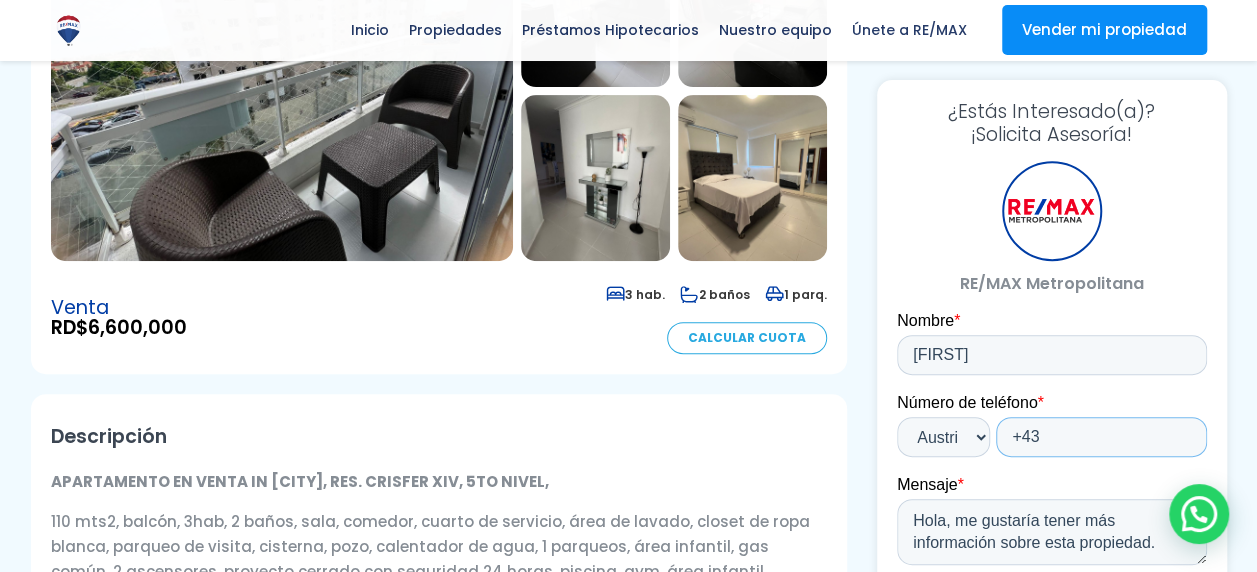 type on "+43 69913533460" 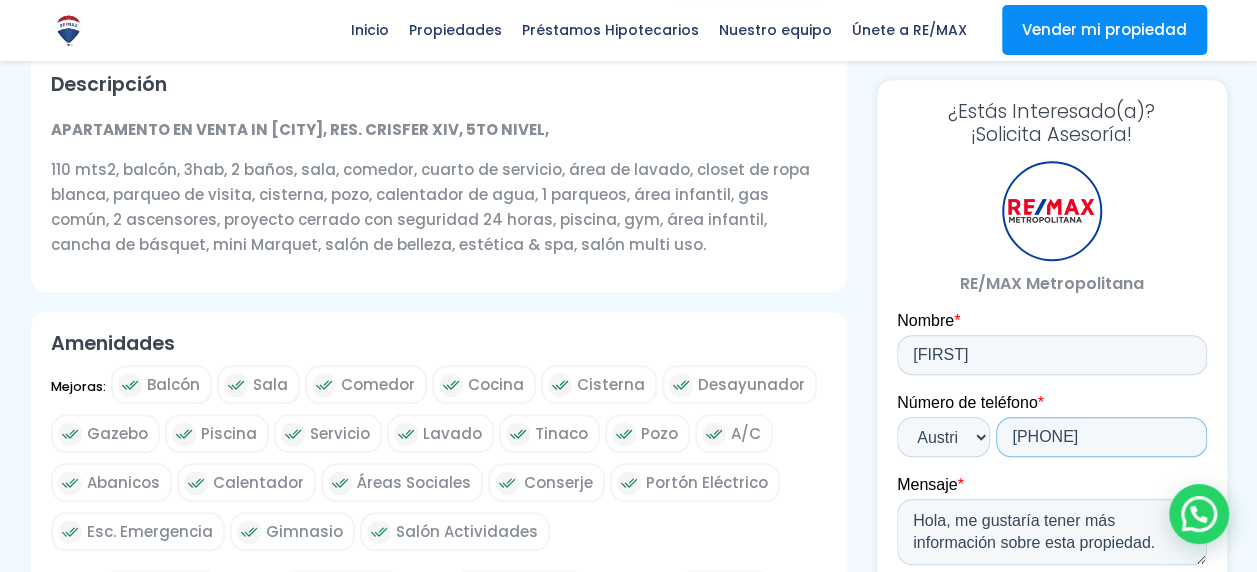 scroll, scrollTop: 734, scrollLeft: 0, axis: vertical 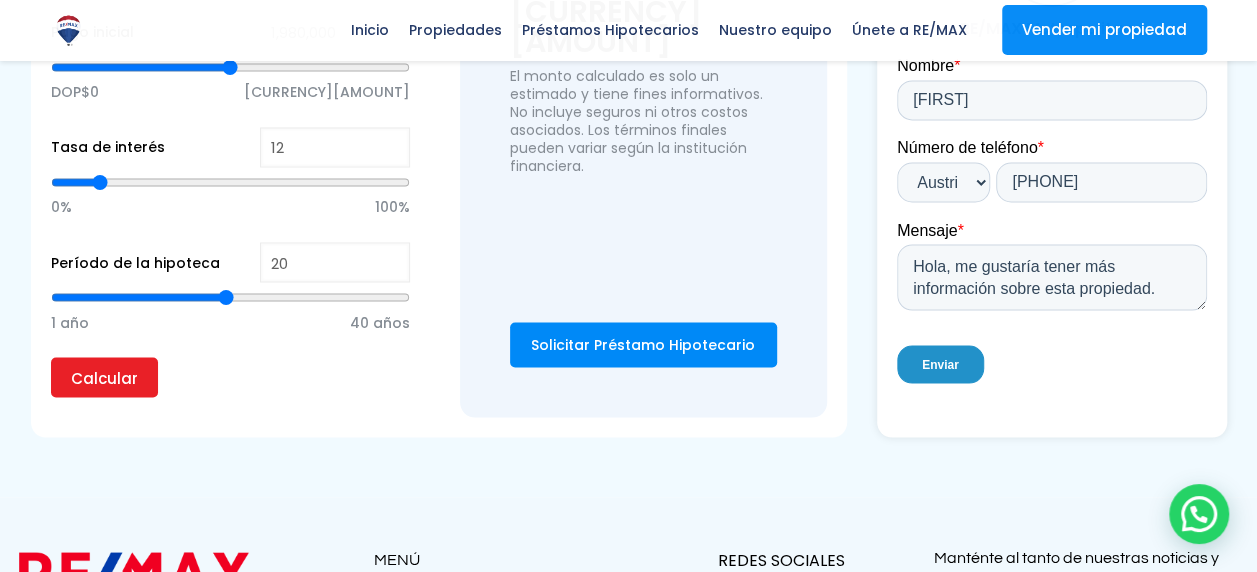 click on "Enviar" at bounding box center (939, 364) 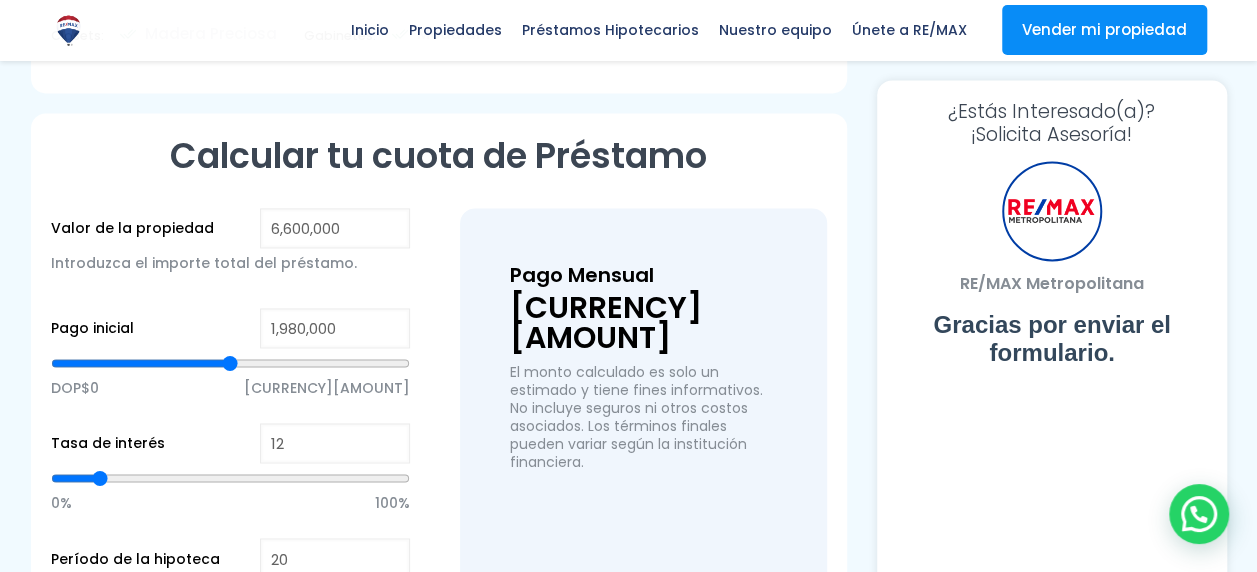 scroll, scrollTop: 1382, scrollLeft: 0, axis: vertical 